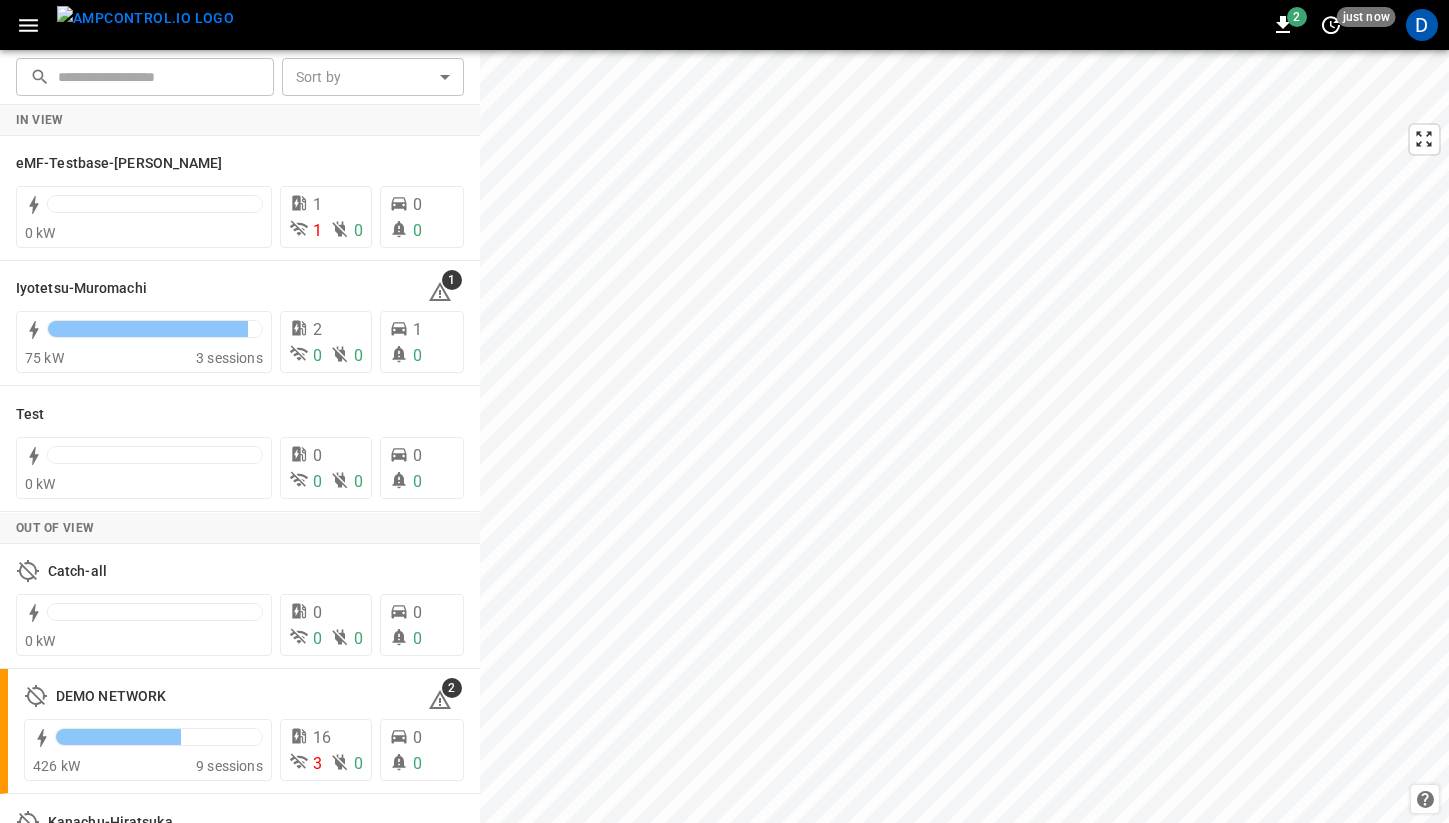 scroll, scrollTop: 0, scrollLeft: 0, axis: both 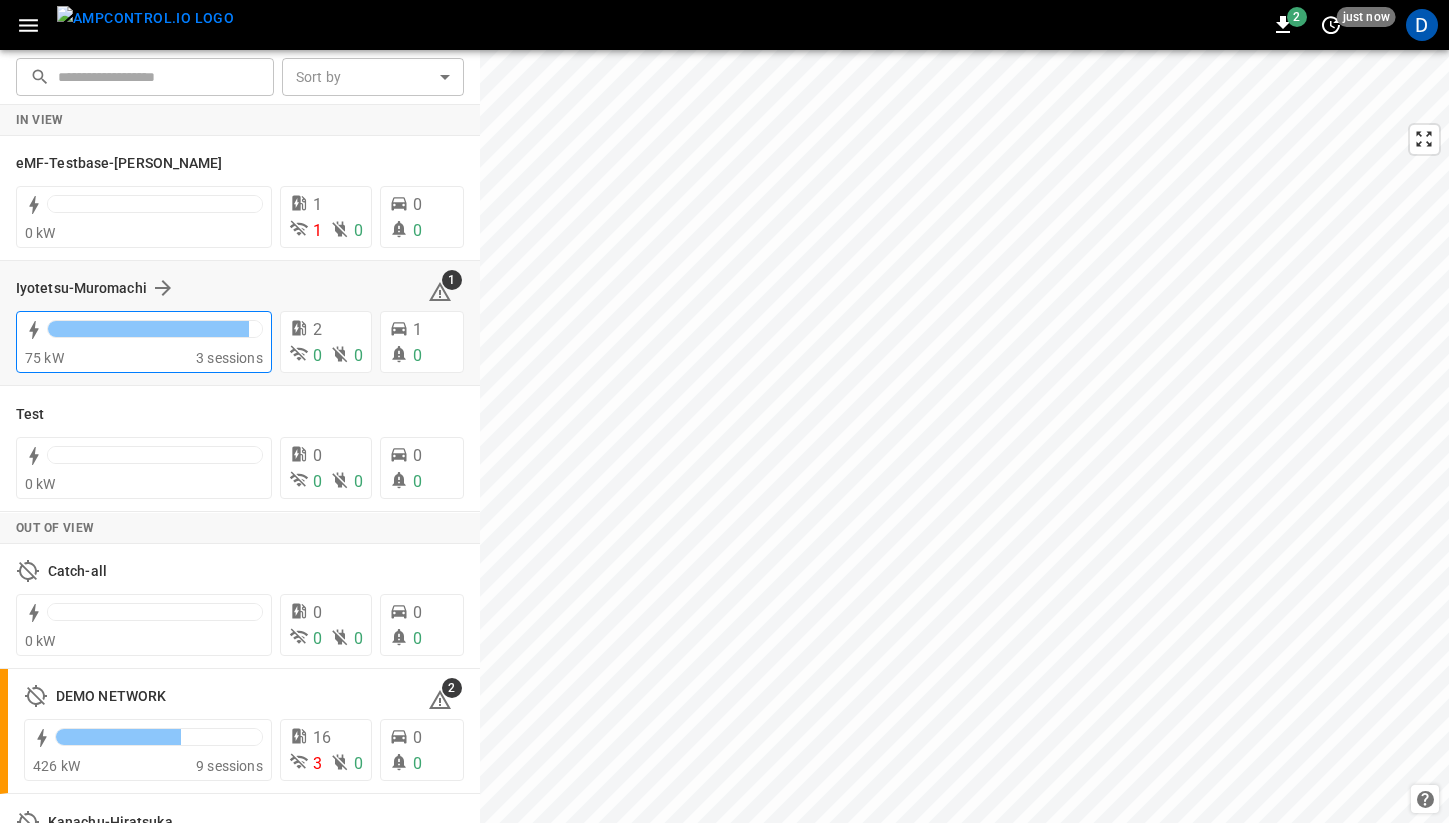 click on "75 kW" at bounding box center (110, 358) 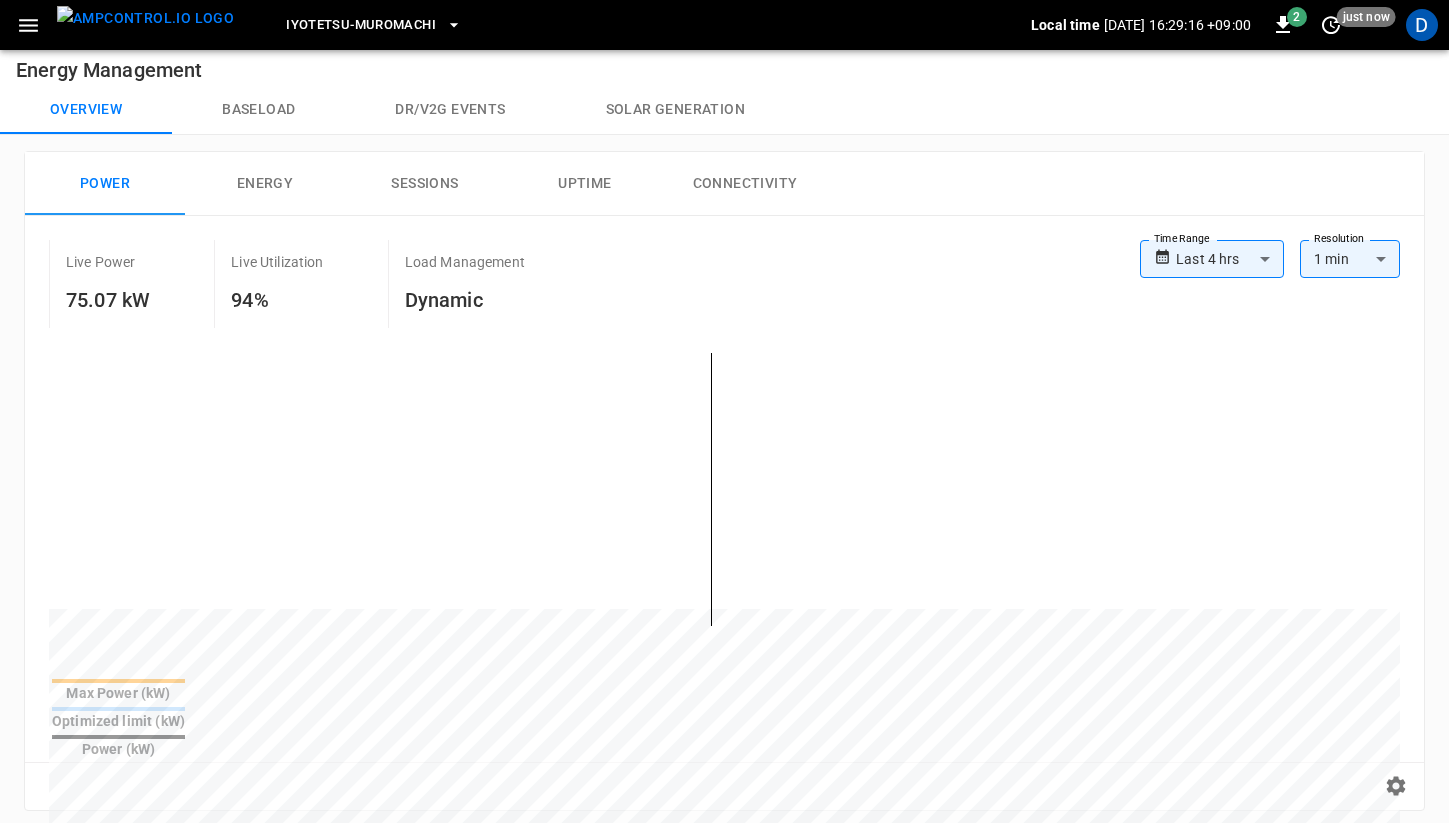 scroll, scrollTop: 0, scrollLeft: 0, axis: both 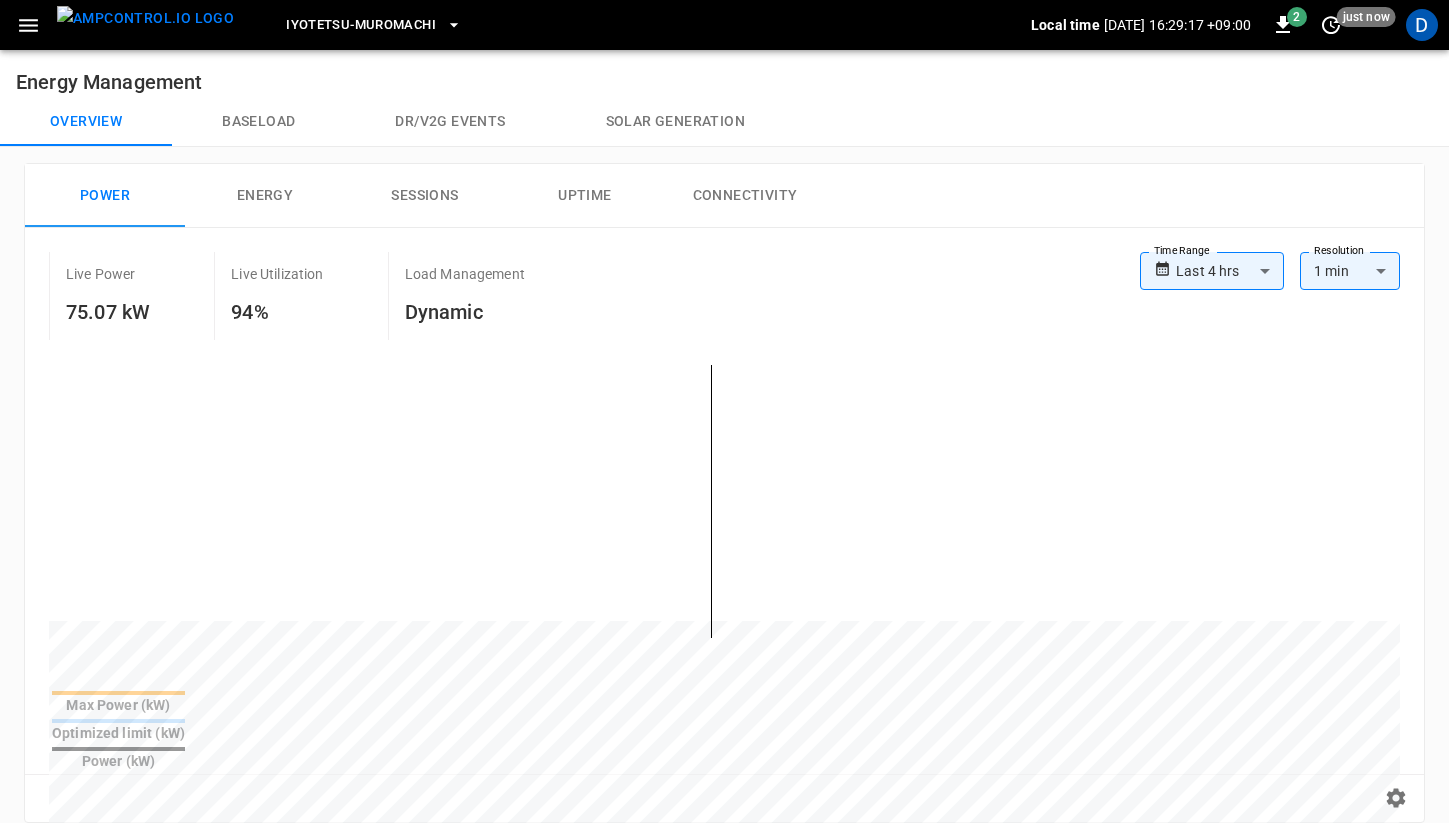 click on "Sessions" at bounding box center (425, 196) 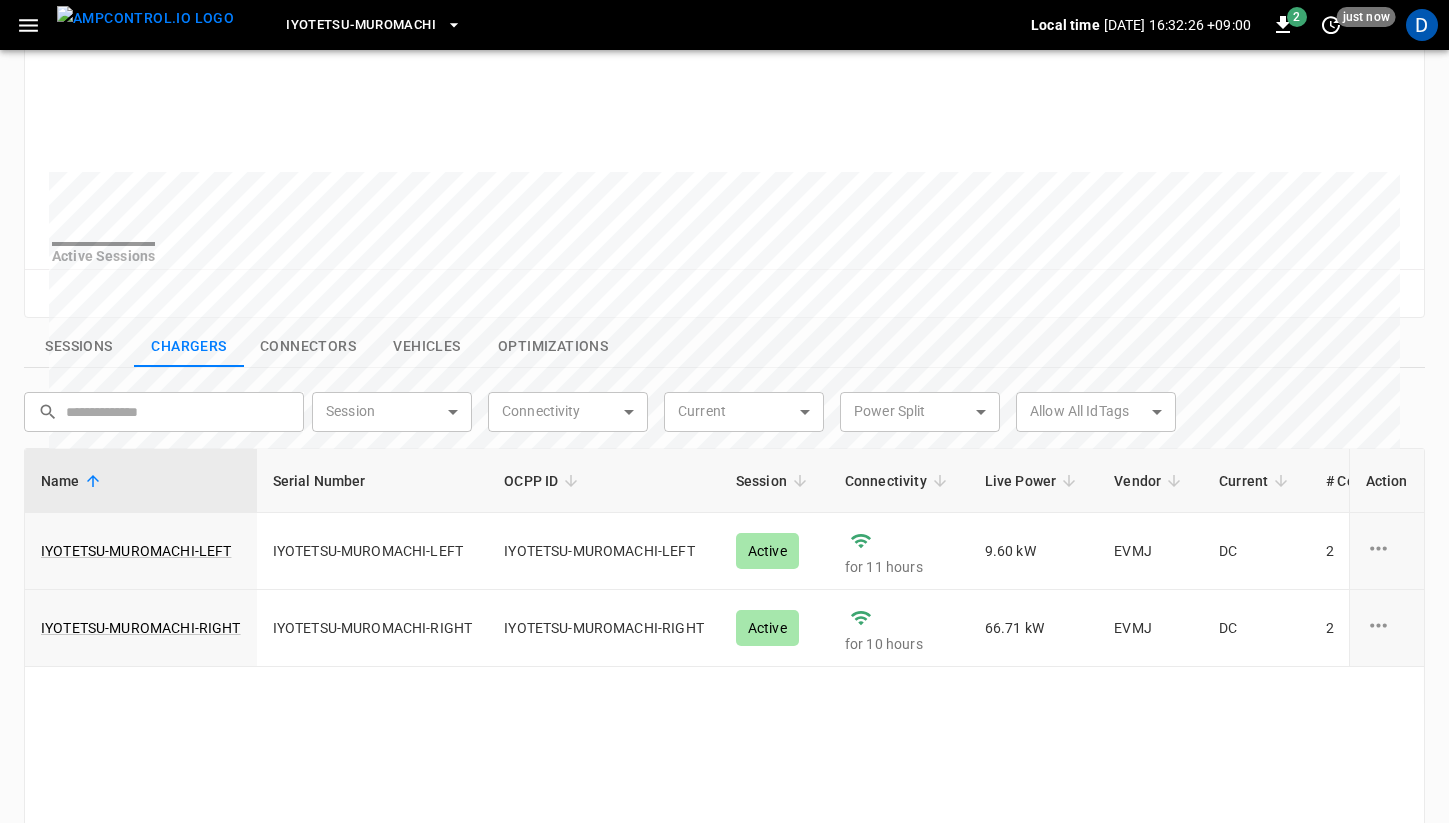 scroll, scrollTop: 475, scrollLeft: 0, axis: vertical 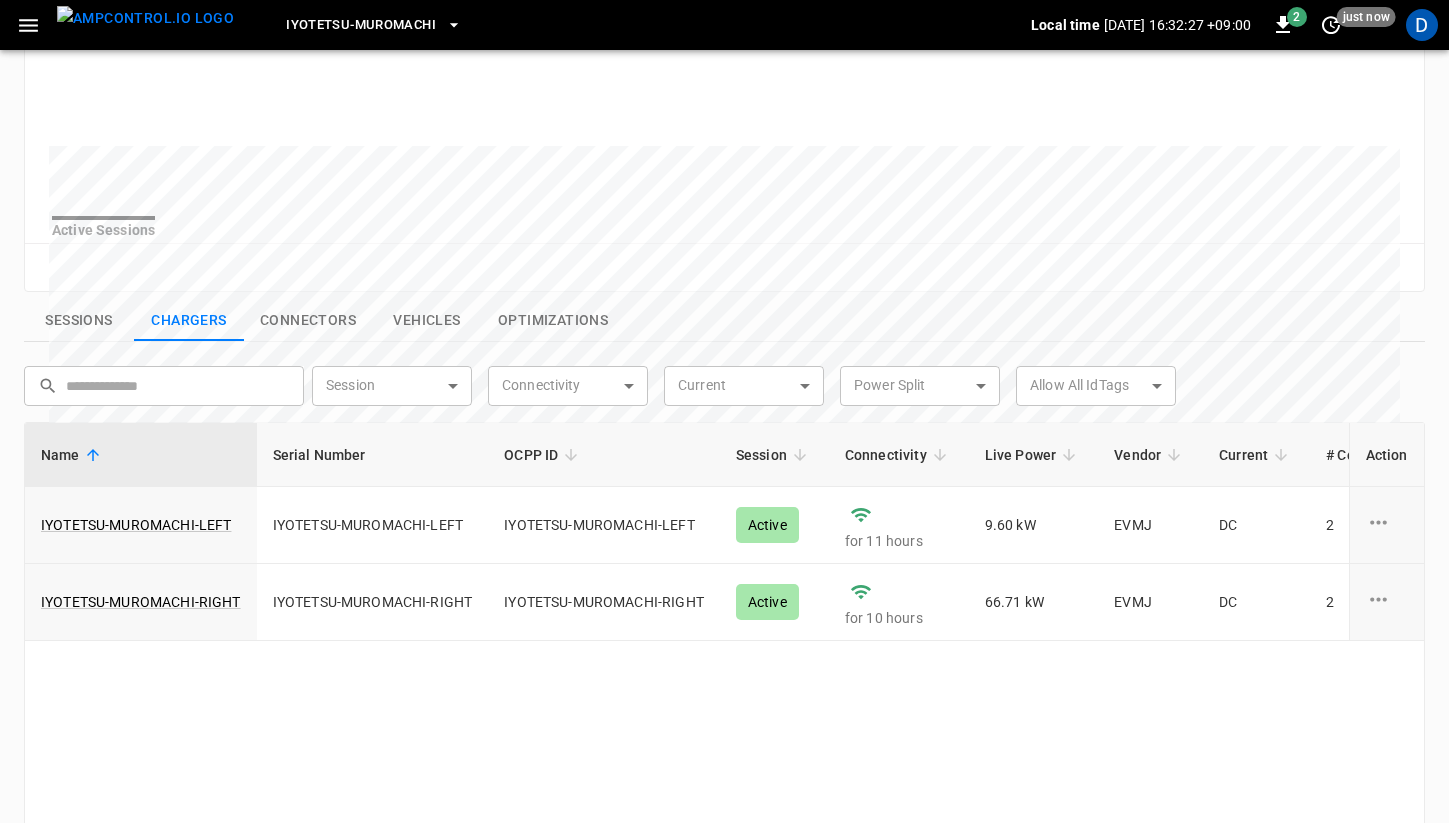 click on "Sessions" at bounding box center (79, 321) 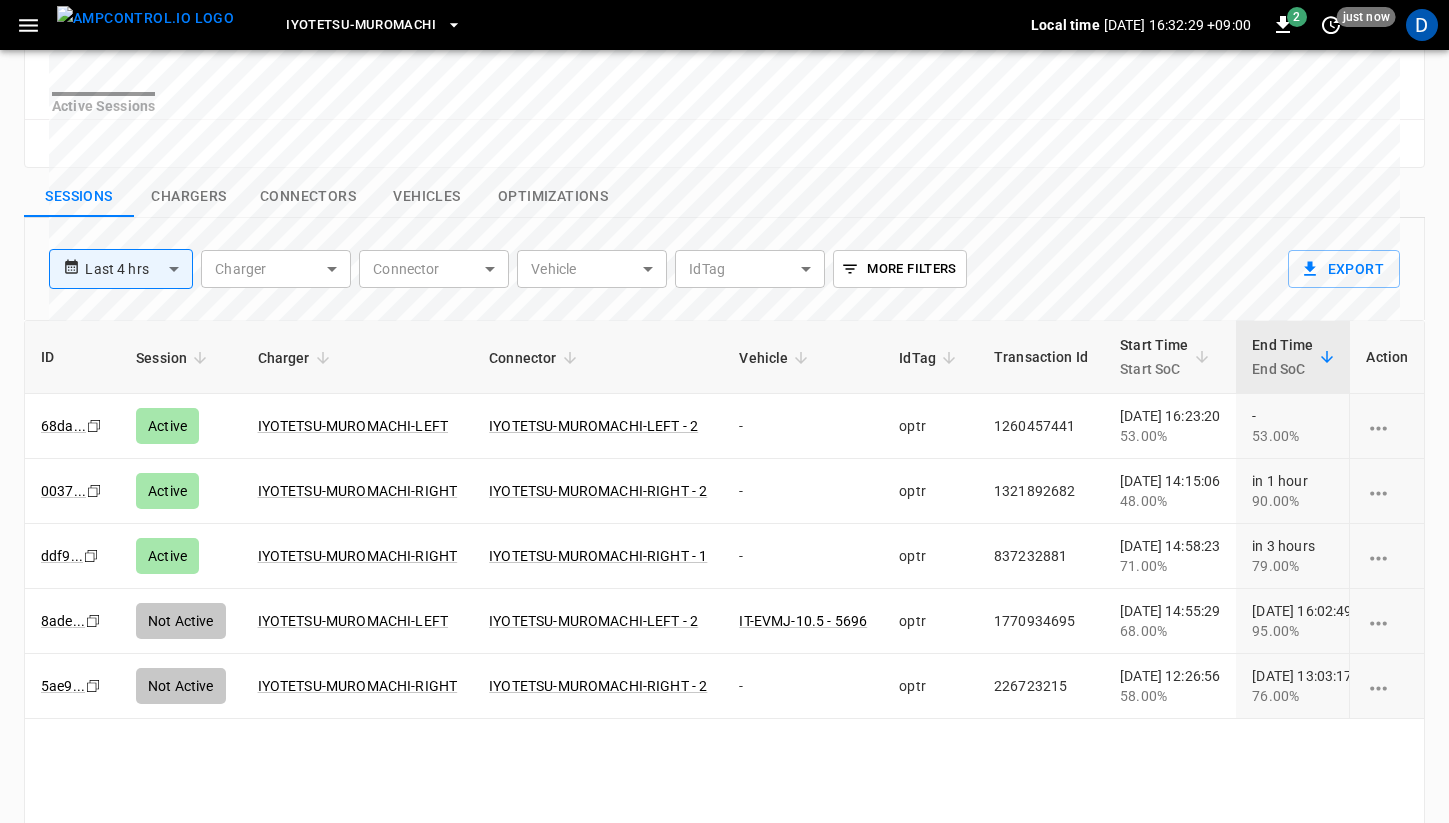 scroll, scrollTop: 608, scrollLeft: 0, axis: vertical 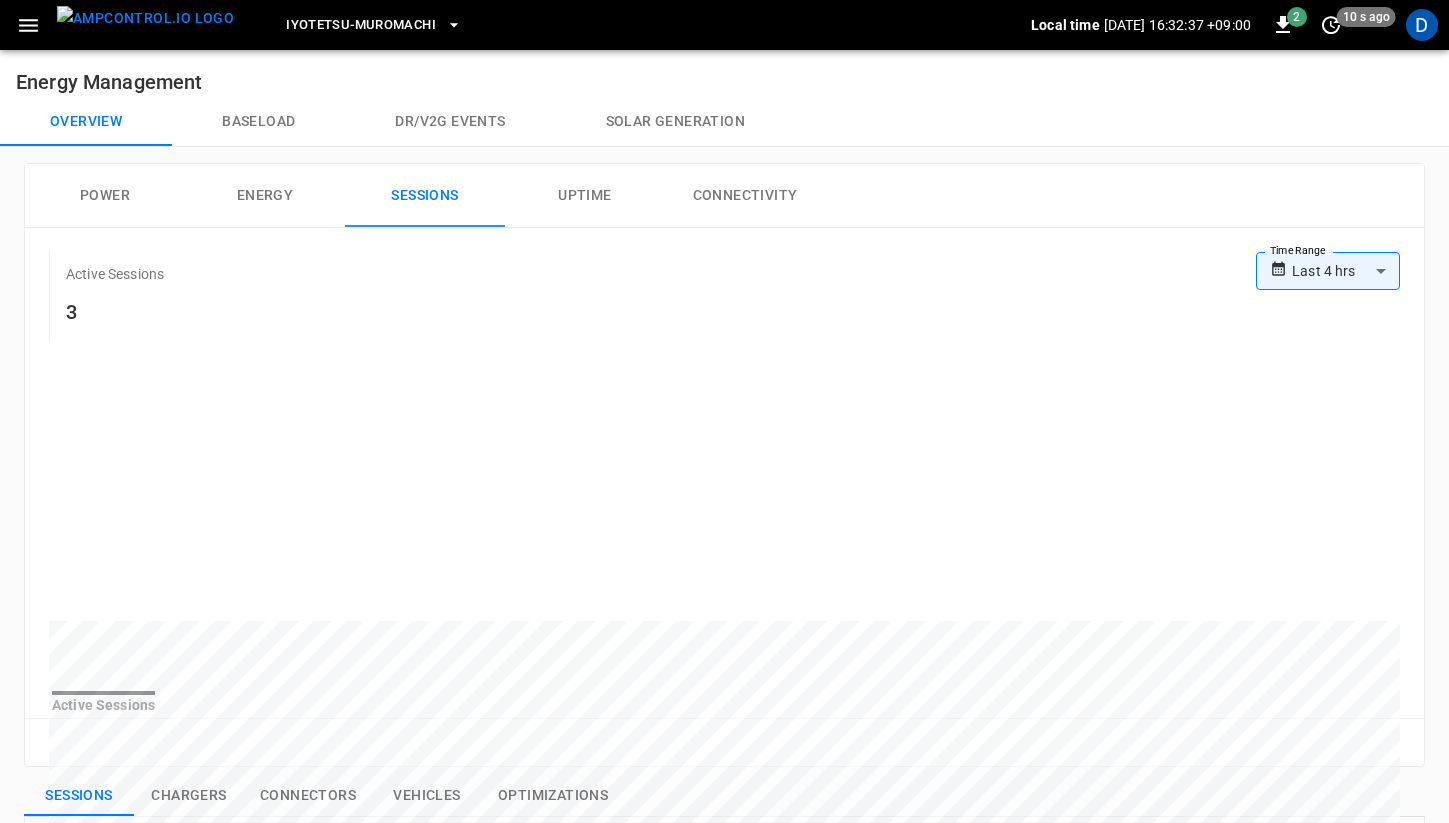 click on "Power" at bounding box center [105, 196] 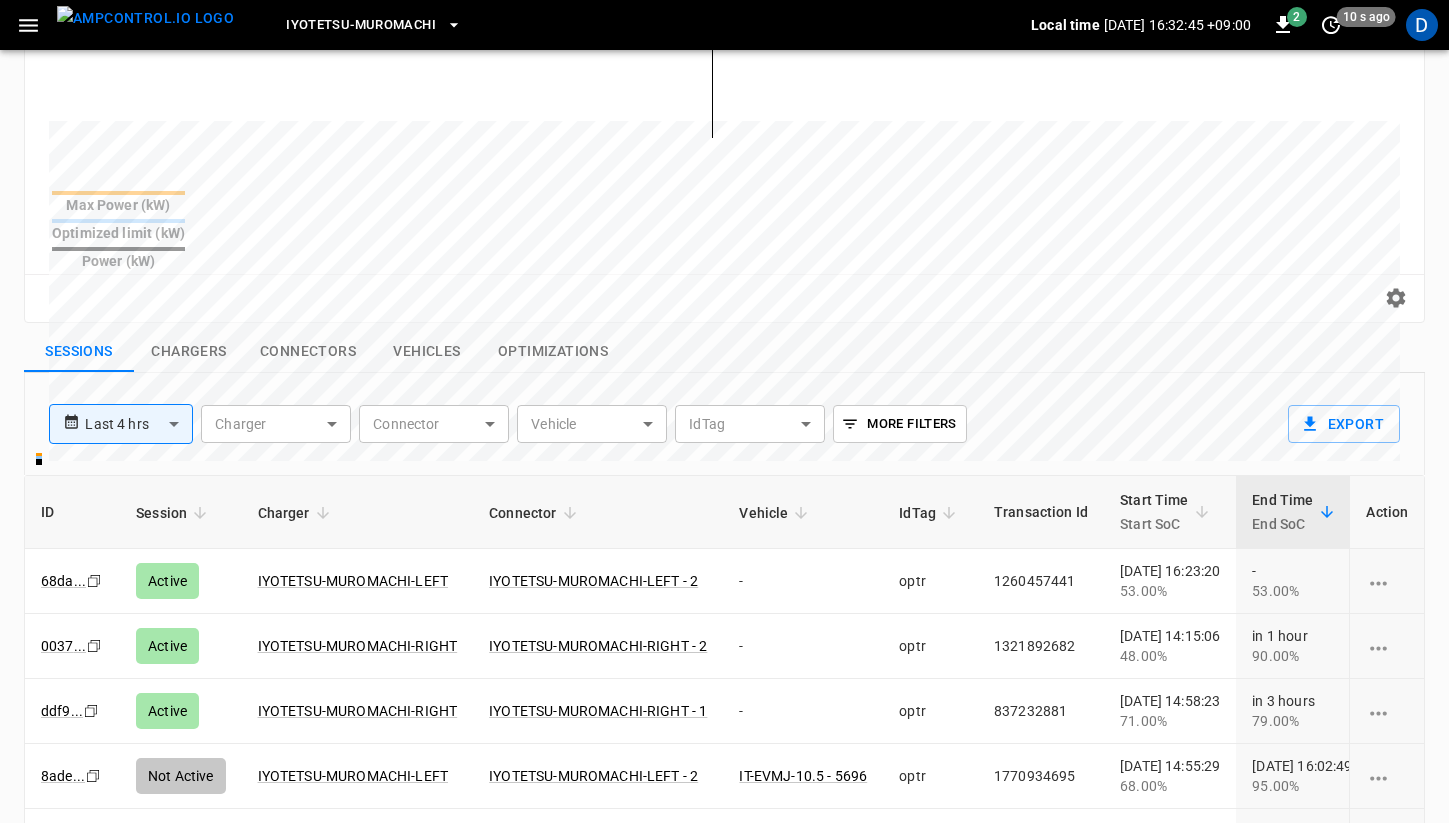 scroll, scrollTop: 542, scrollLeft: 0, axis: vertical 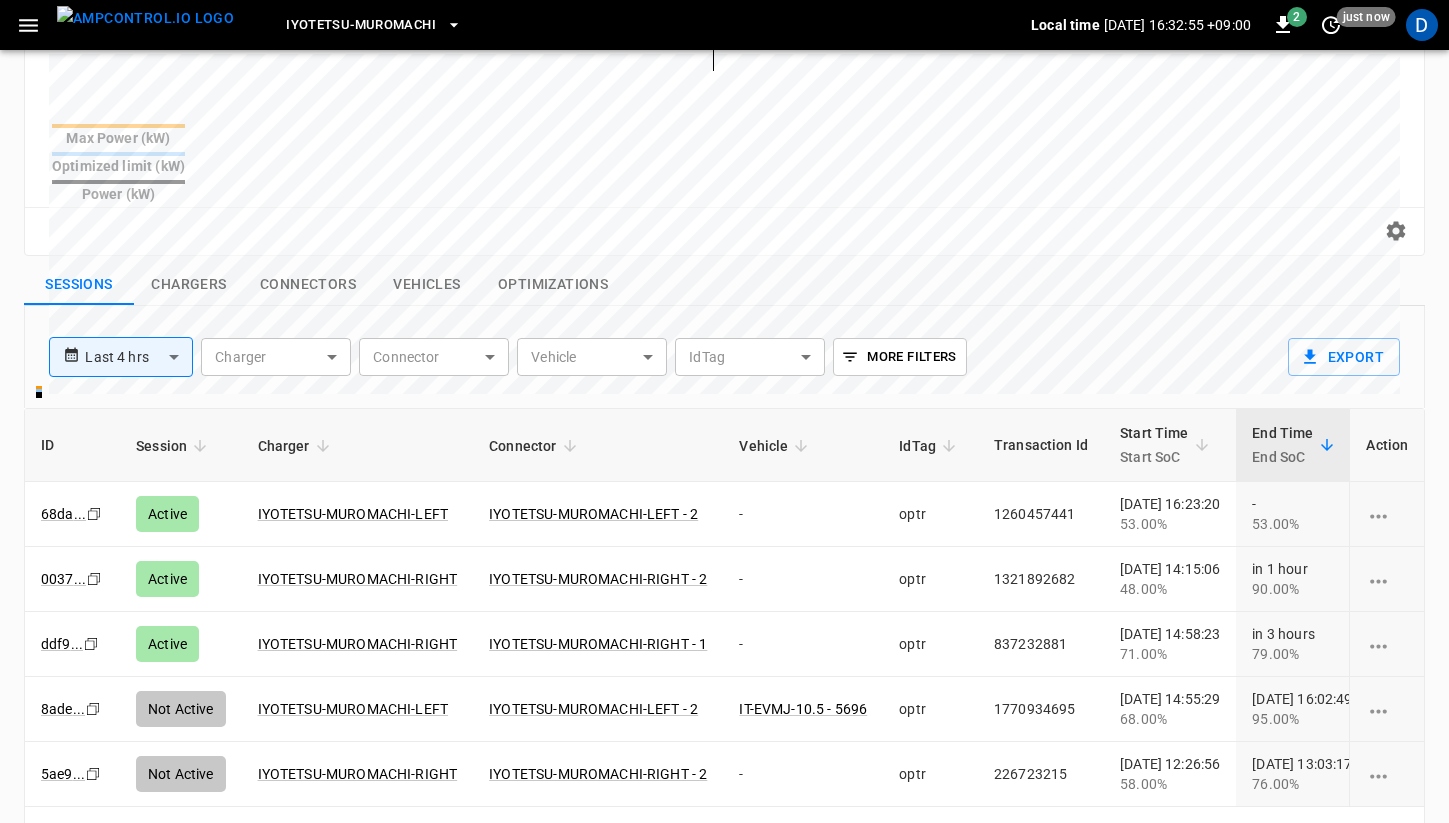 click on "Chargers" at bounding box center (189, 285) 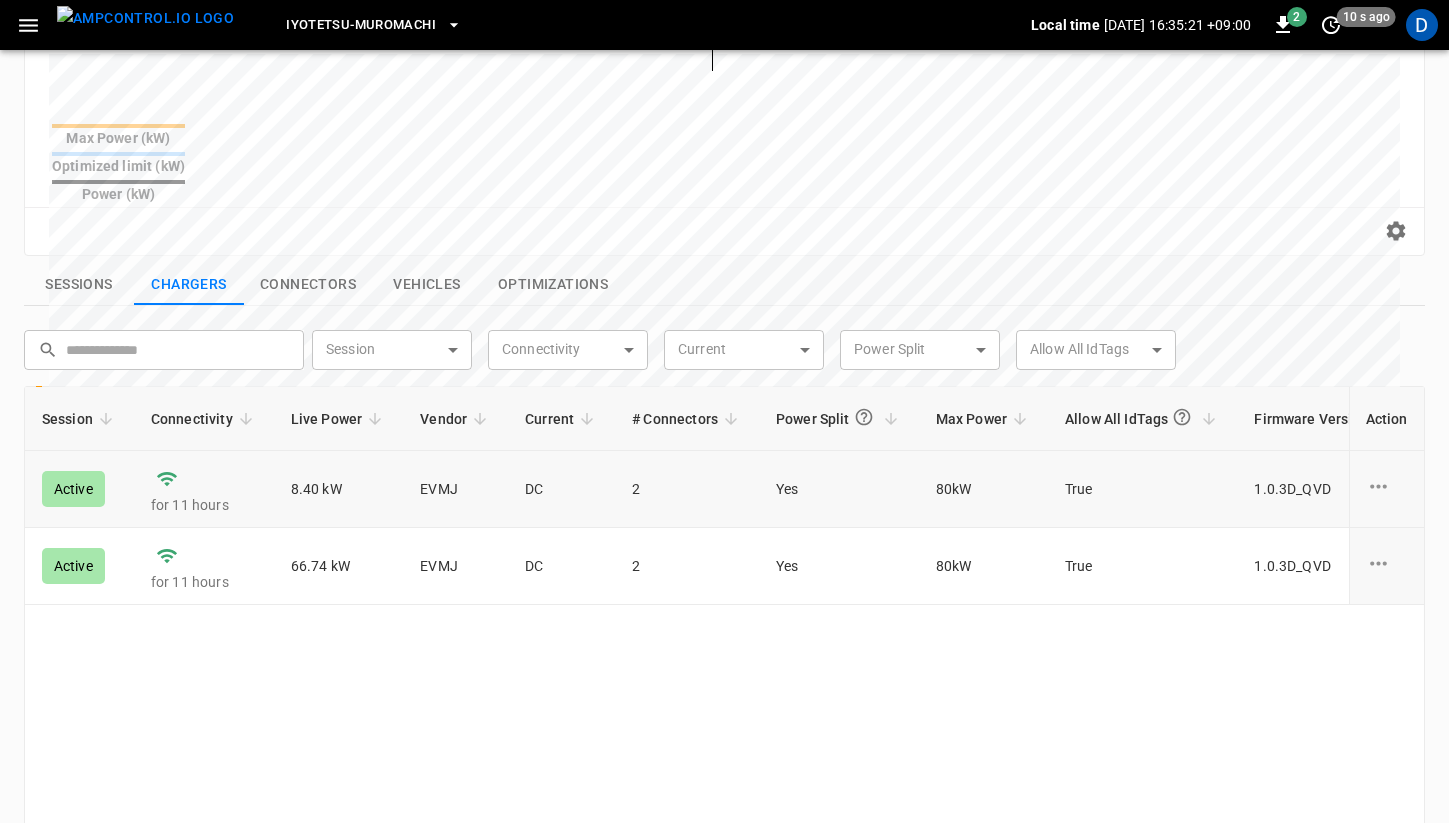 scroll, scrollTop: 0, scrollLeft: 1025, axis: horizontal 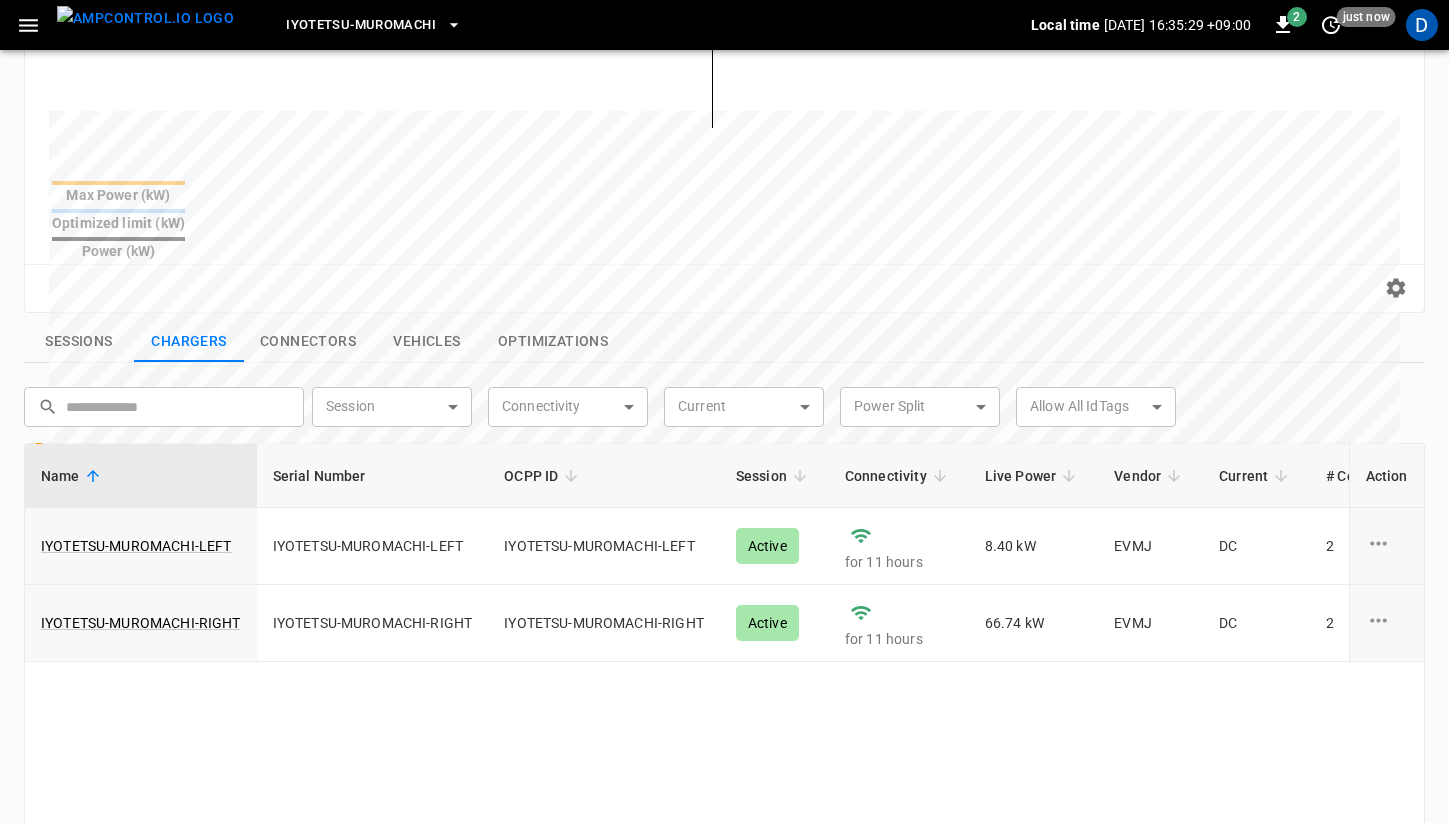 click on "Sessions" at bounding box center (79, 342) 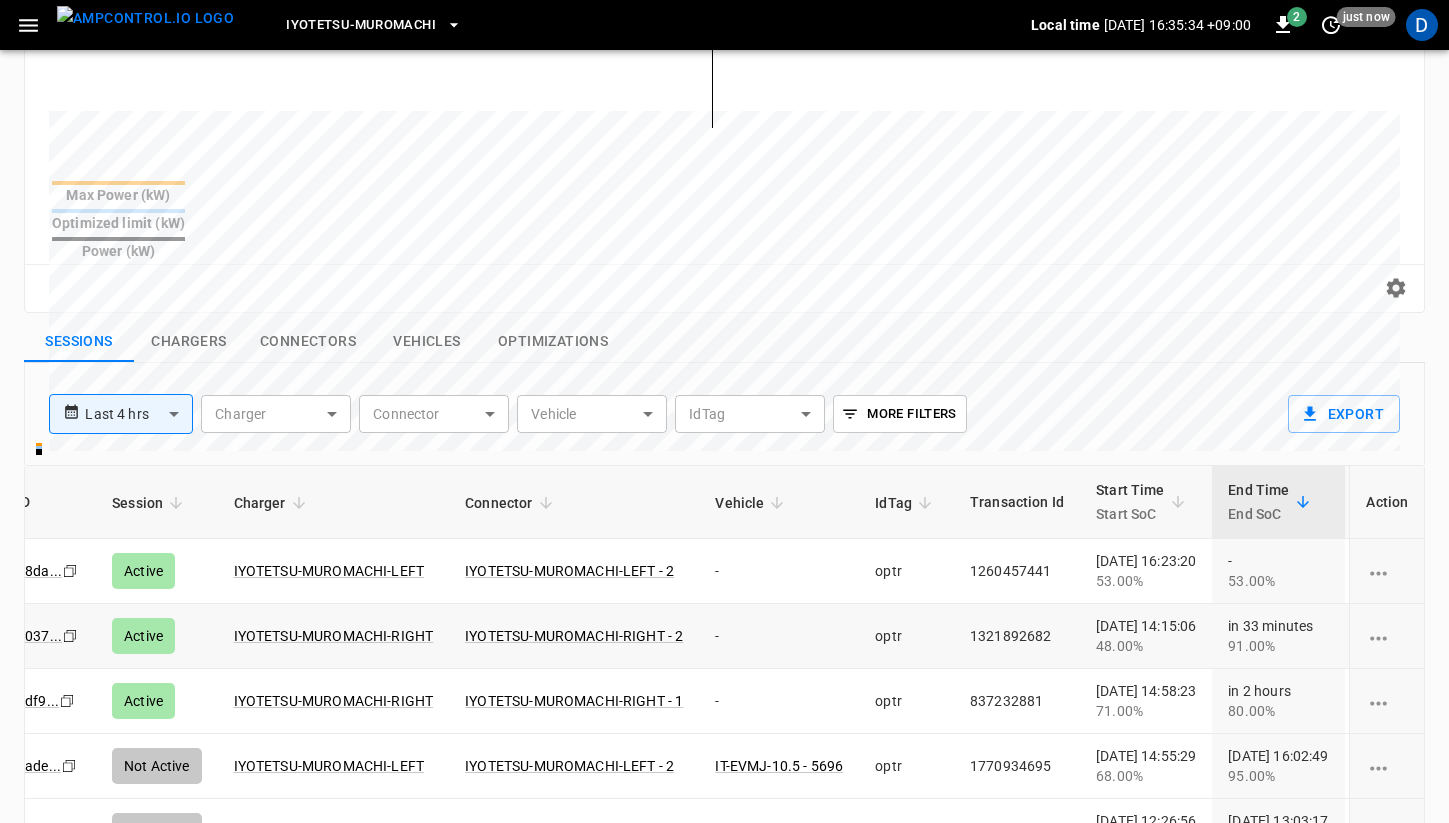 scroll, scrollTop: 0, scrollLeft: 0, axis: both 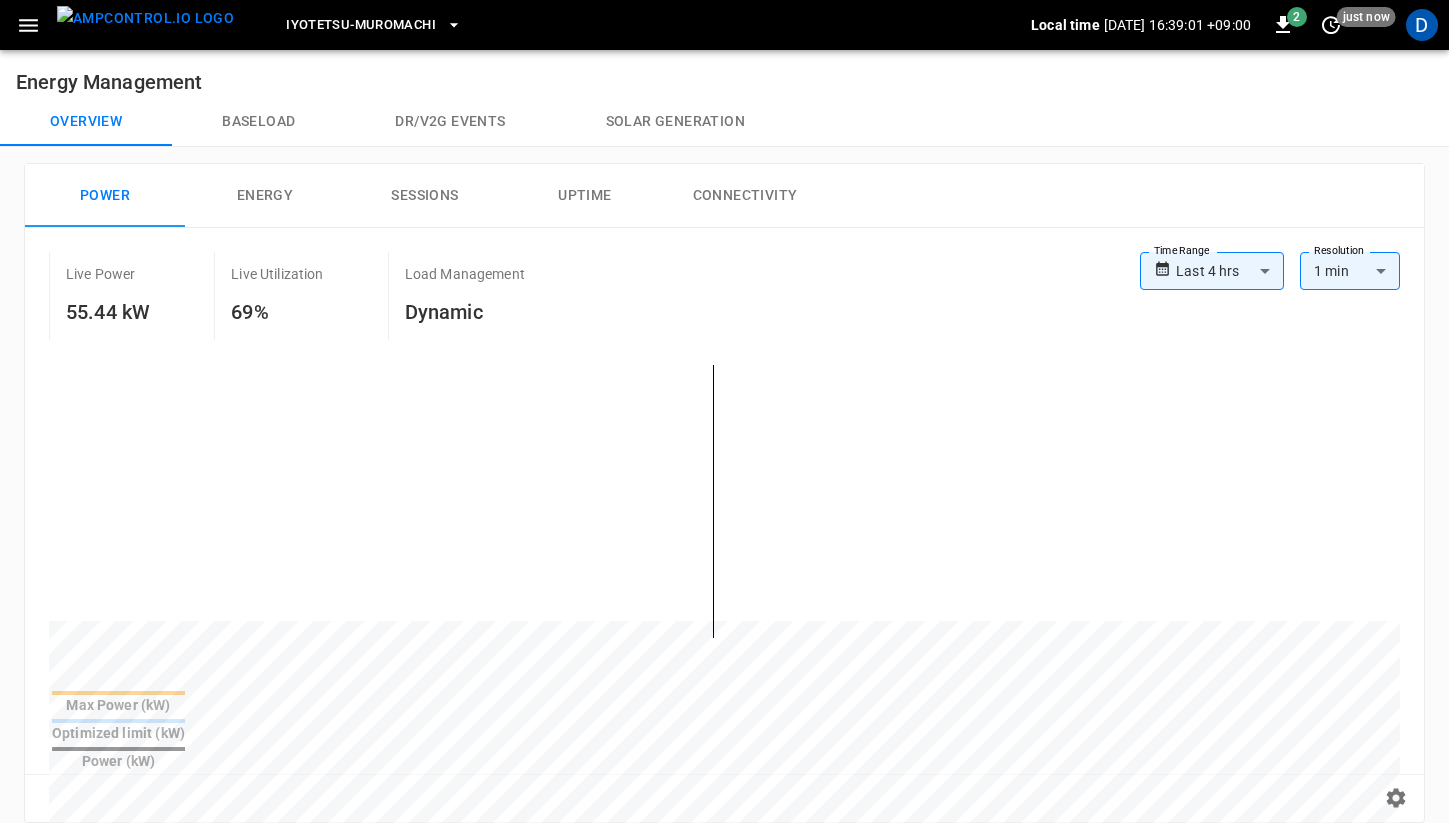 click 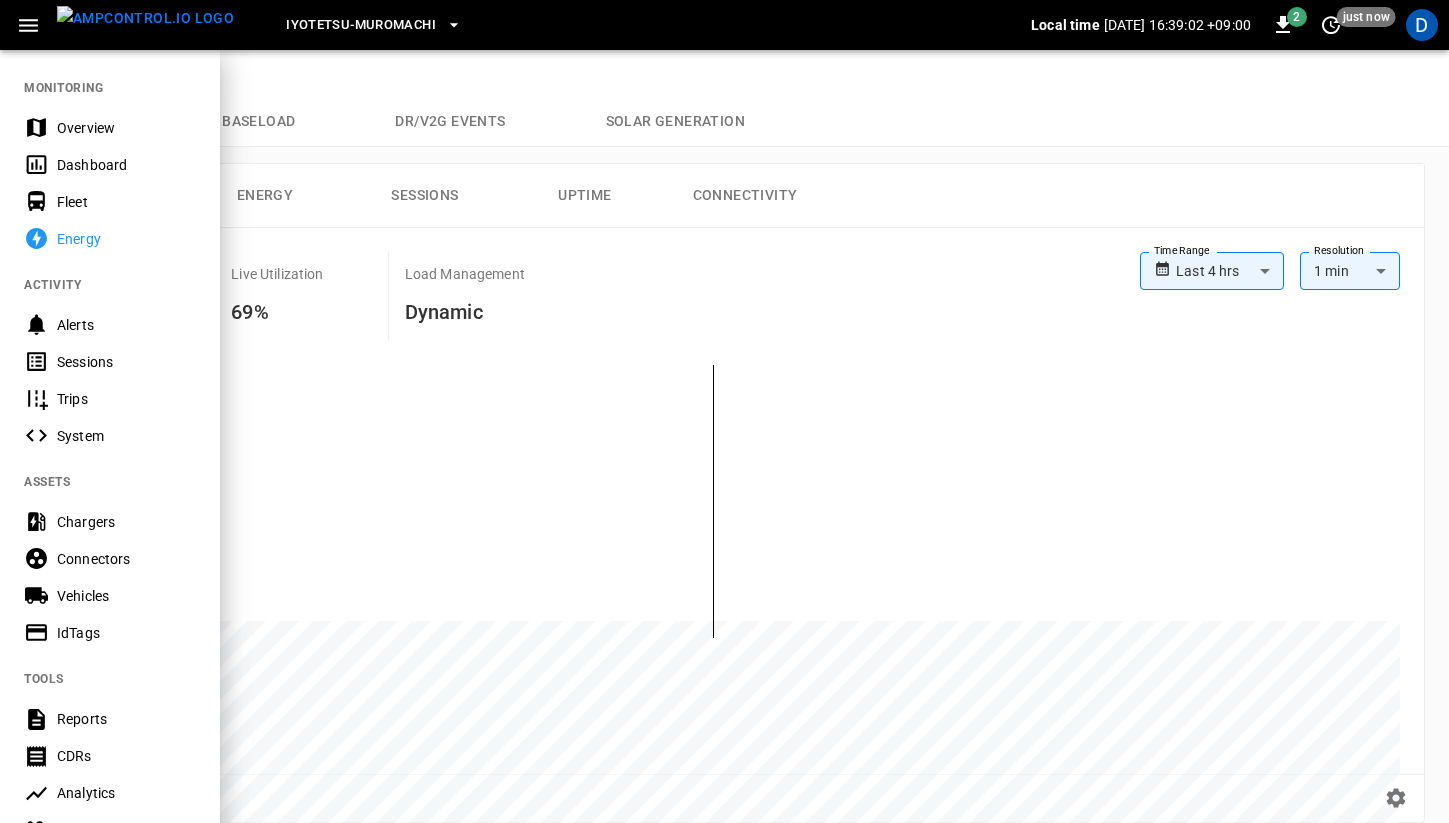 click at bounding box center (724, 411) 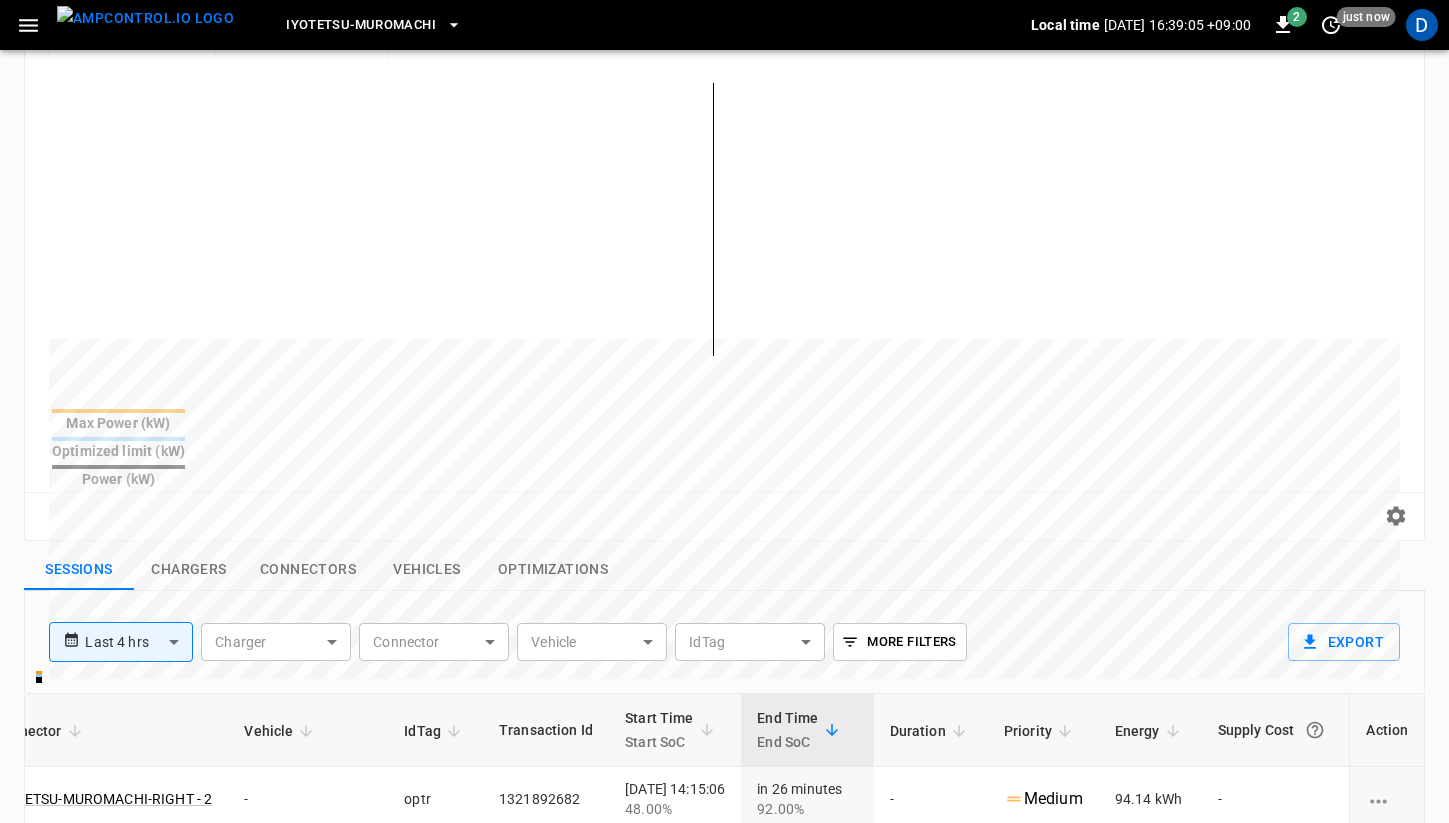 scroll, scrollTop: 0, scrollLeft: 0, axis: both 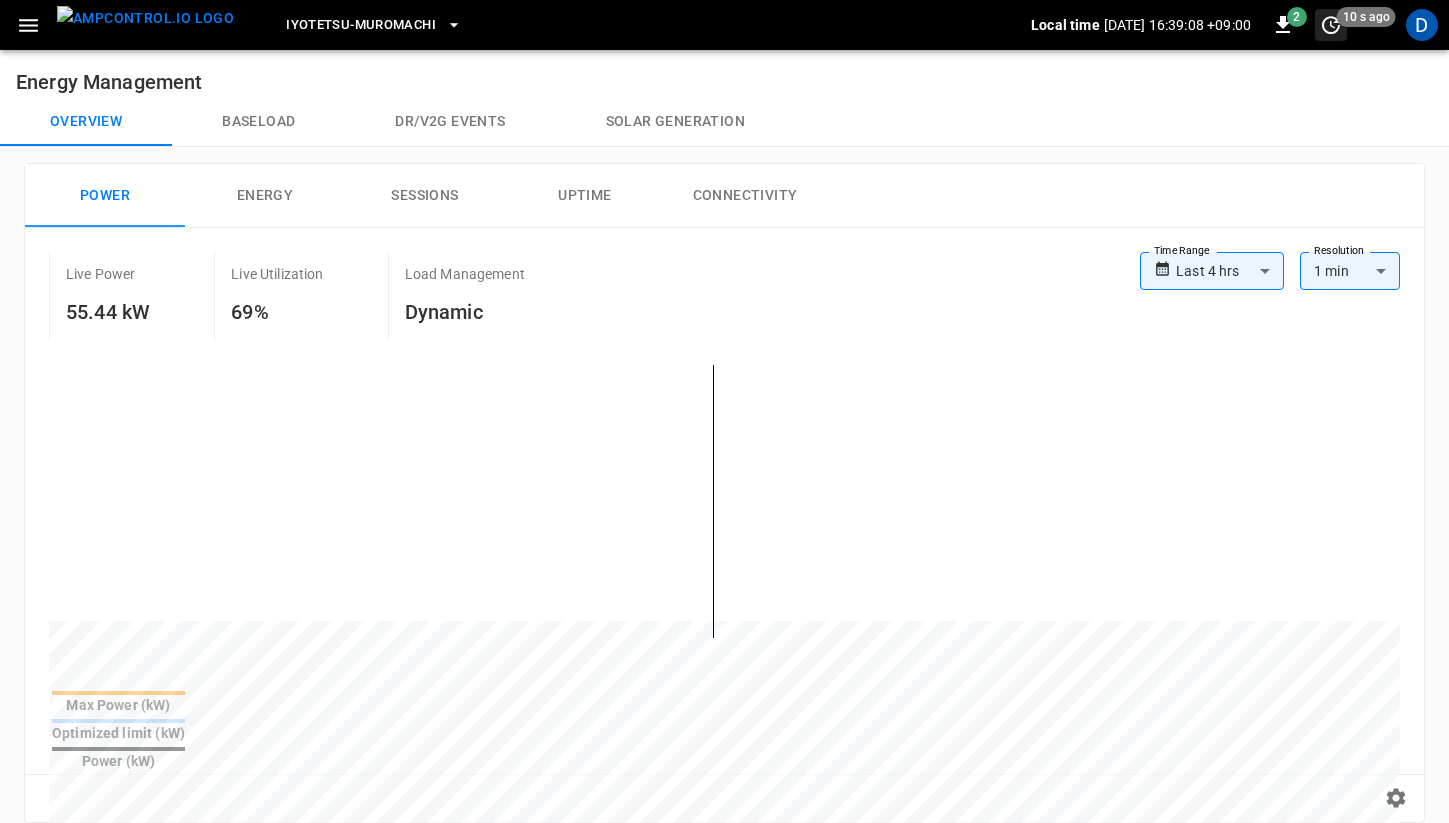 click 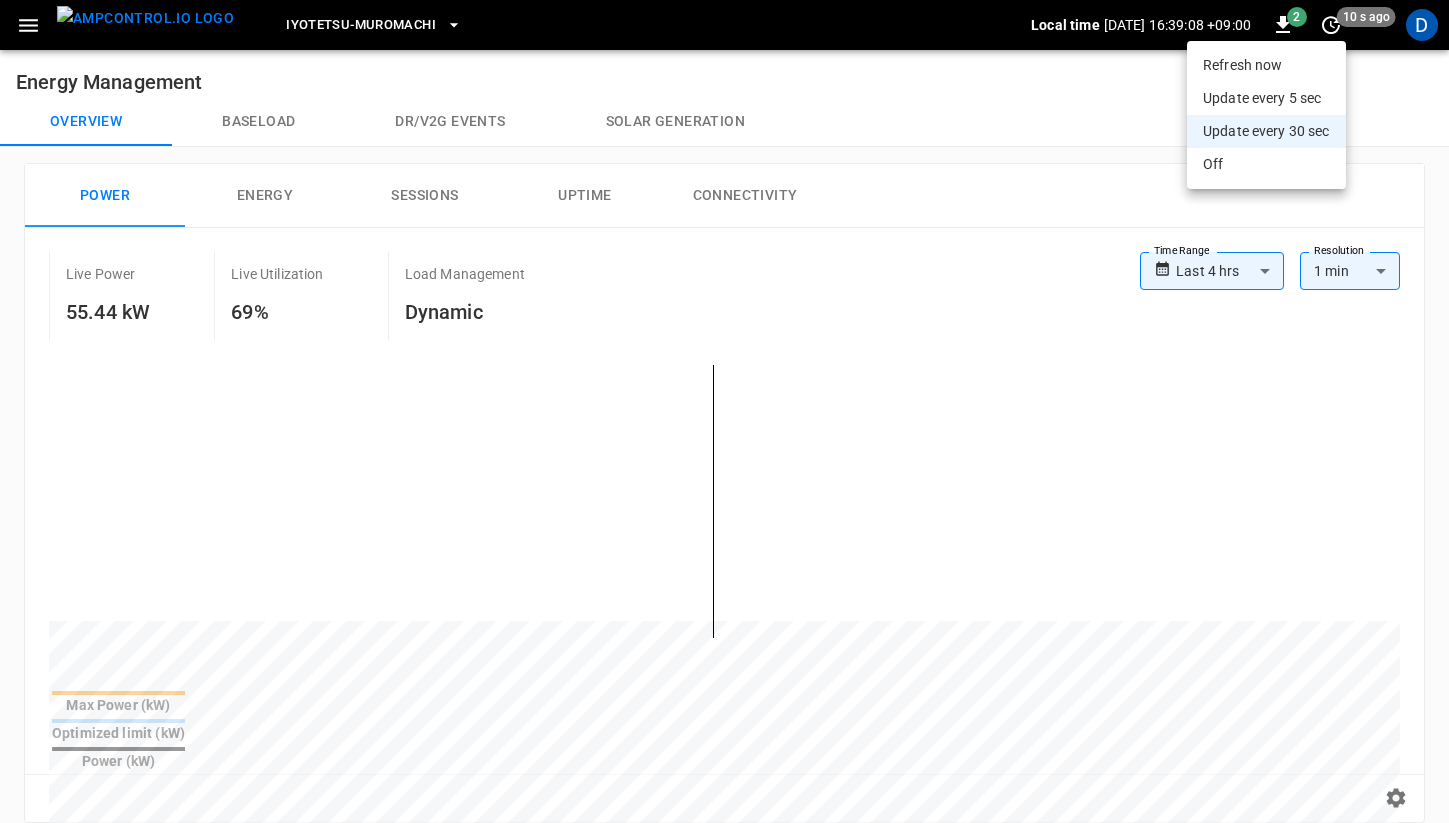 click on "Update every 5 sec" at bounding box center [1266, 98] 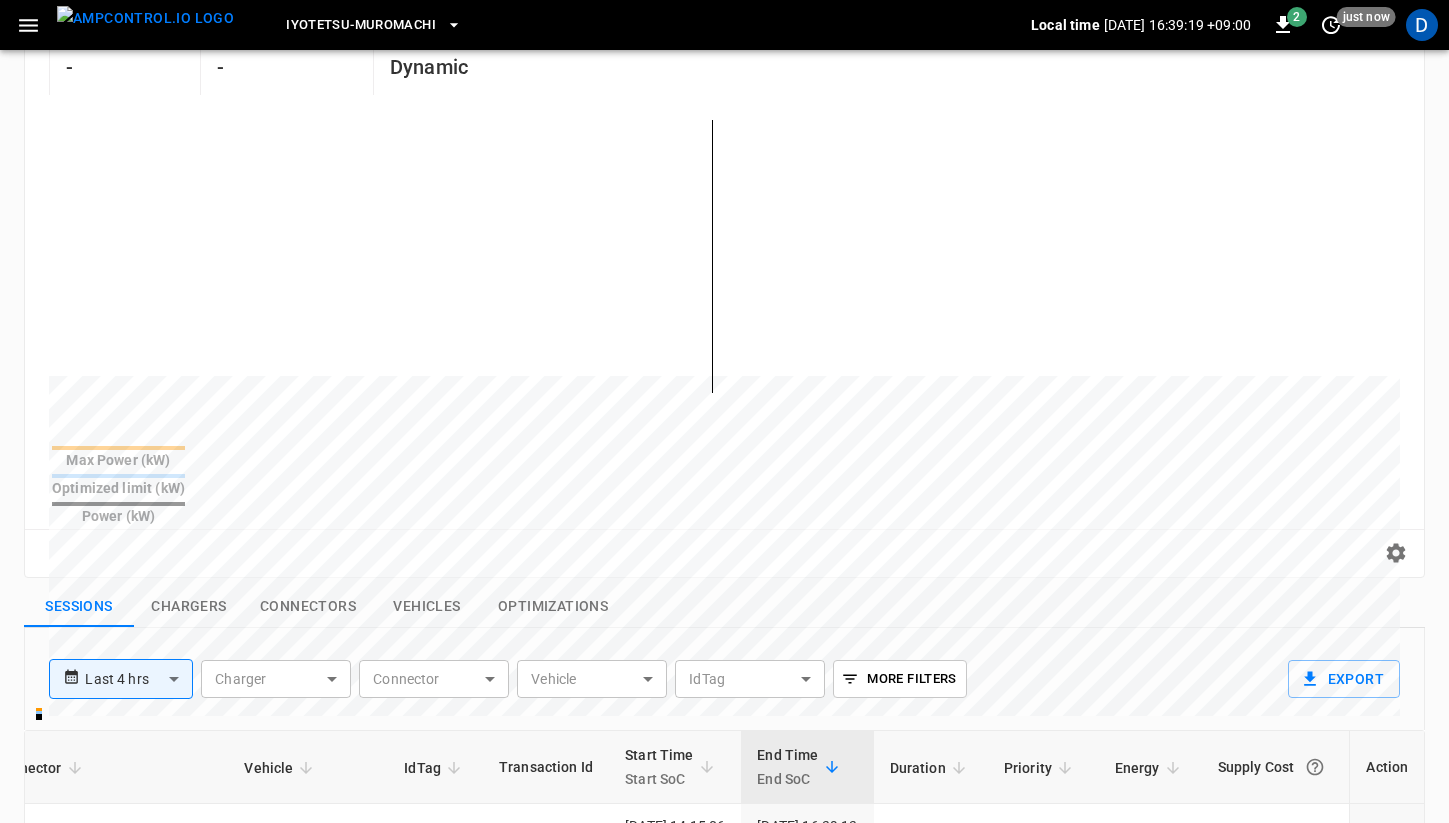 scroll, scrollTop: 253, scrollLeft: 0, axis: vertical 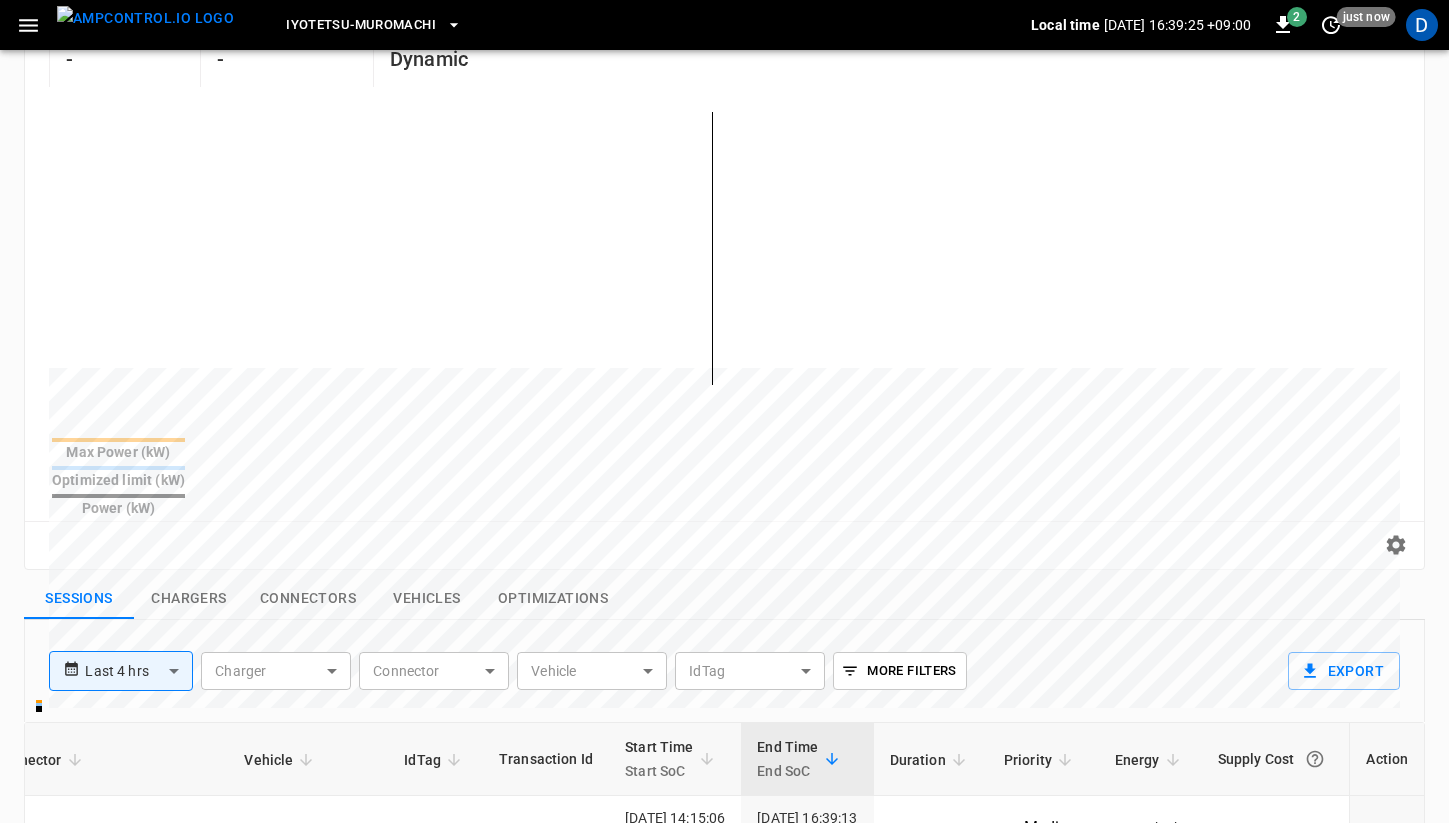 click 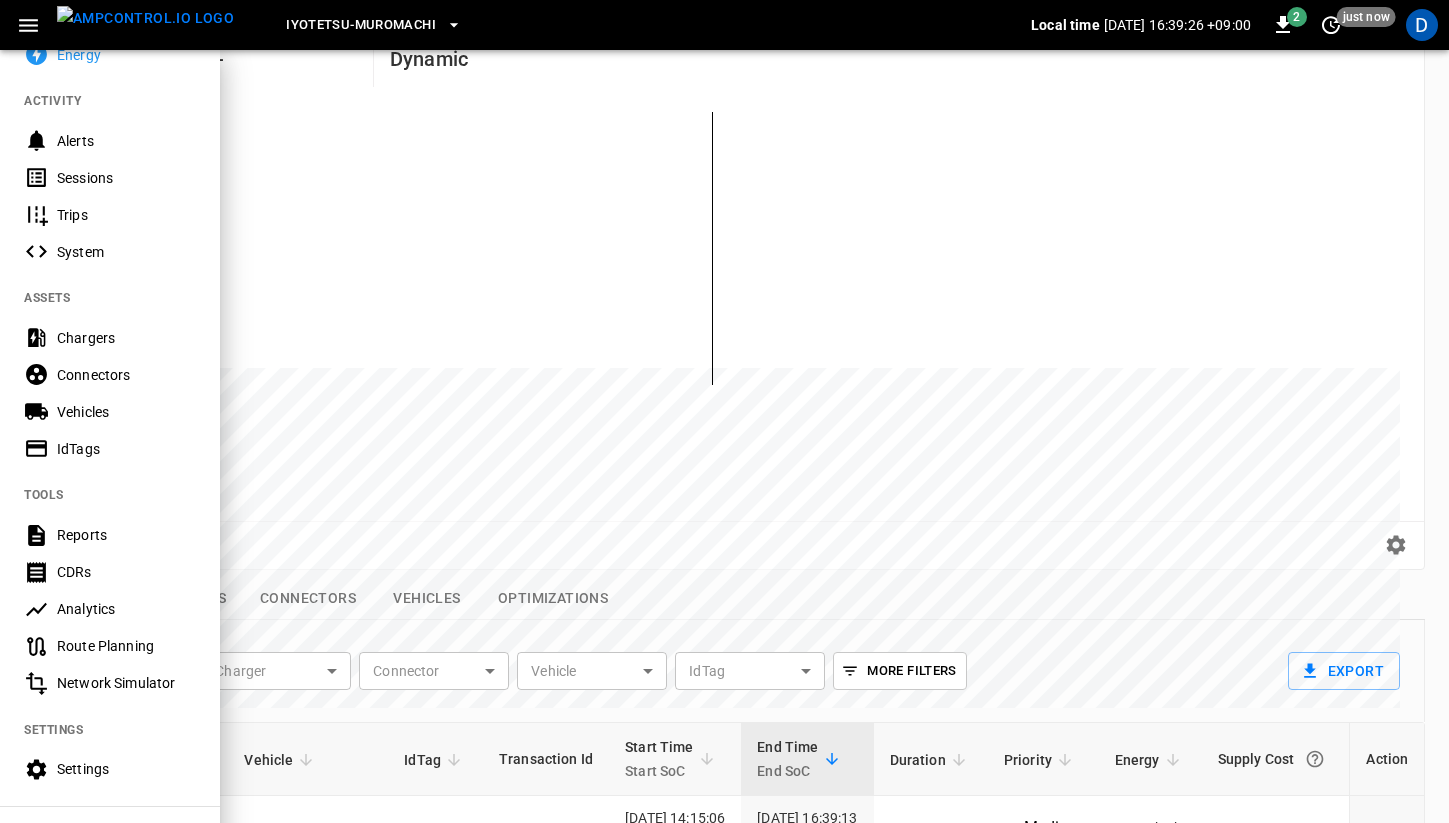 scroll, scrollTop: 304, scrollLeft: 0, axis: vertical 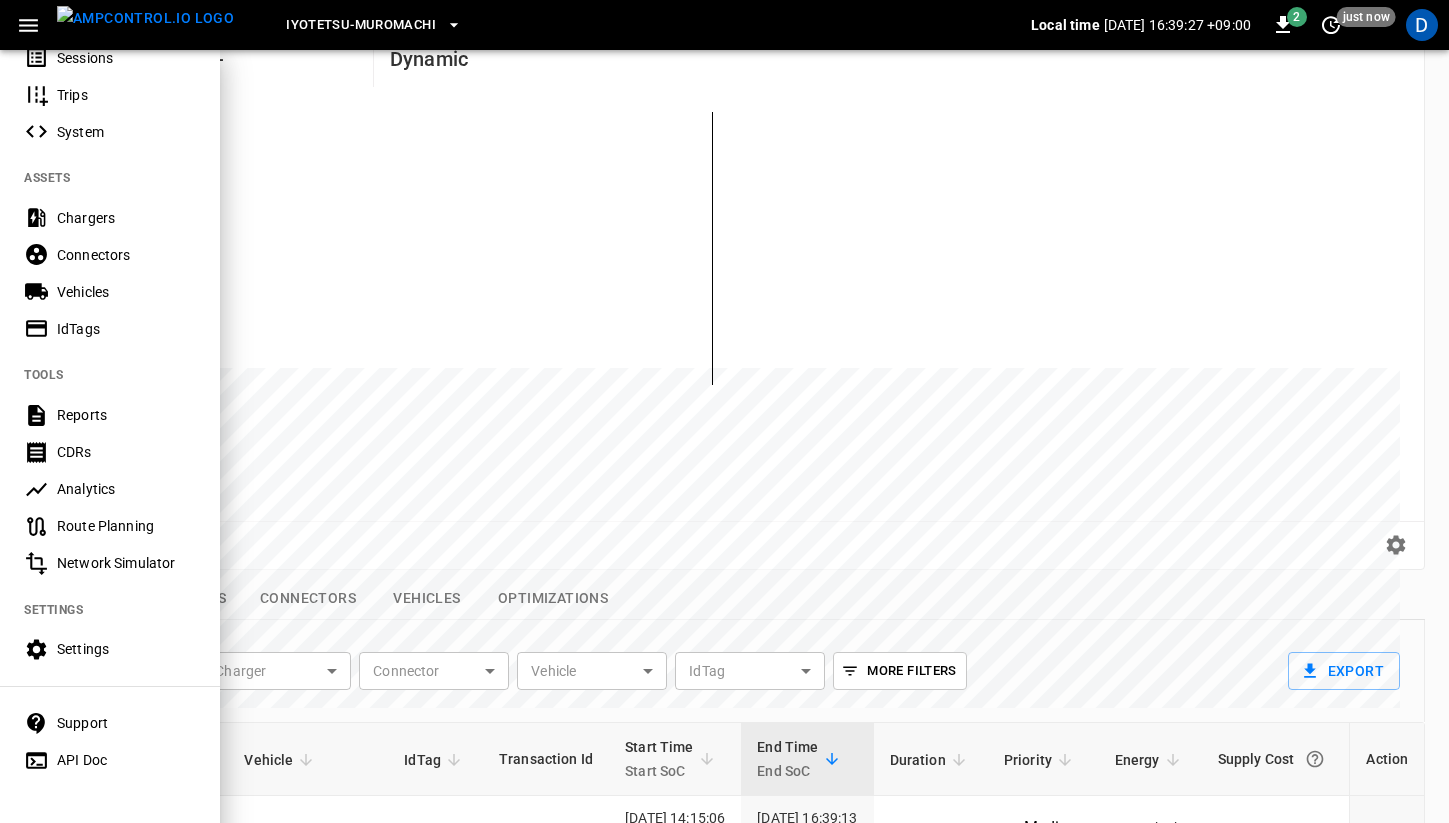 click on "Settings" at bounding box center (126, 649) 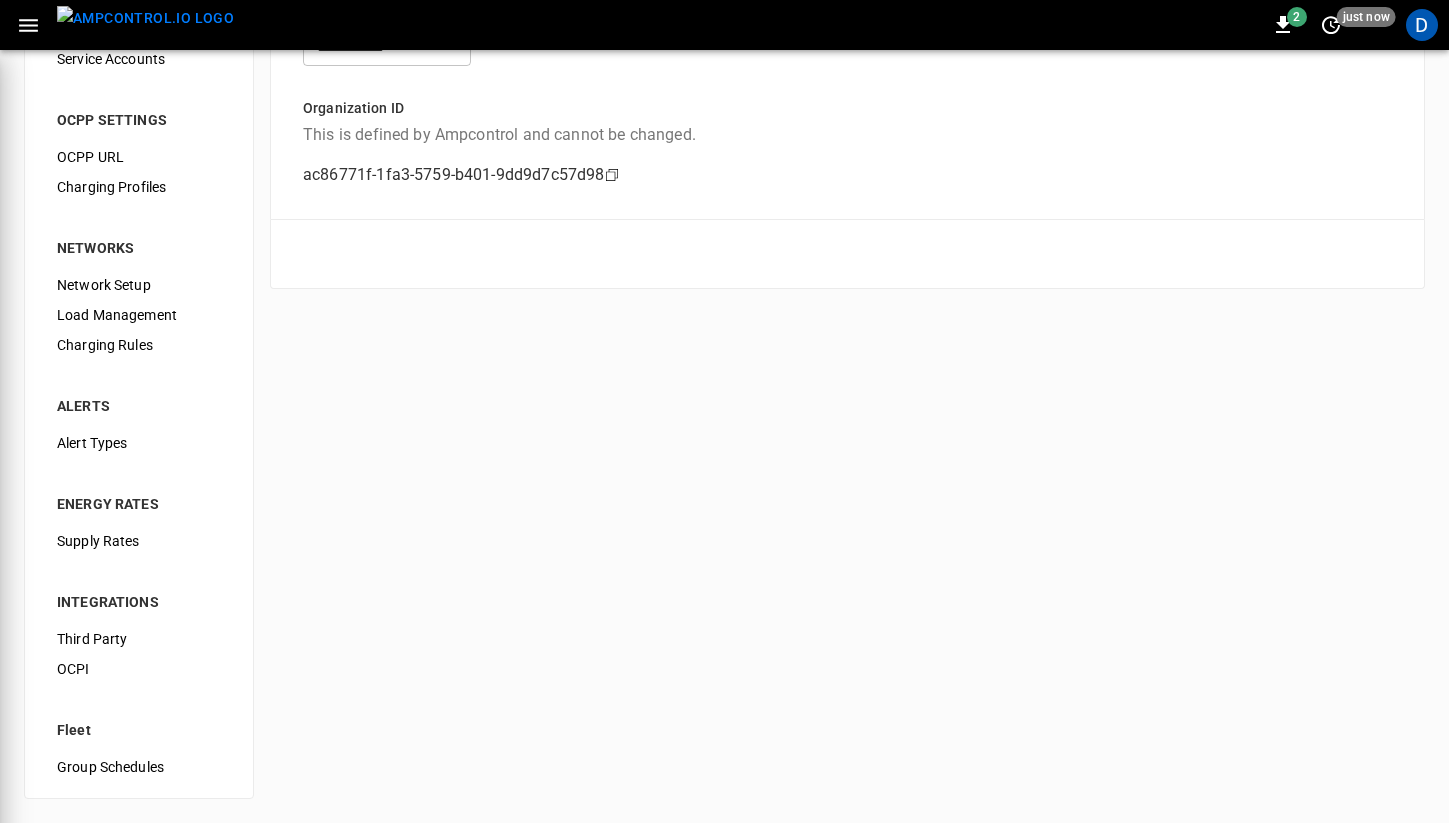 scroll, scrollTop: 0, scrollLeft: 0, axis: both 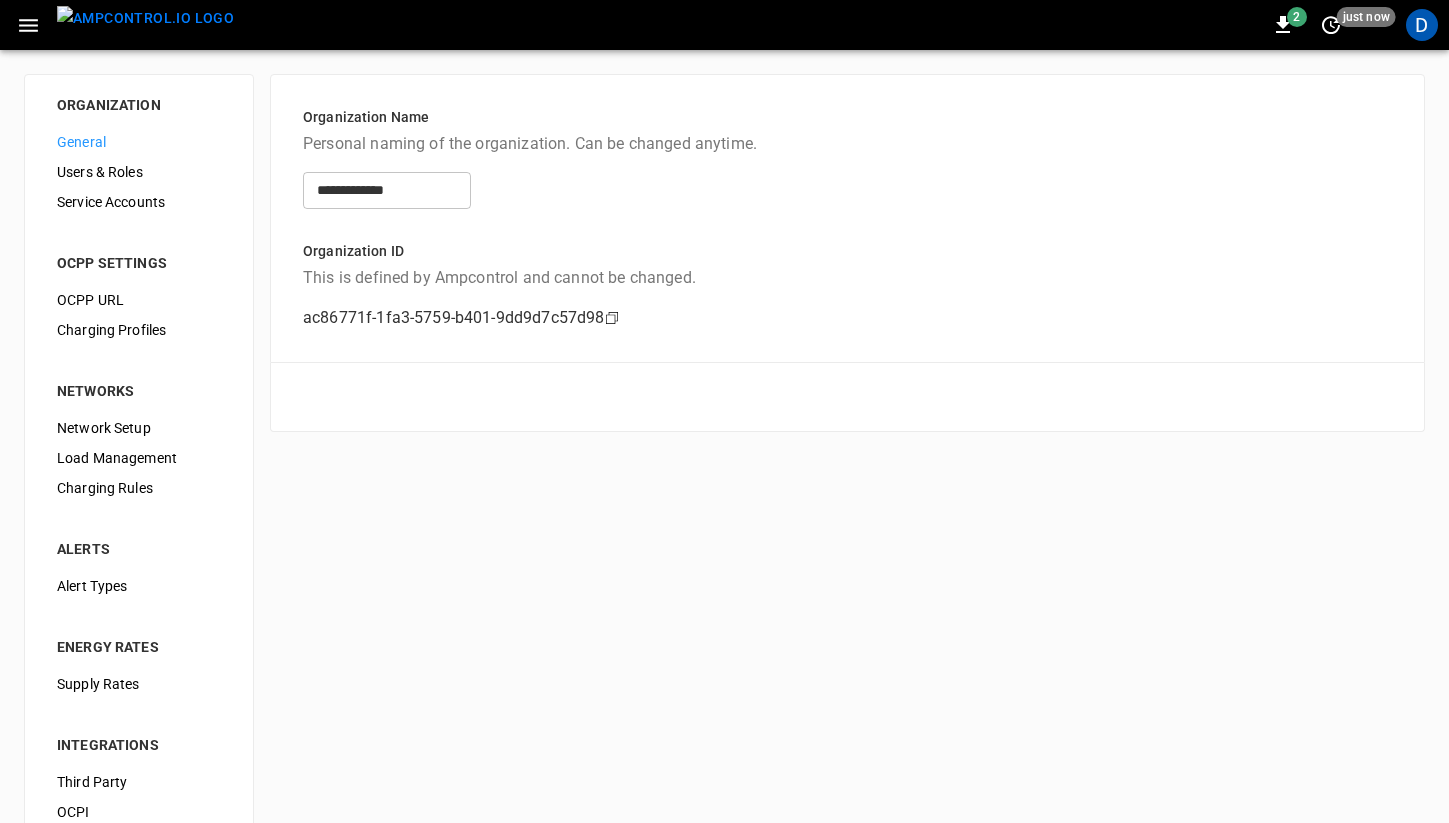 click on "Load Management" at bounding box center [139, 458] 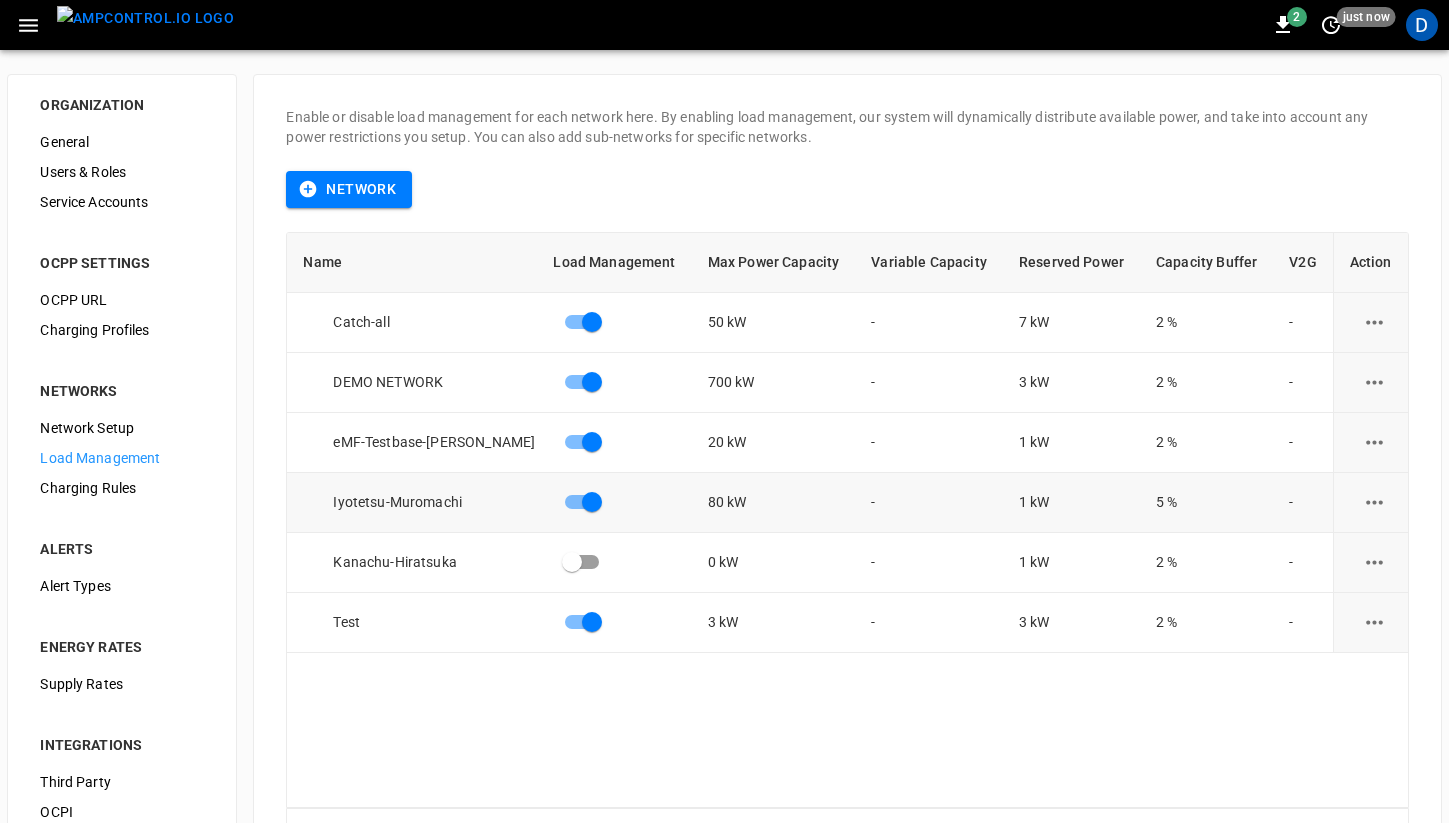 click 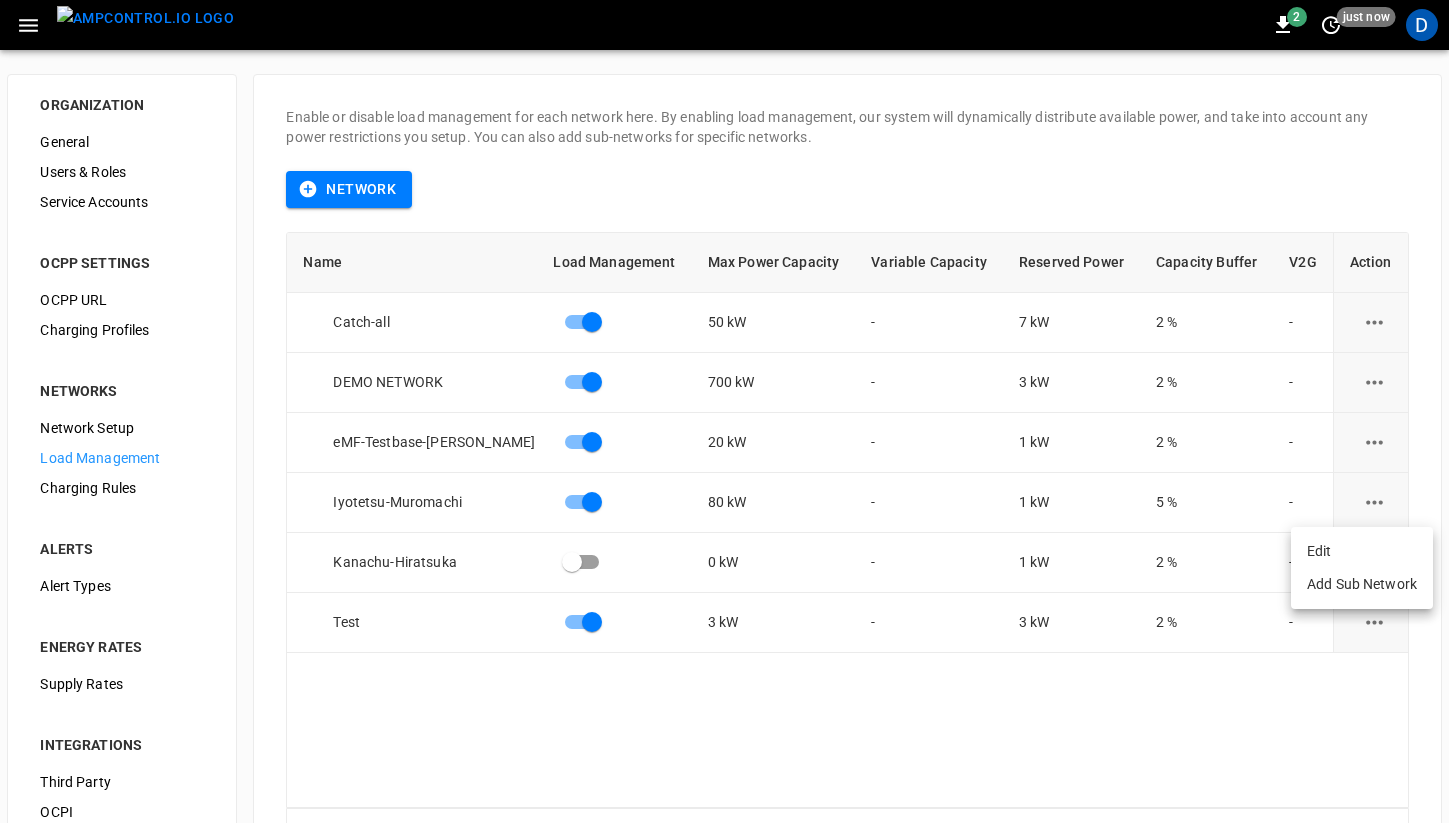 click on "Edit" at bounding box center (1362, 551) 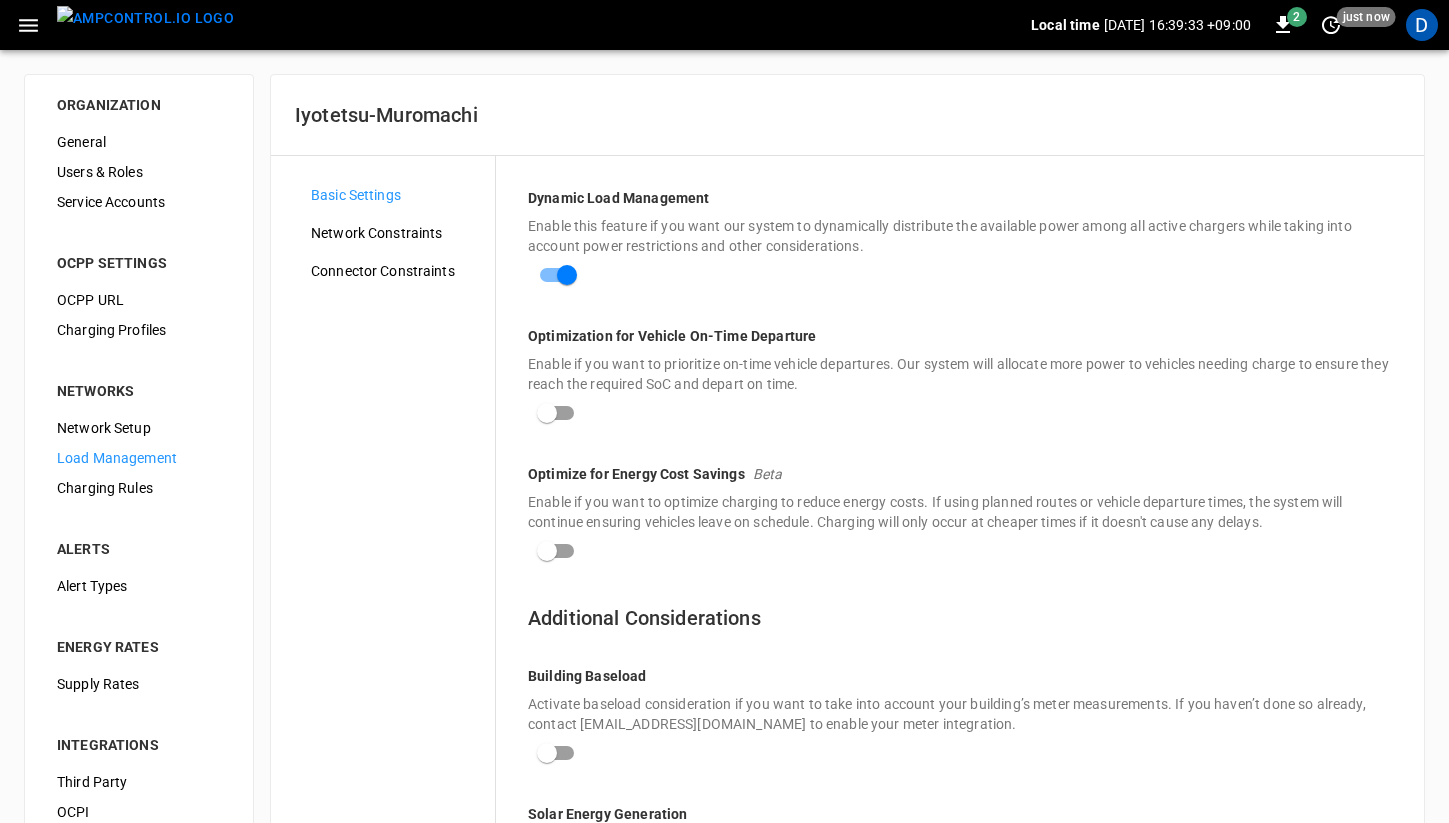 click on "Connector Constraints" at bounding box center (395, 271) 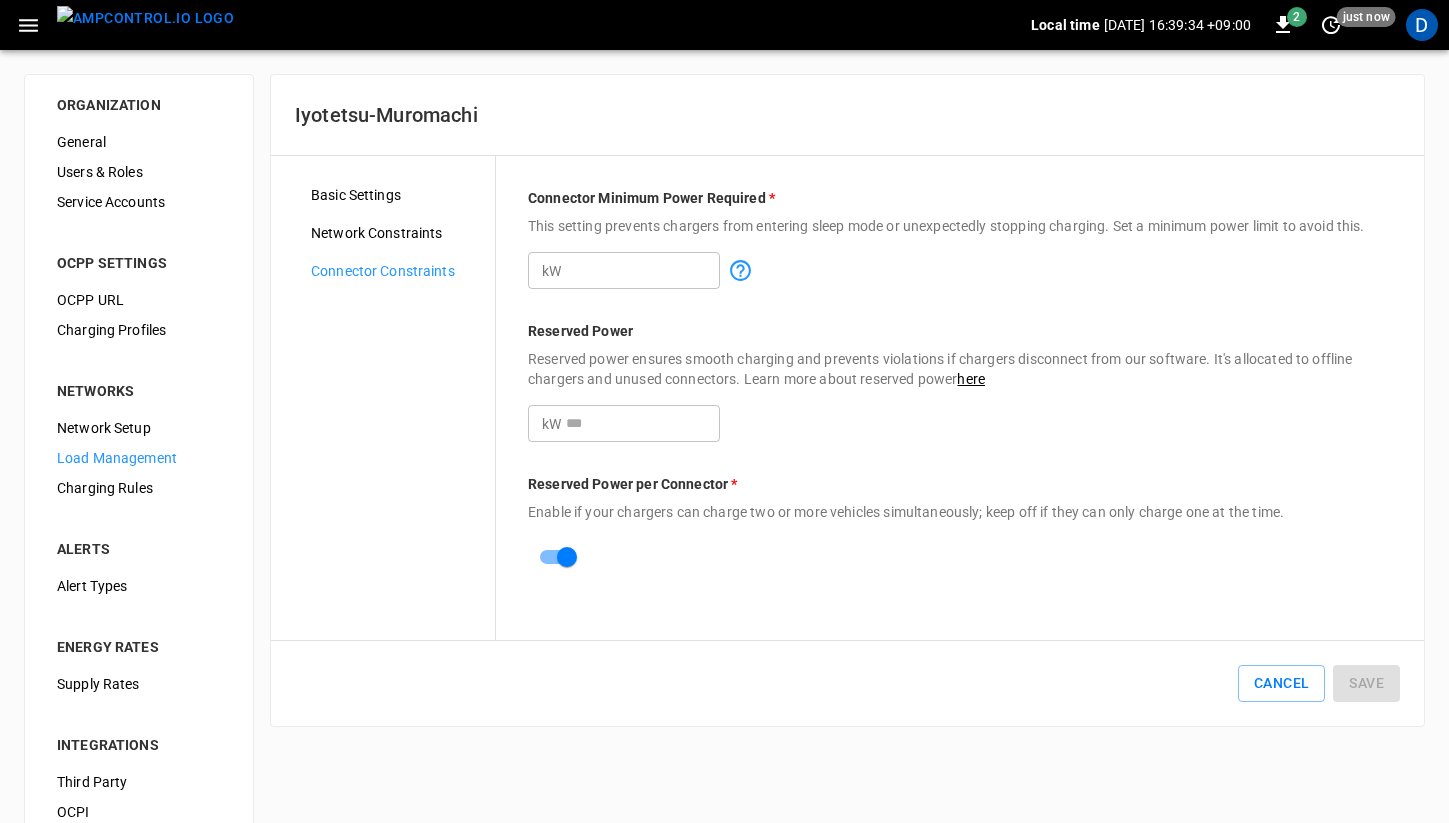 click on "*" at bounding box center (643, 423) 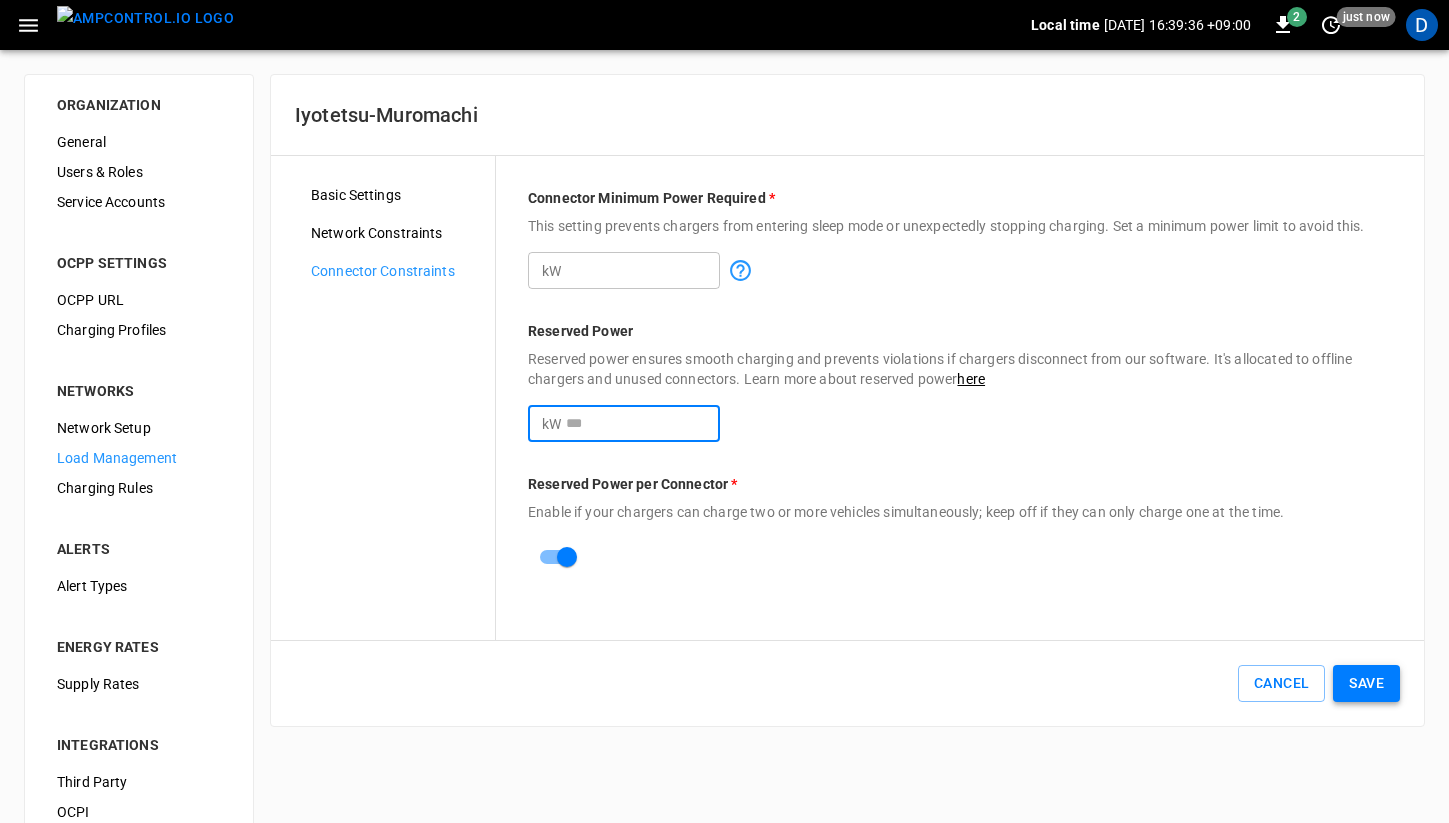 type on "**" 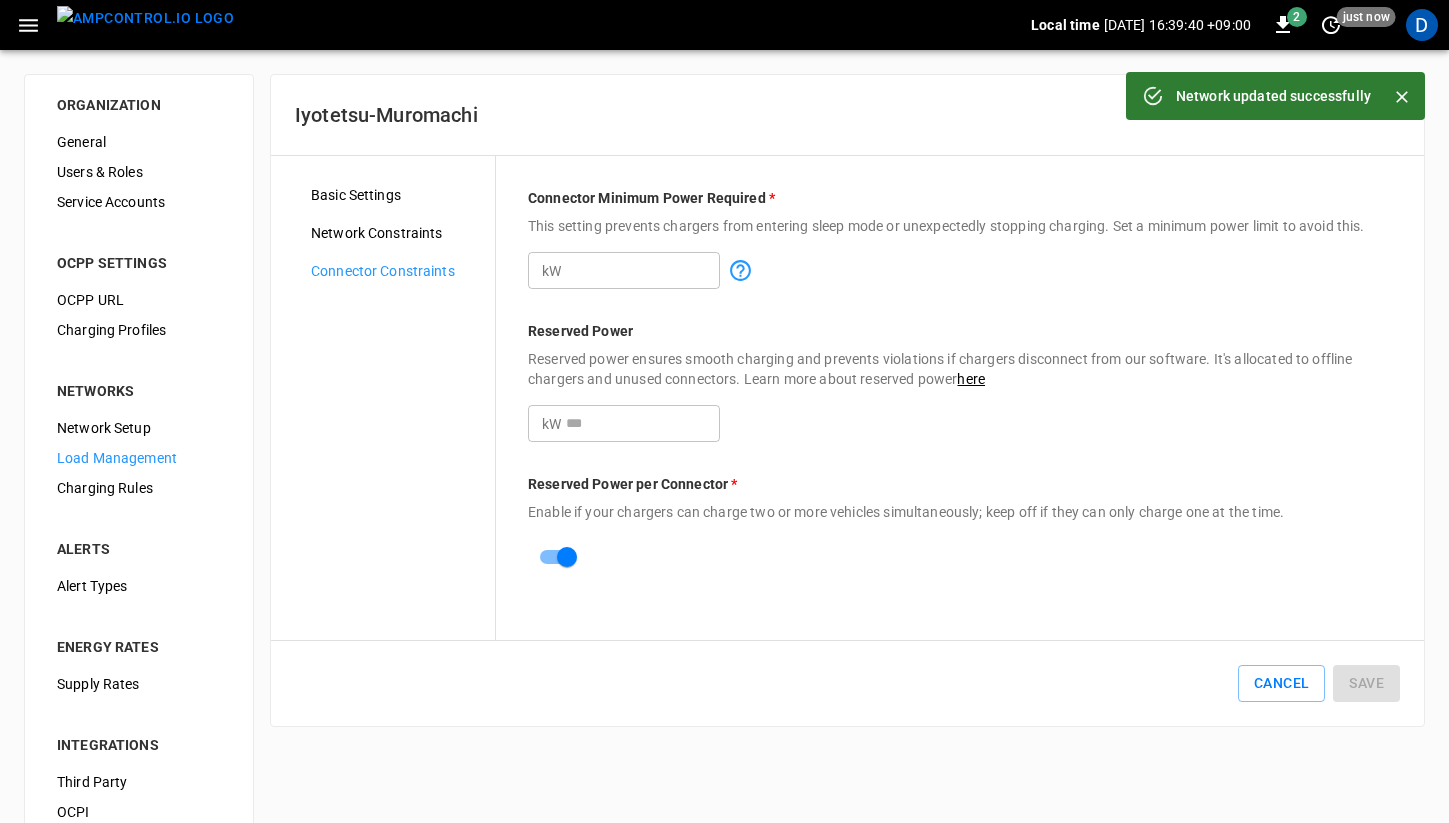 click on "General" at bounding box center [139, 142] 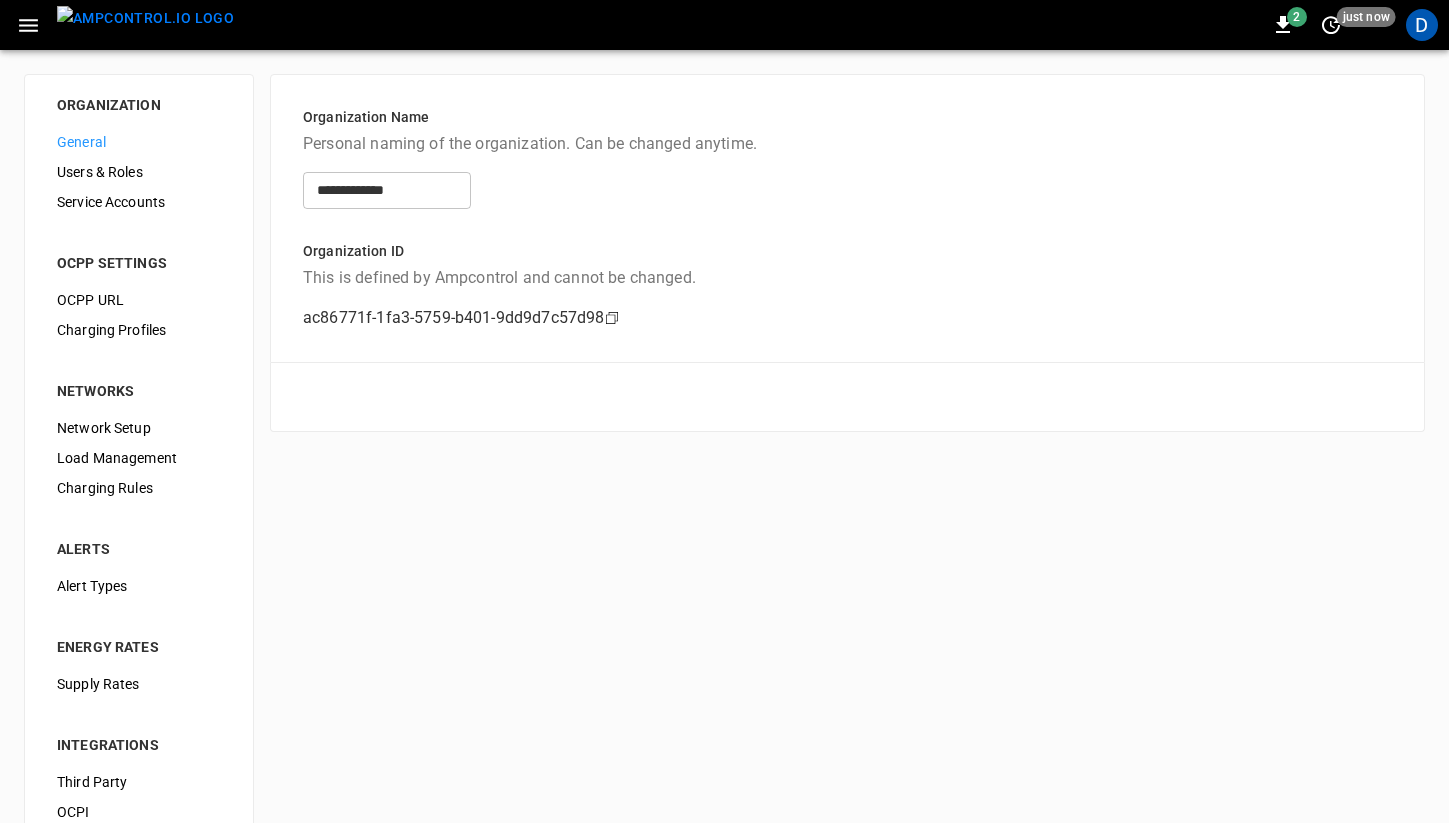 click 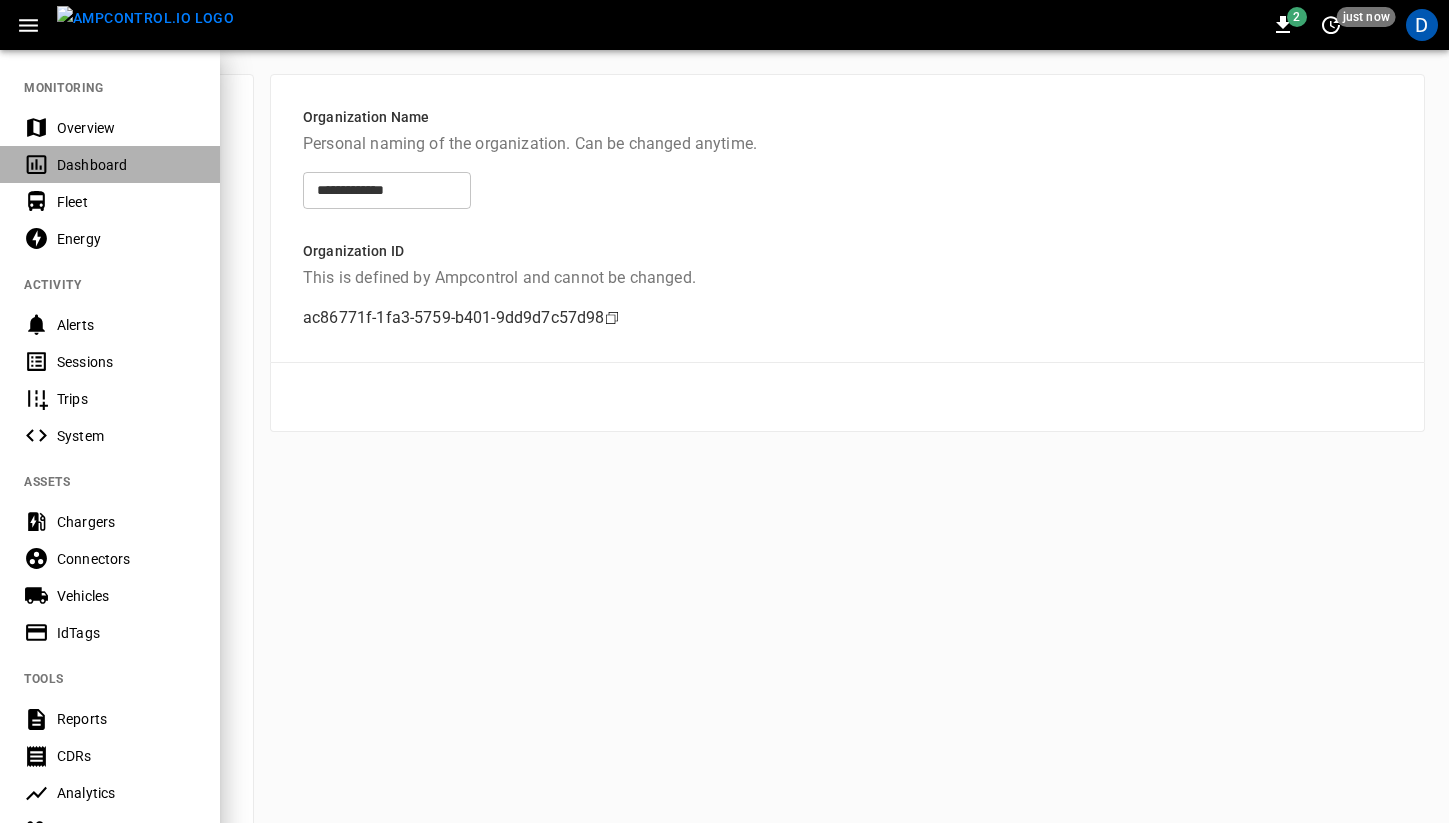 click on "Dashboard" at bounding box center (126, 165) 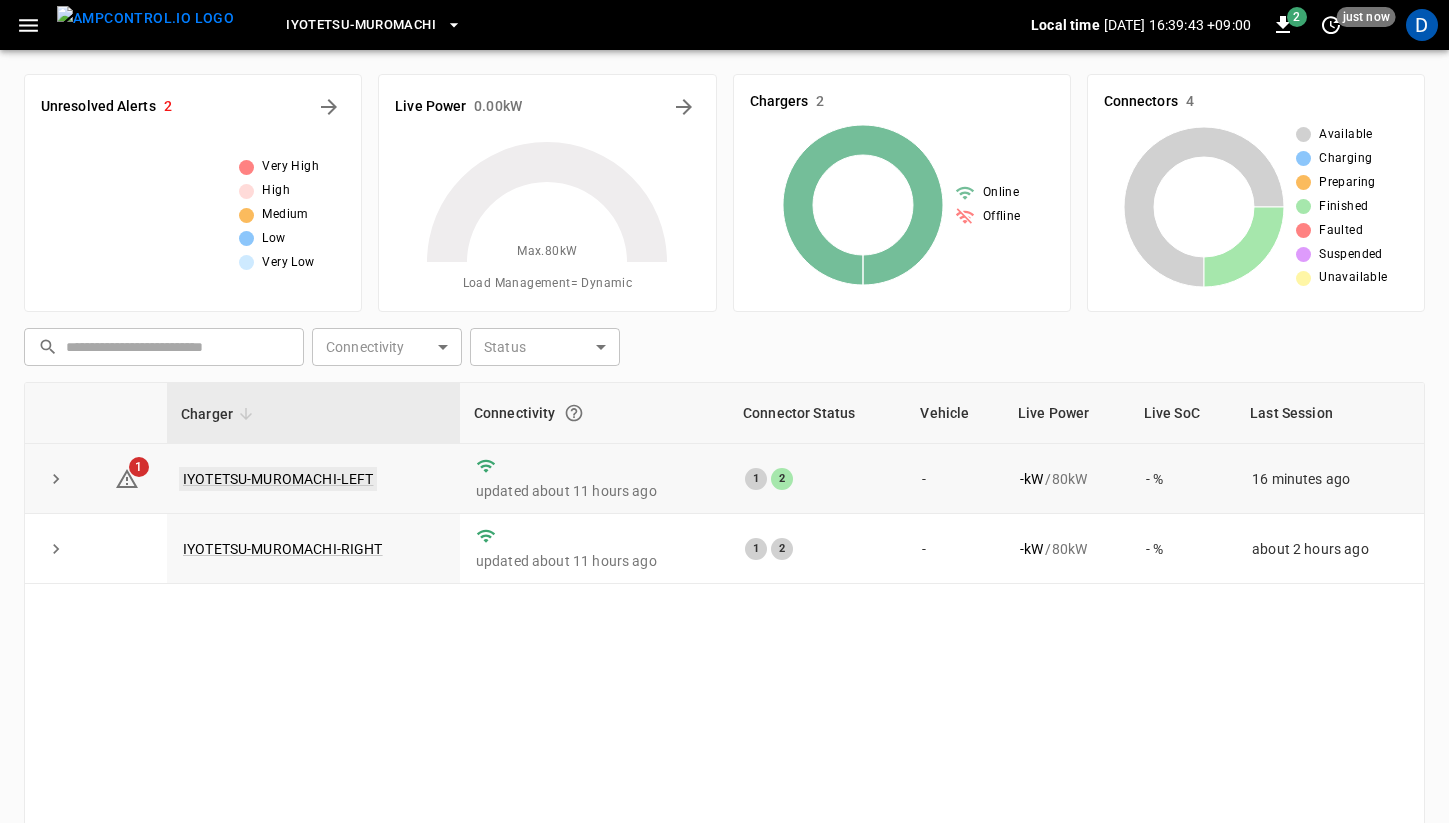 click on "IYOTETSU-MUROMACHI-LEFT" at bounding box center (278, 479) 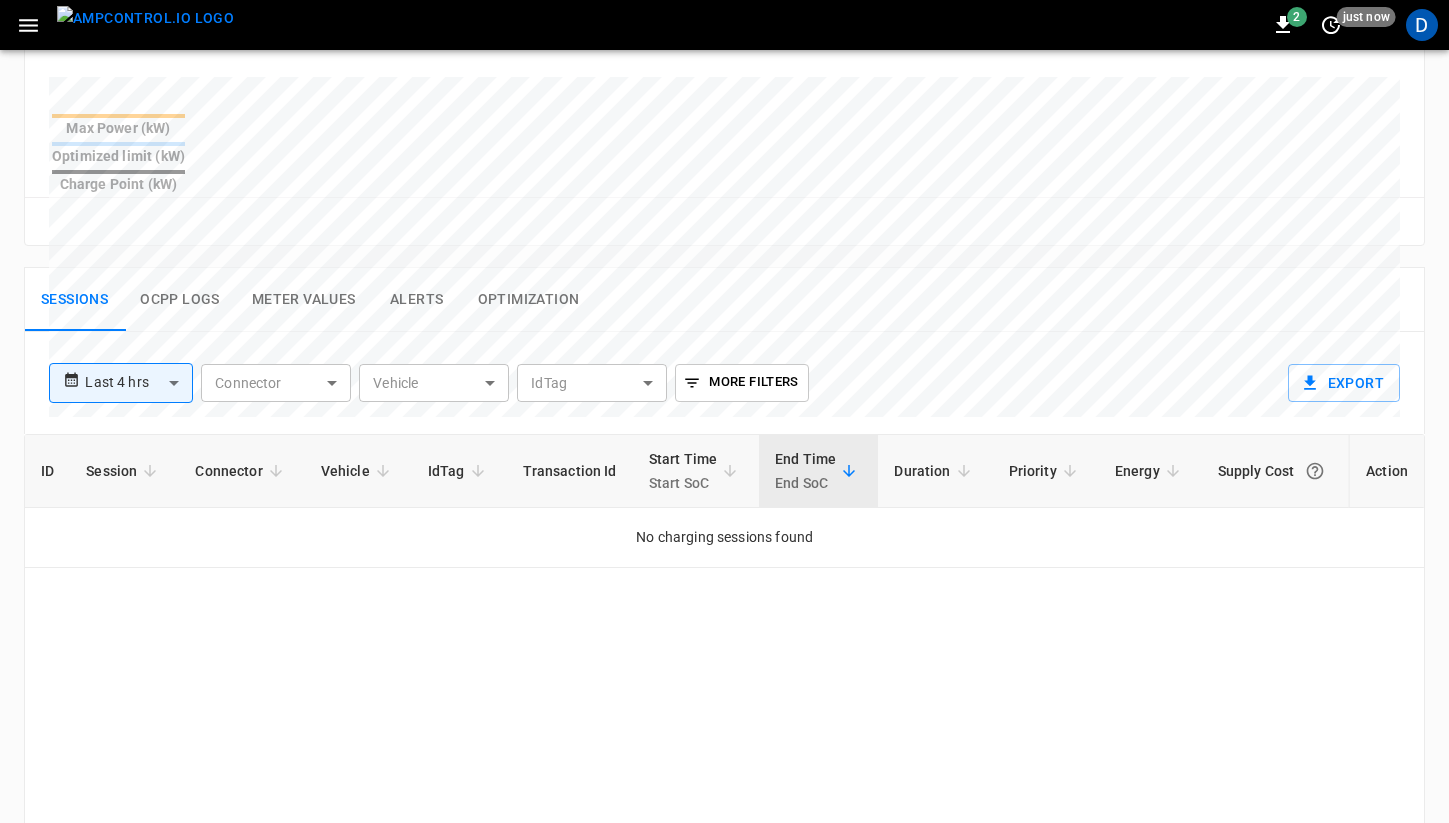 scroll, scrollTop: 781, scrollLeft: 0, axis: vertical 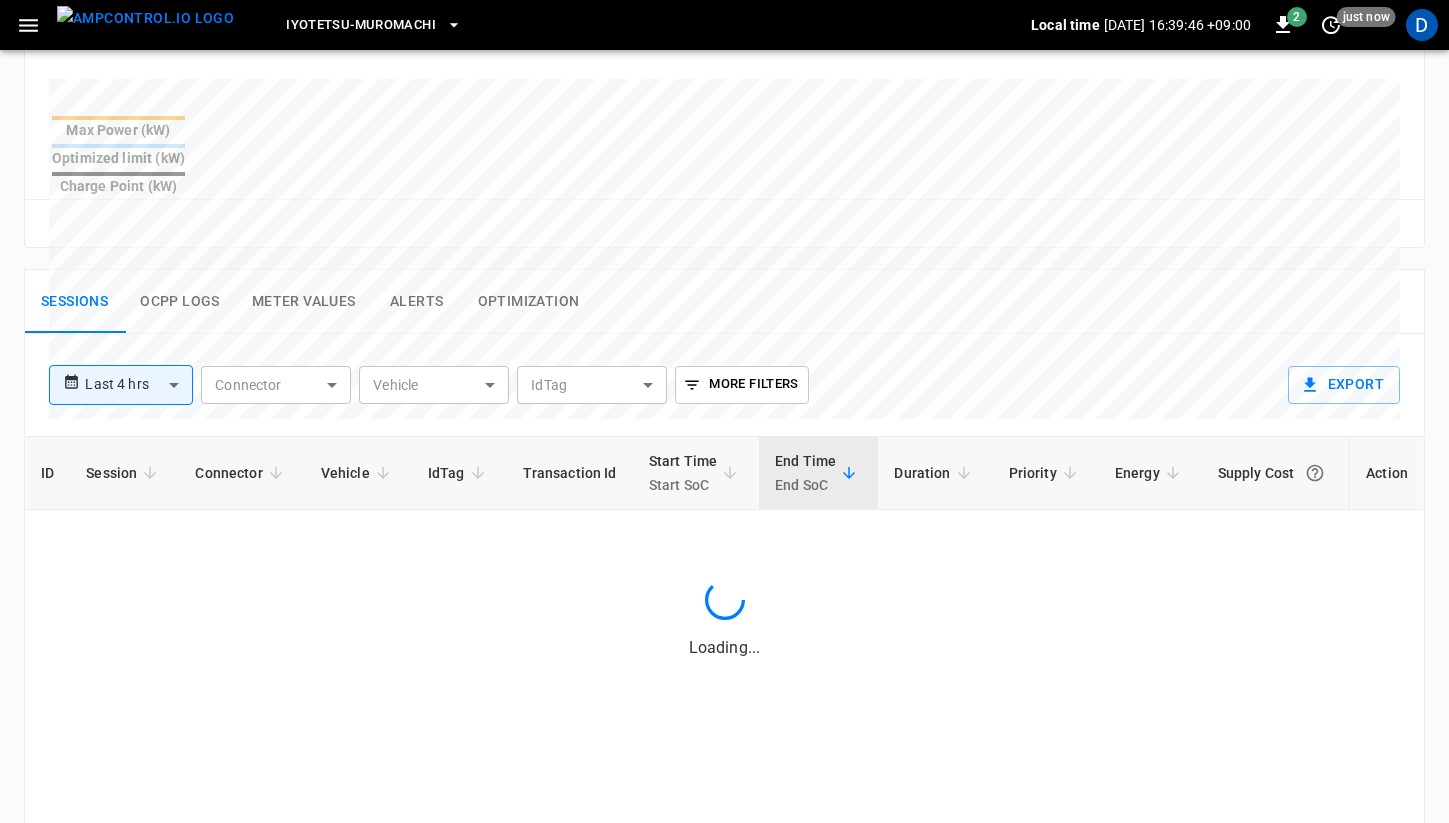 click on "Ocpp logs" at bounding box center (180, 302) 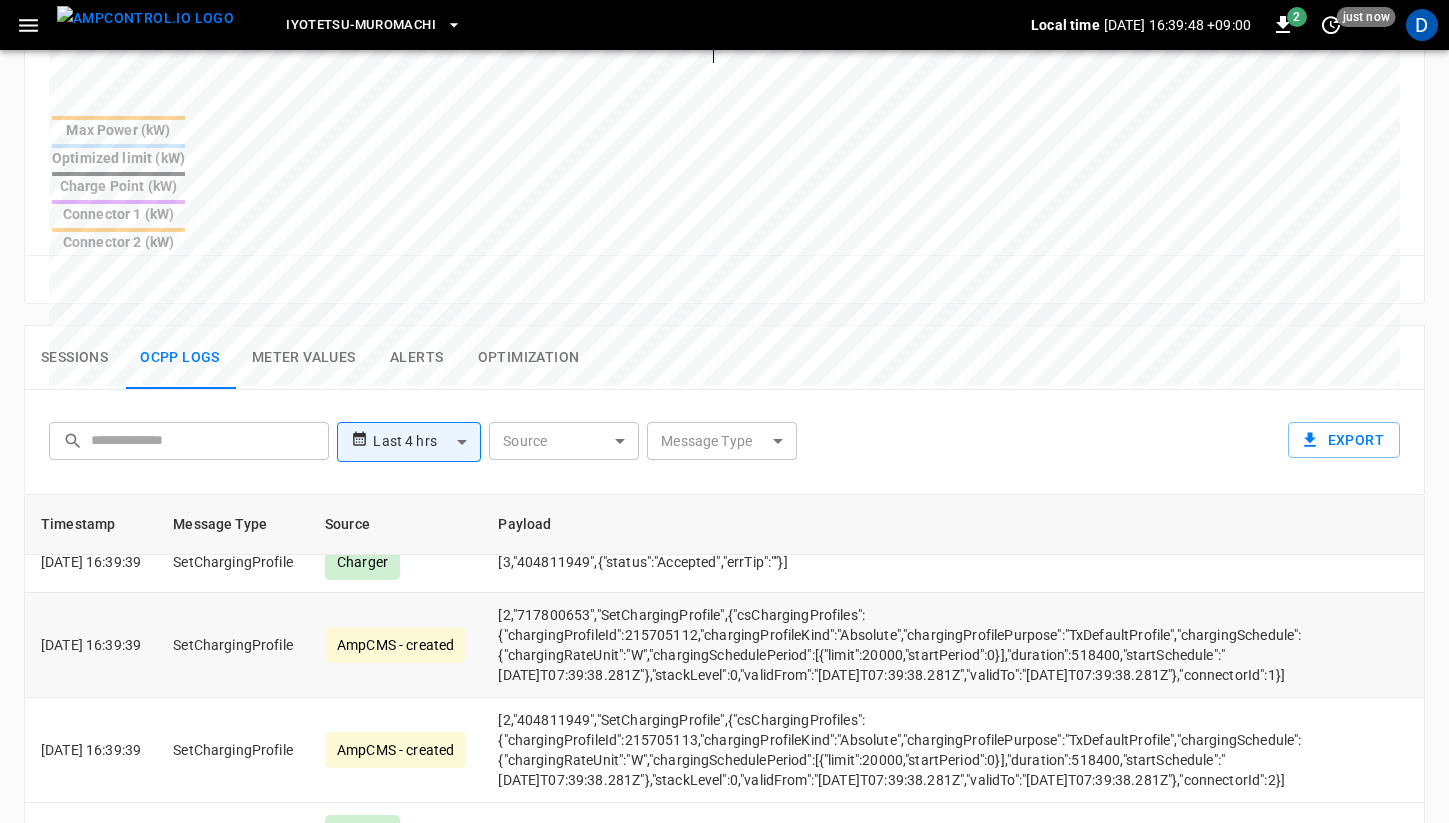 scroll, scrollTop: 80, scrollLeft: 0, axis: vertical 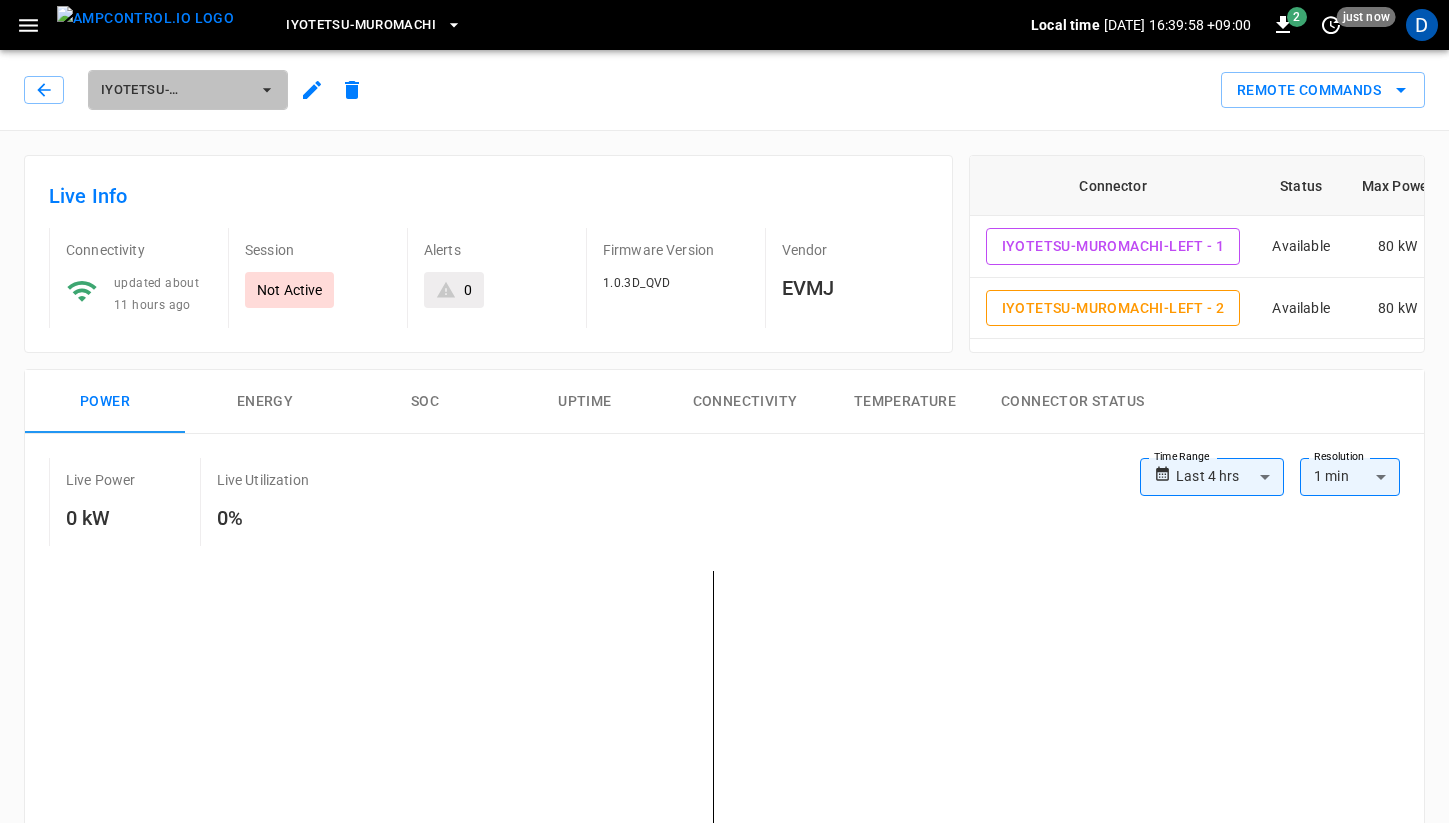 click on "IYOTETSU-MUROMACHI-LEFT" at bounding box center (175, 90) 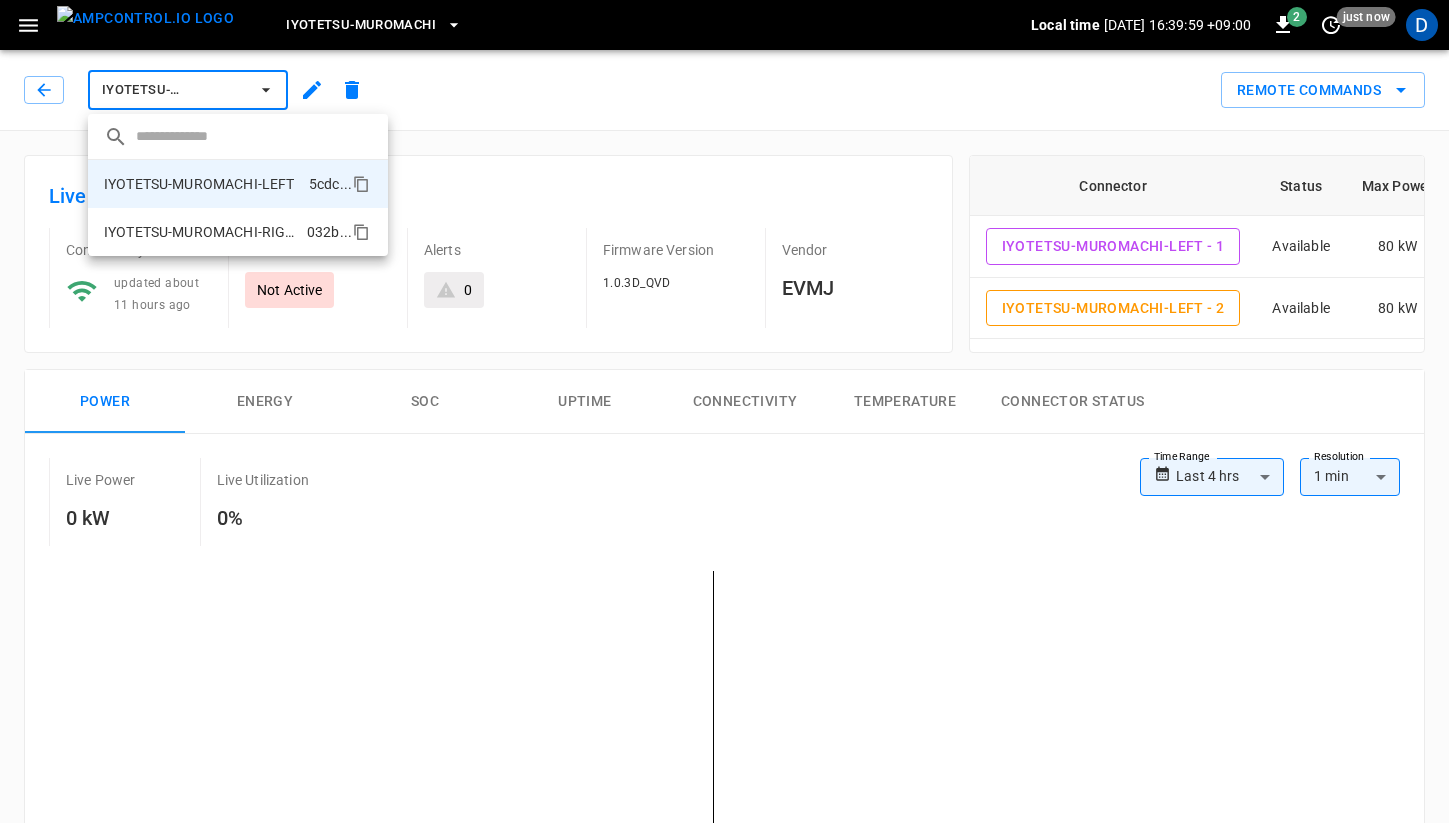 click on "IYOTETSU-MUROMACHI-RIGHT" at bounding box center [201, 232] 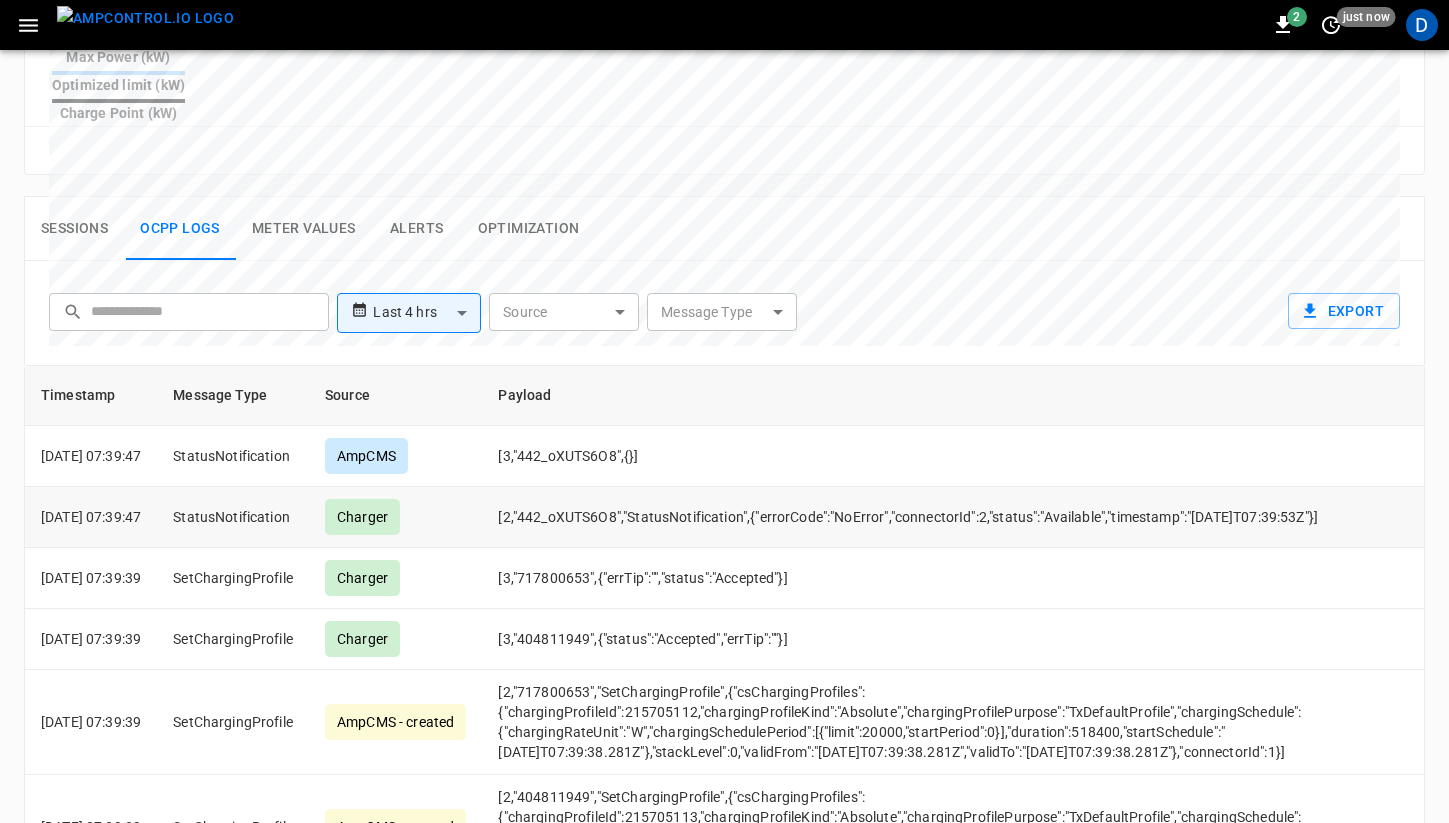 scroll, scrollTop: 899, scrollLeft: 0, axis: vertical 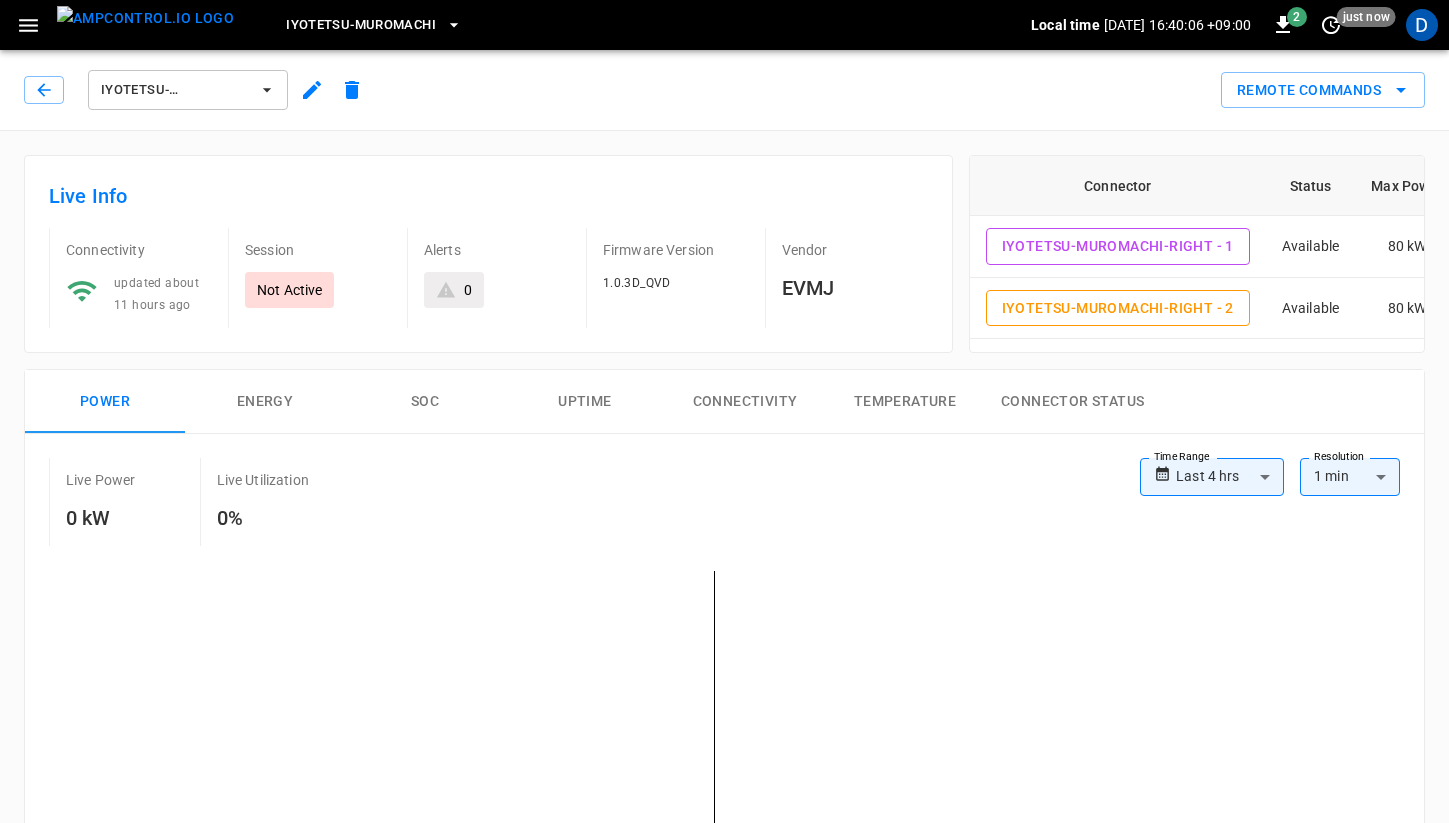 click 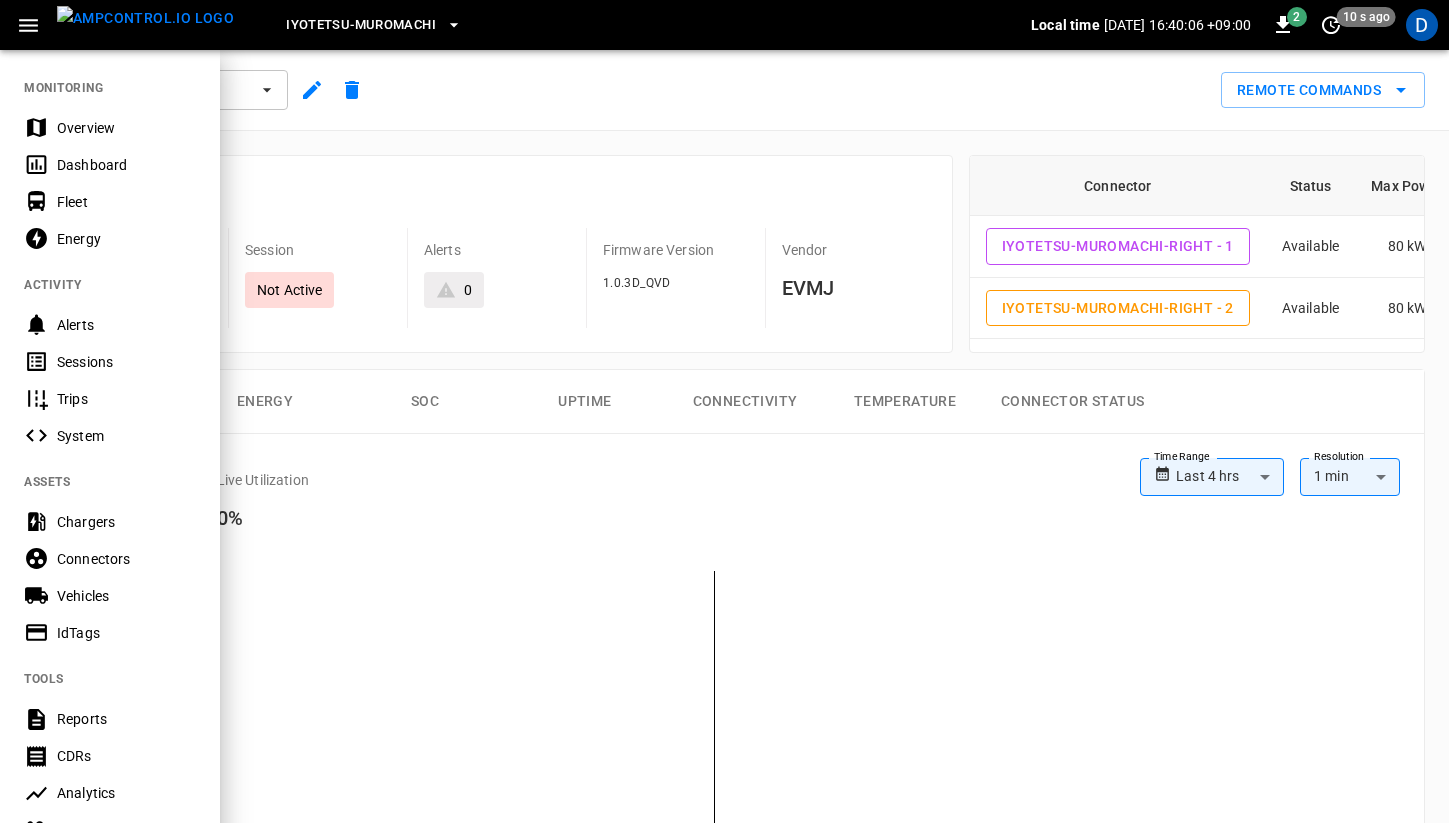 click 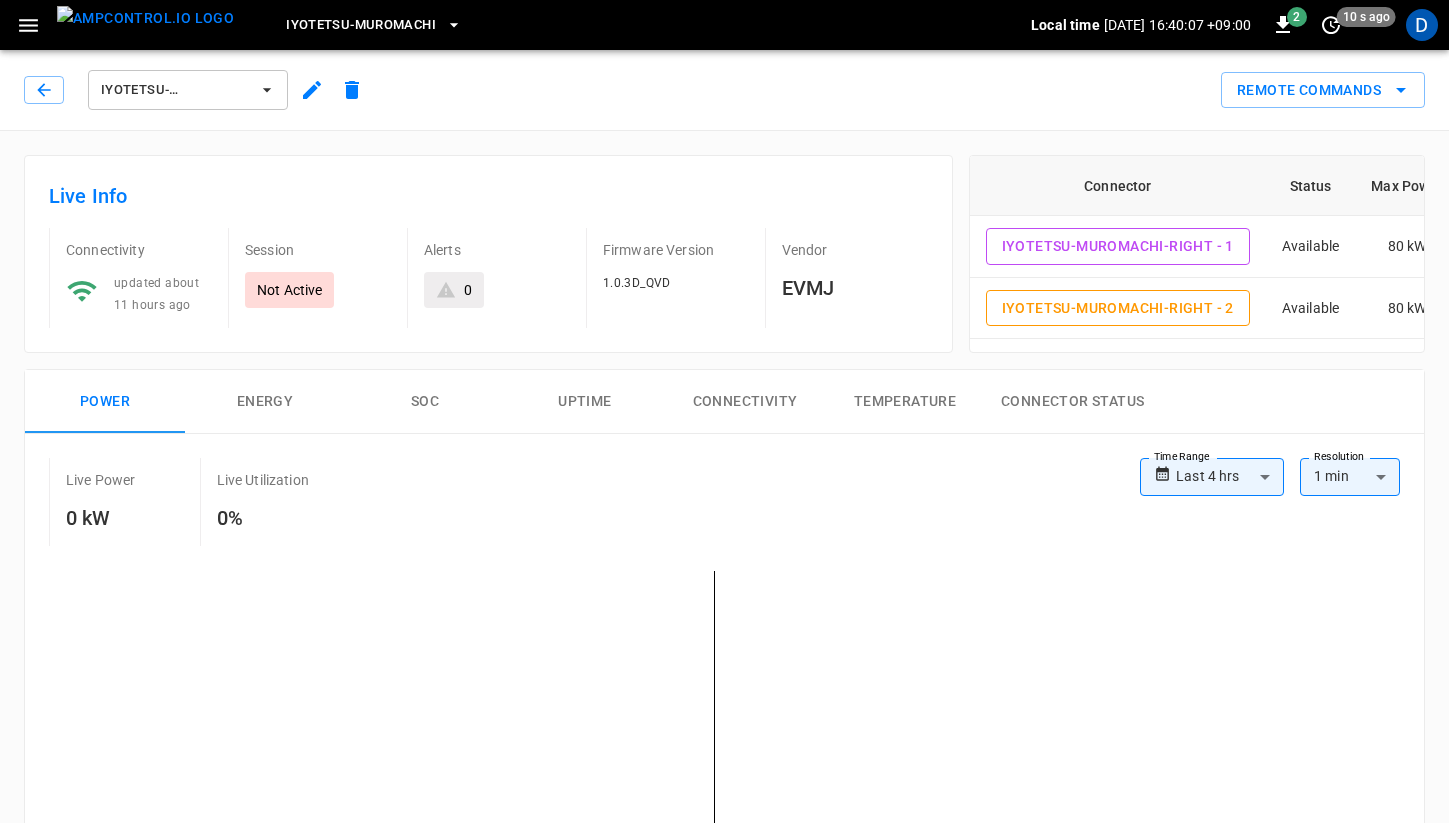 click 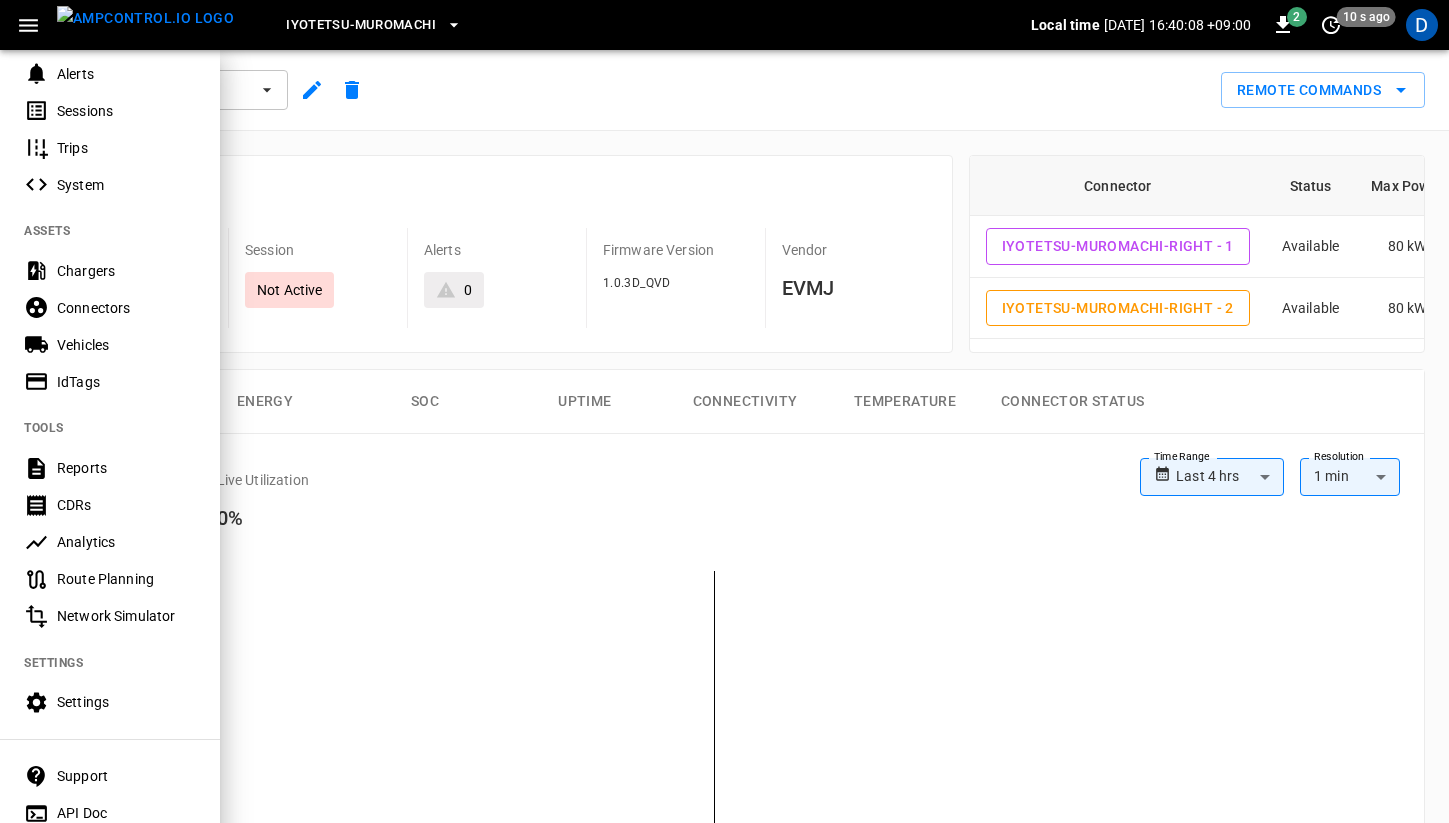 scroll, scrollTop: 304, scrollLeft: 0, axis: vertical 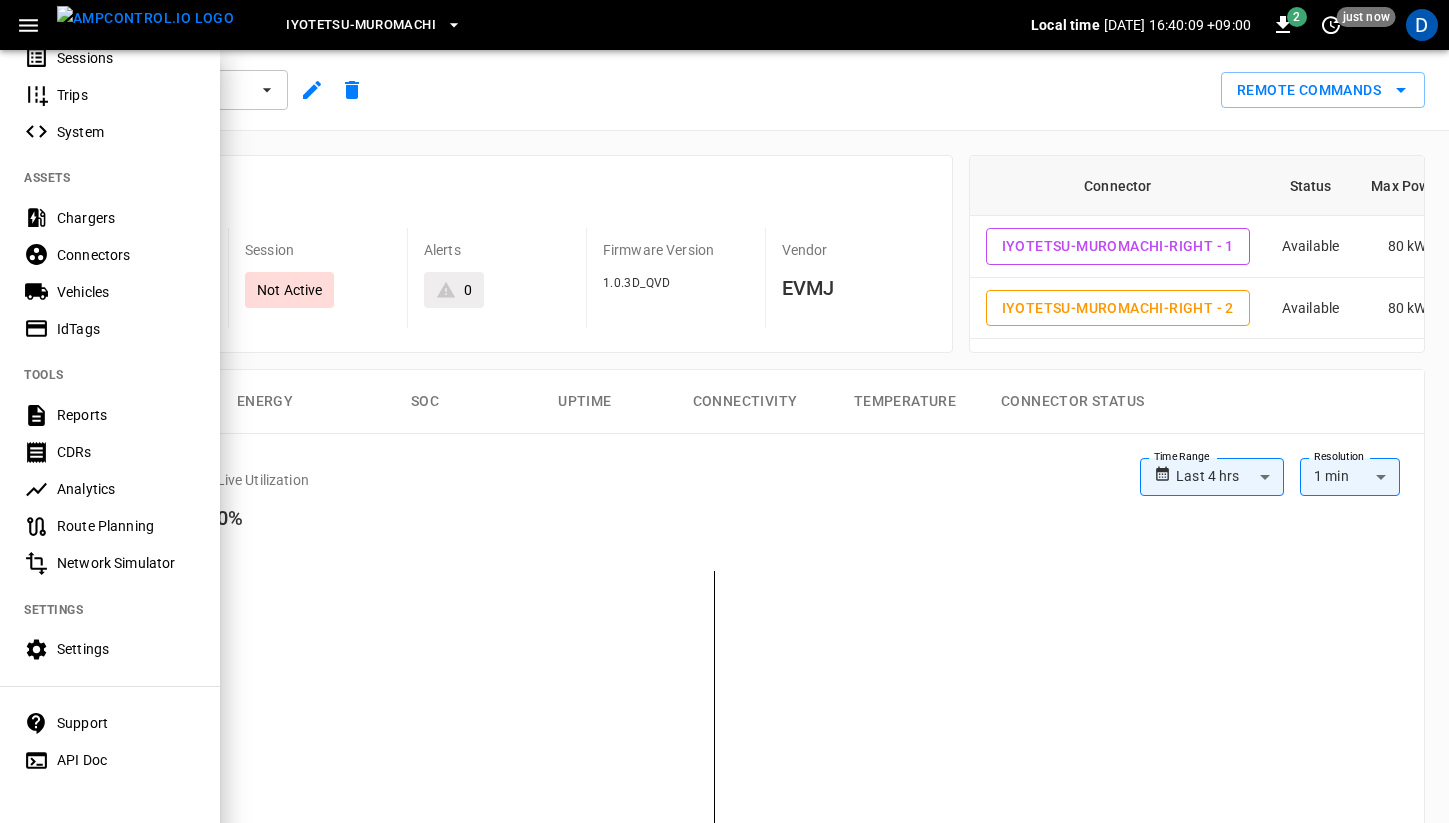 click on "Settings" at bounding box center (126, 649) 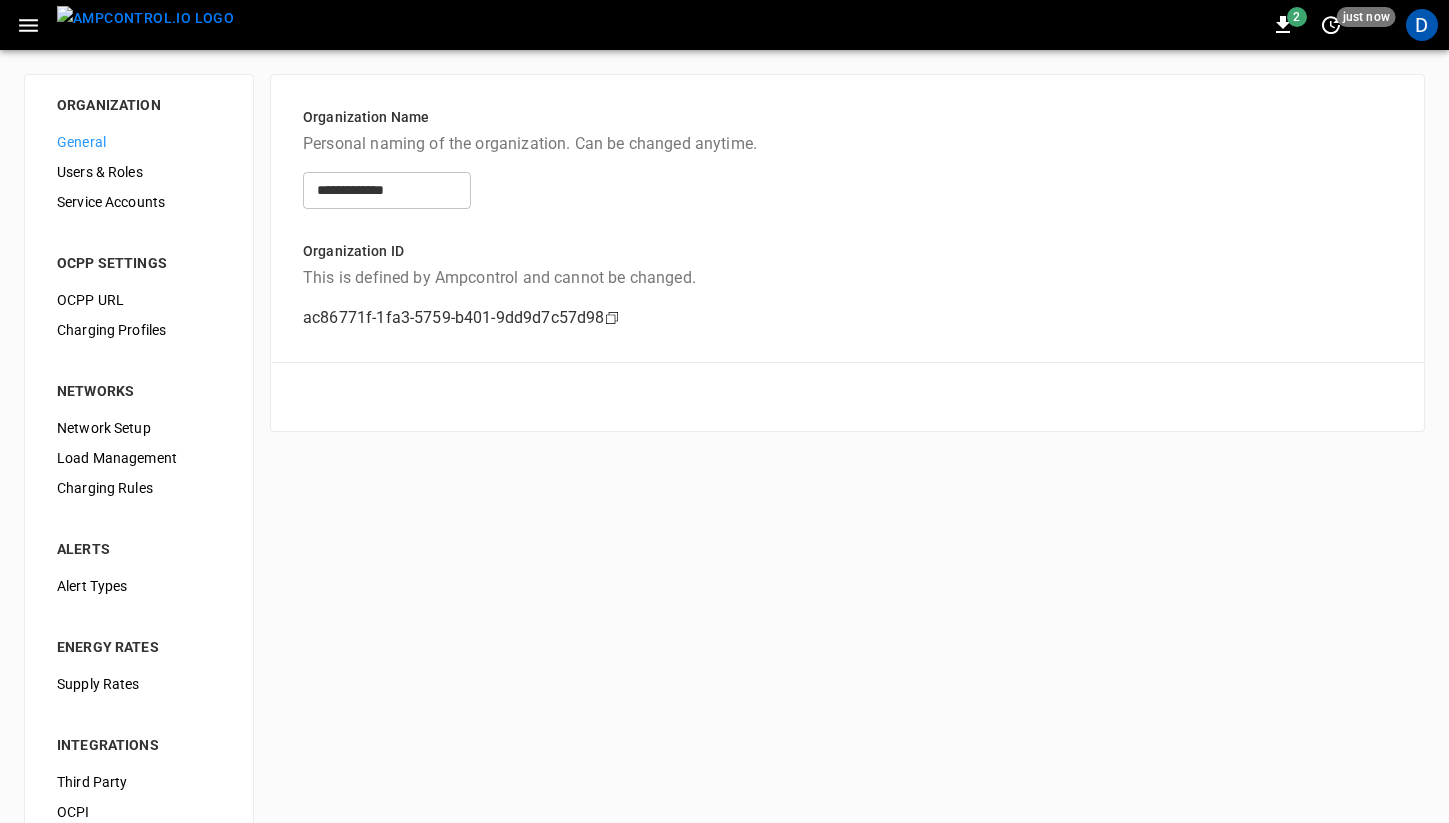 click on "Load Management" at bounding box center [139, 458] 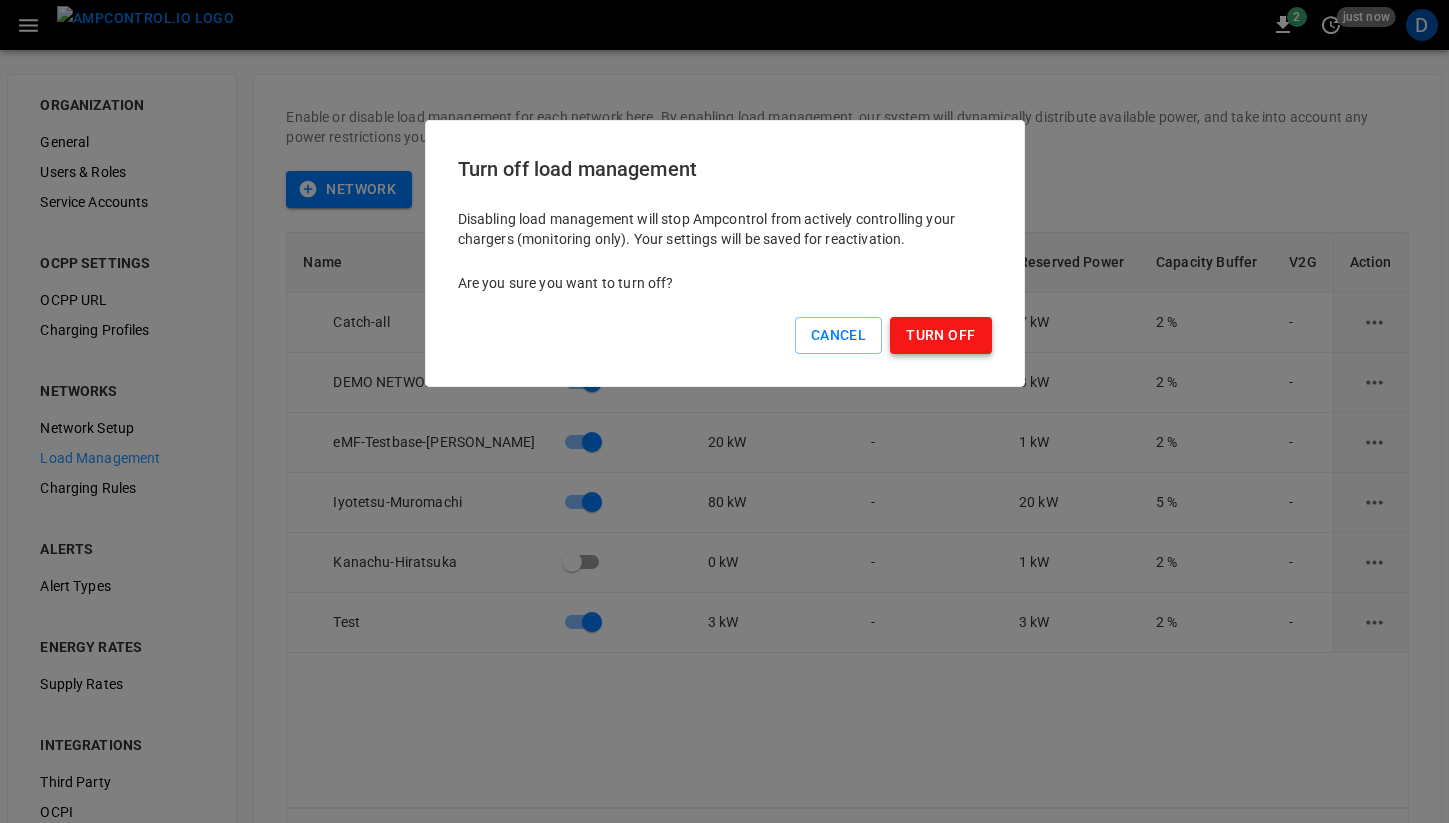 click on "Turn Off" at bounding box center [940, 335] 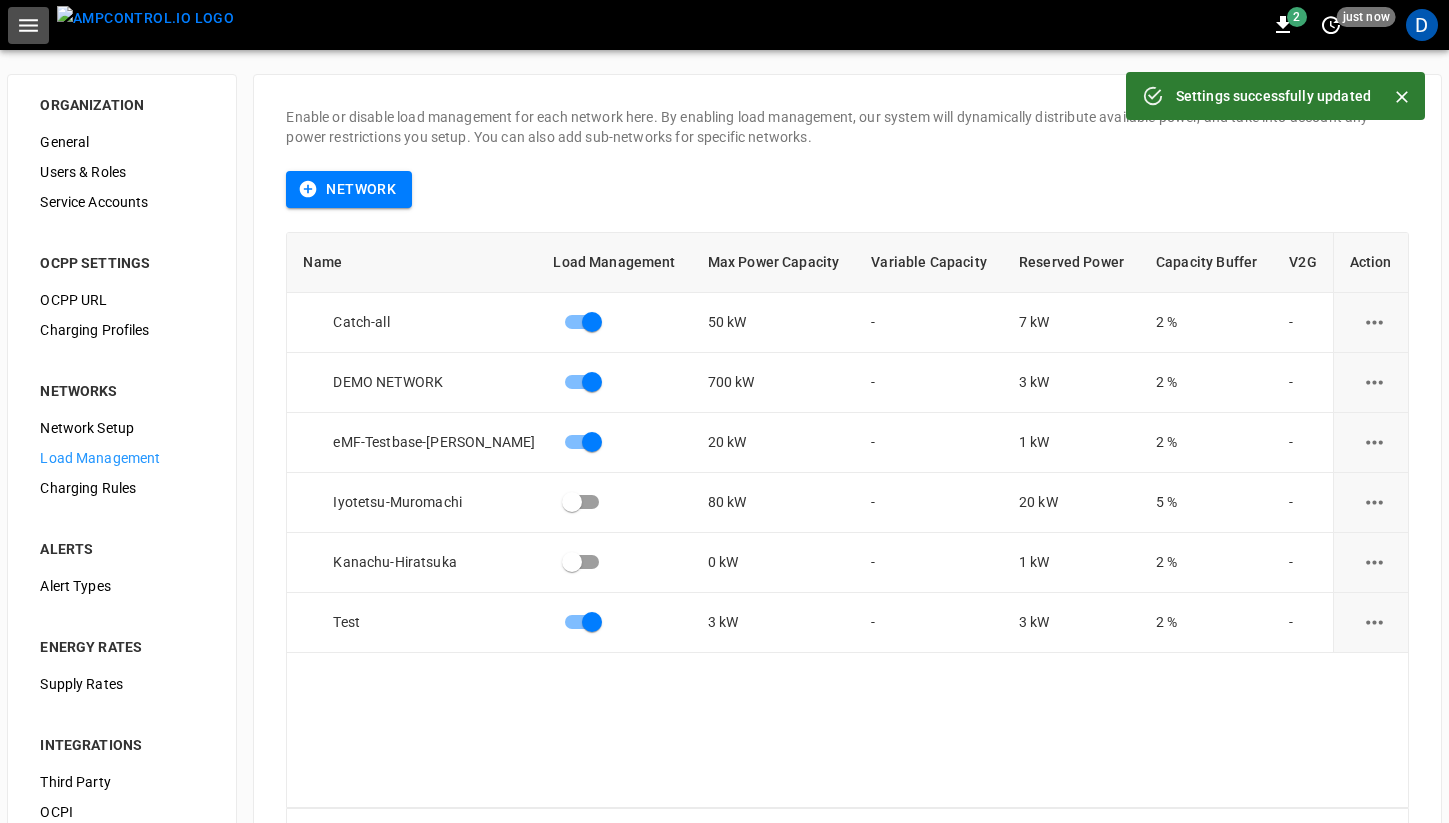 click 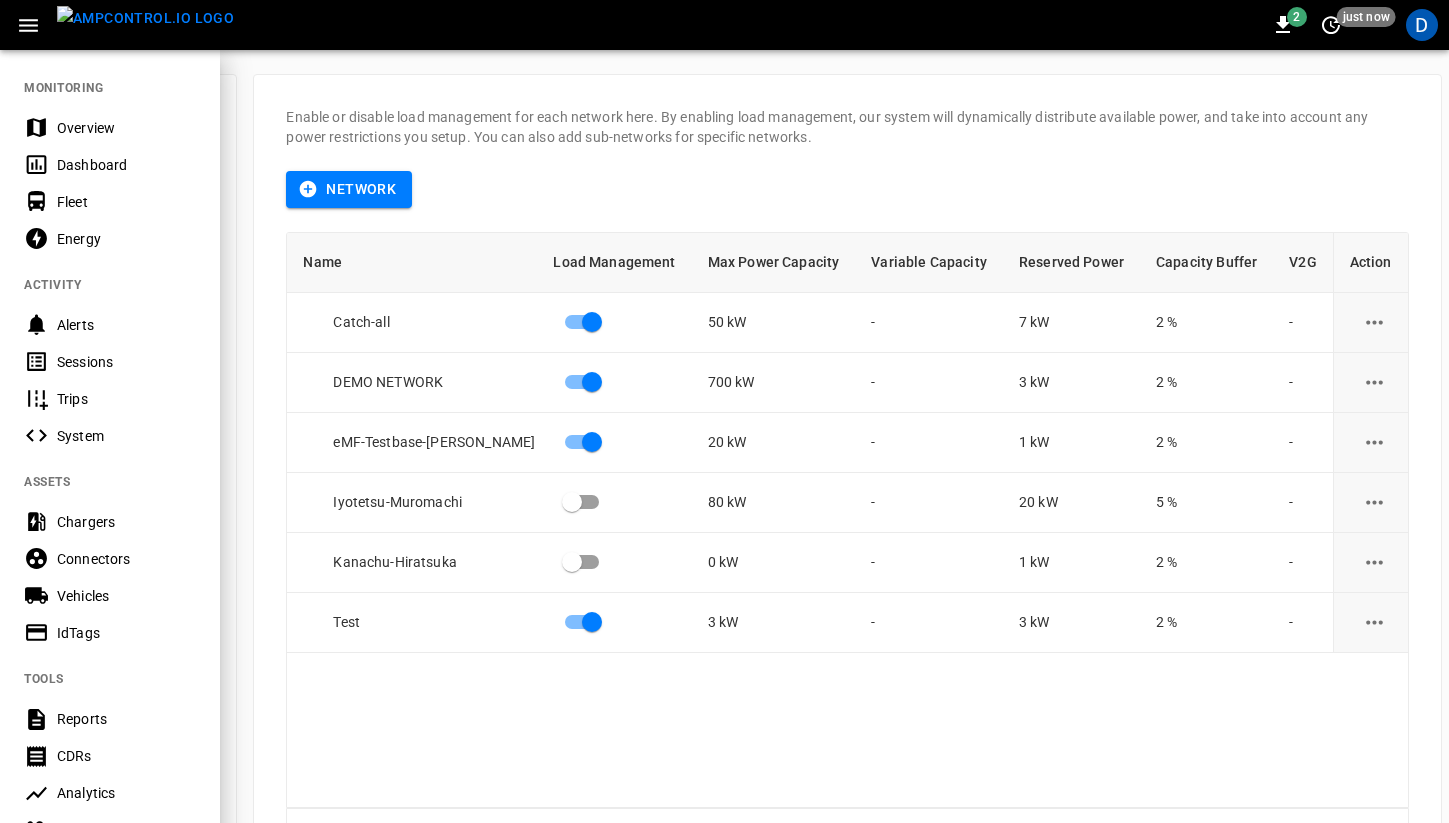 click on "Chargers" at bounding box center [126, 522] 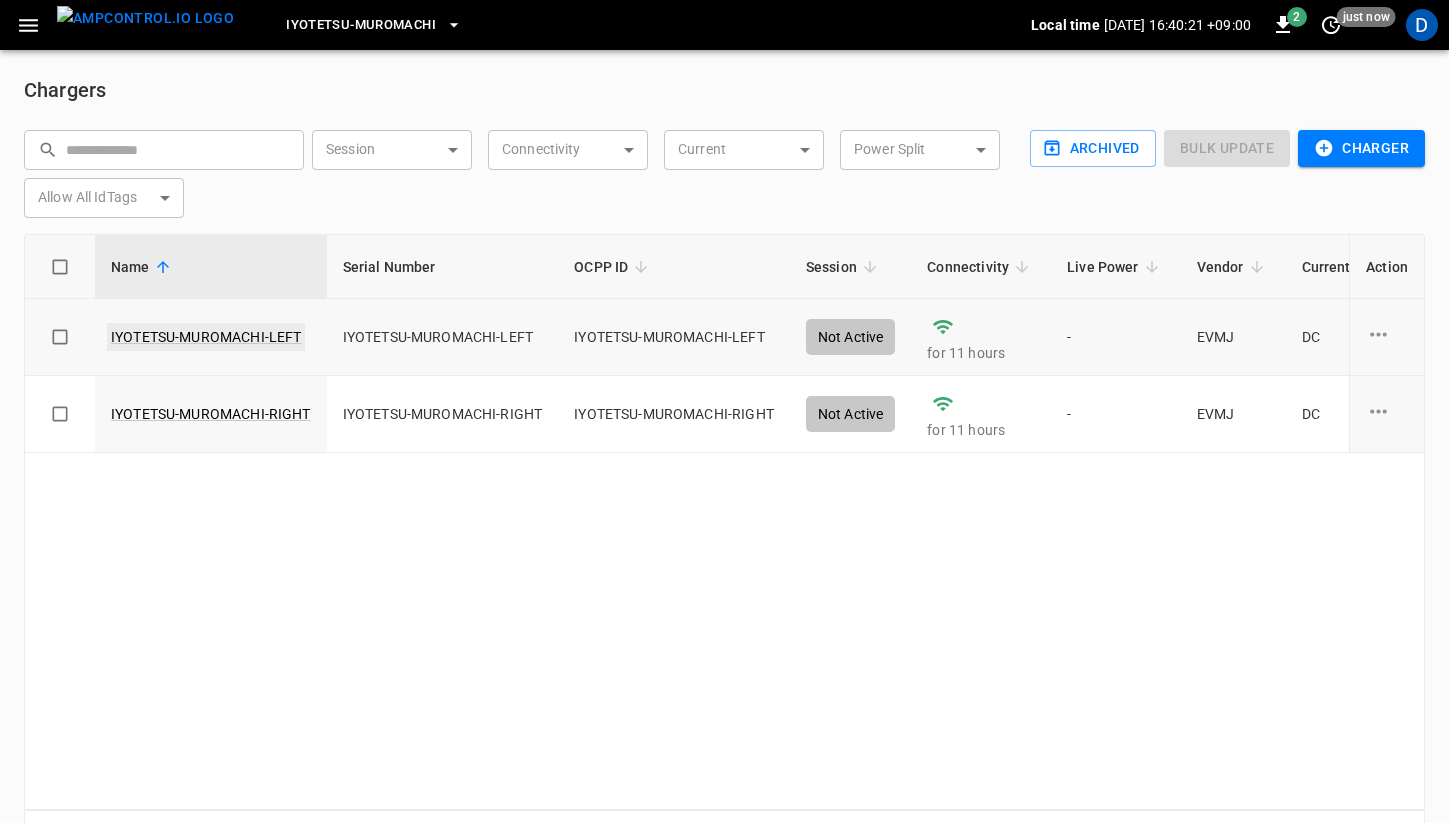click on "IYOTETSU-MUROMACHI-LEFT" at bounding box center [206, 337] 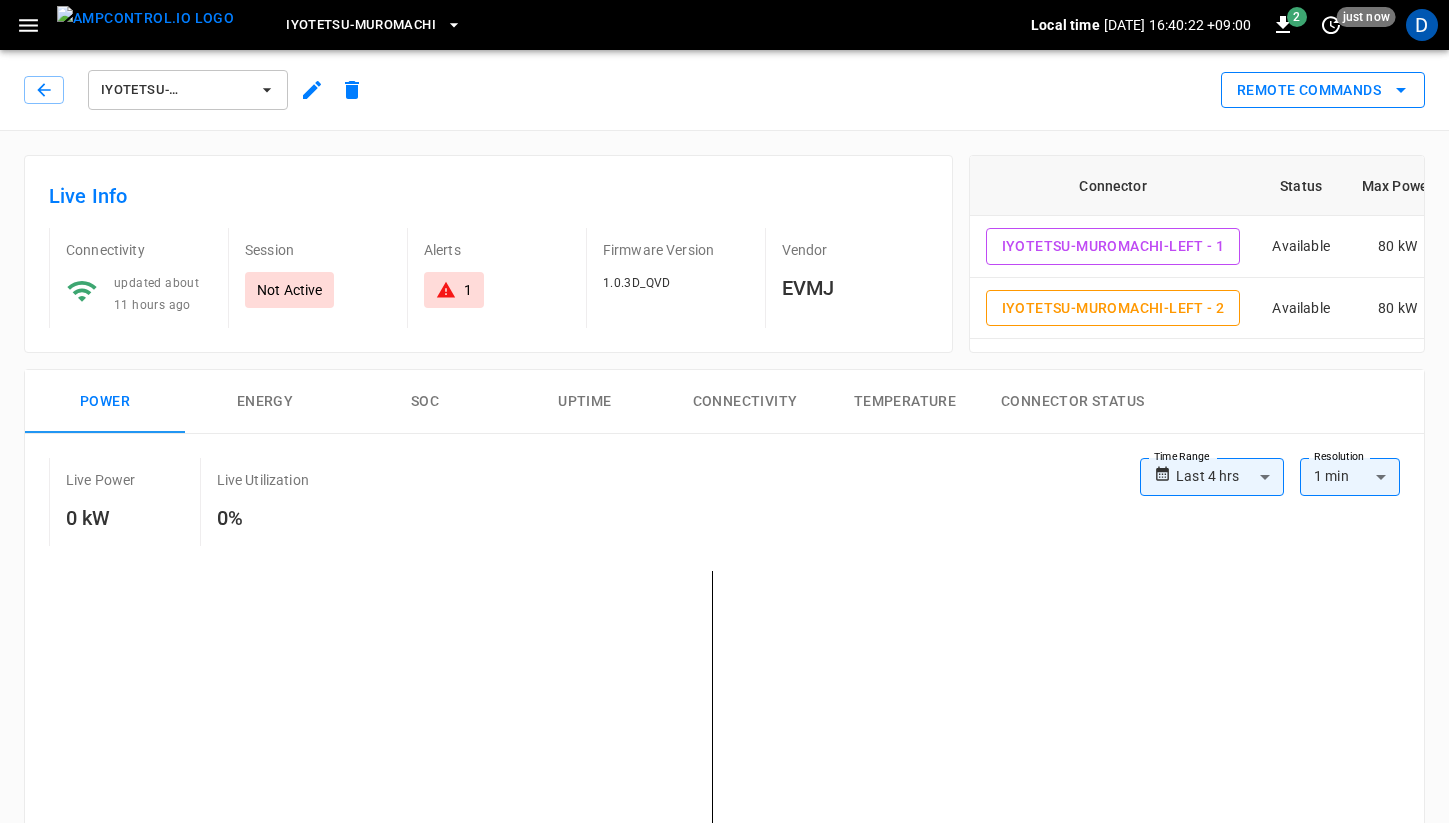 click on "Remote Commands" at bounding box center [1323, 90] 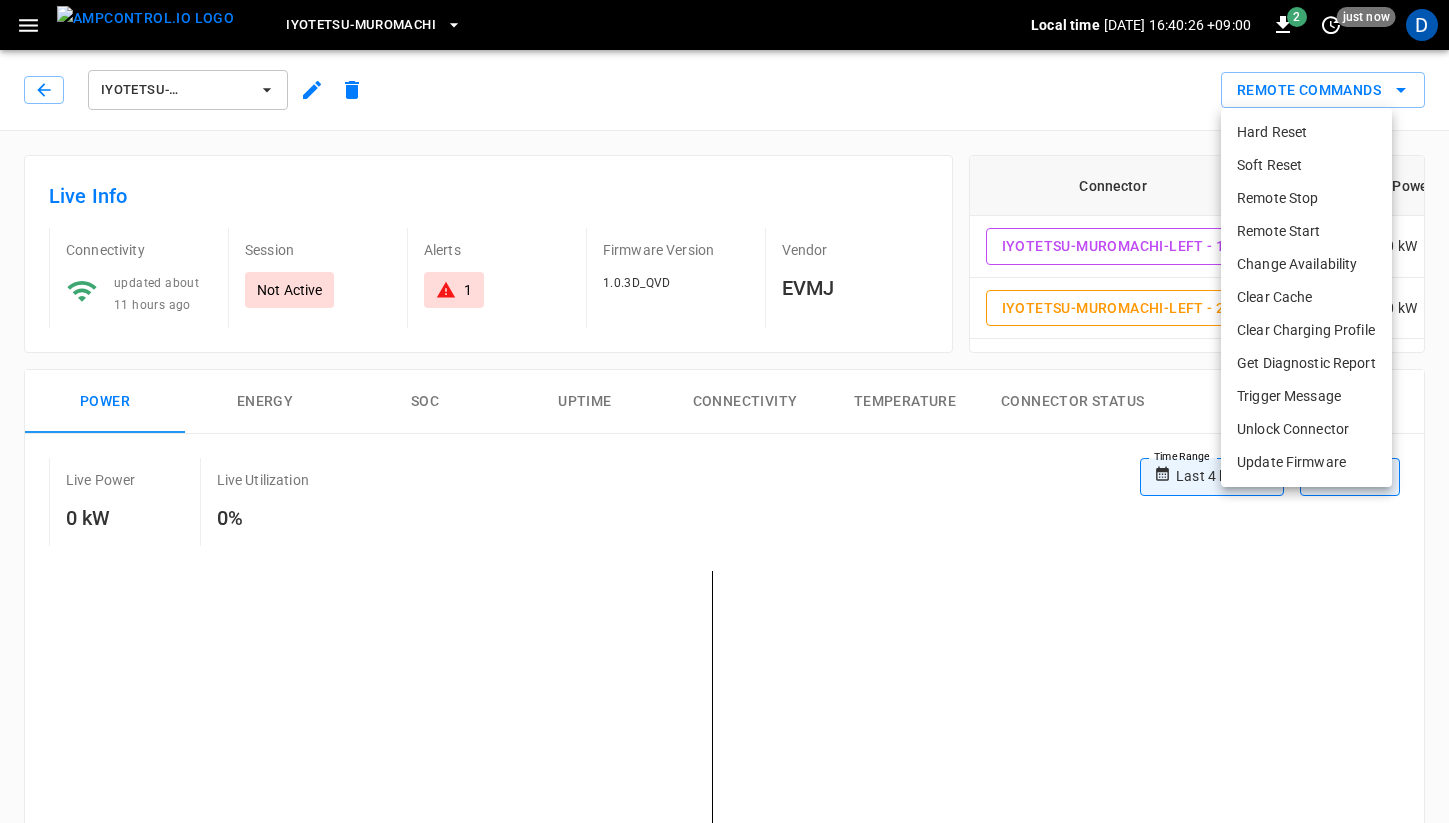 click on "Clear Charging Profile" at bounding box center [1306, 330] 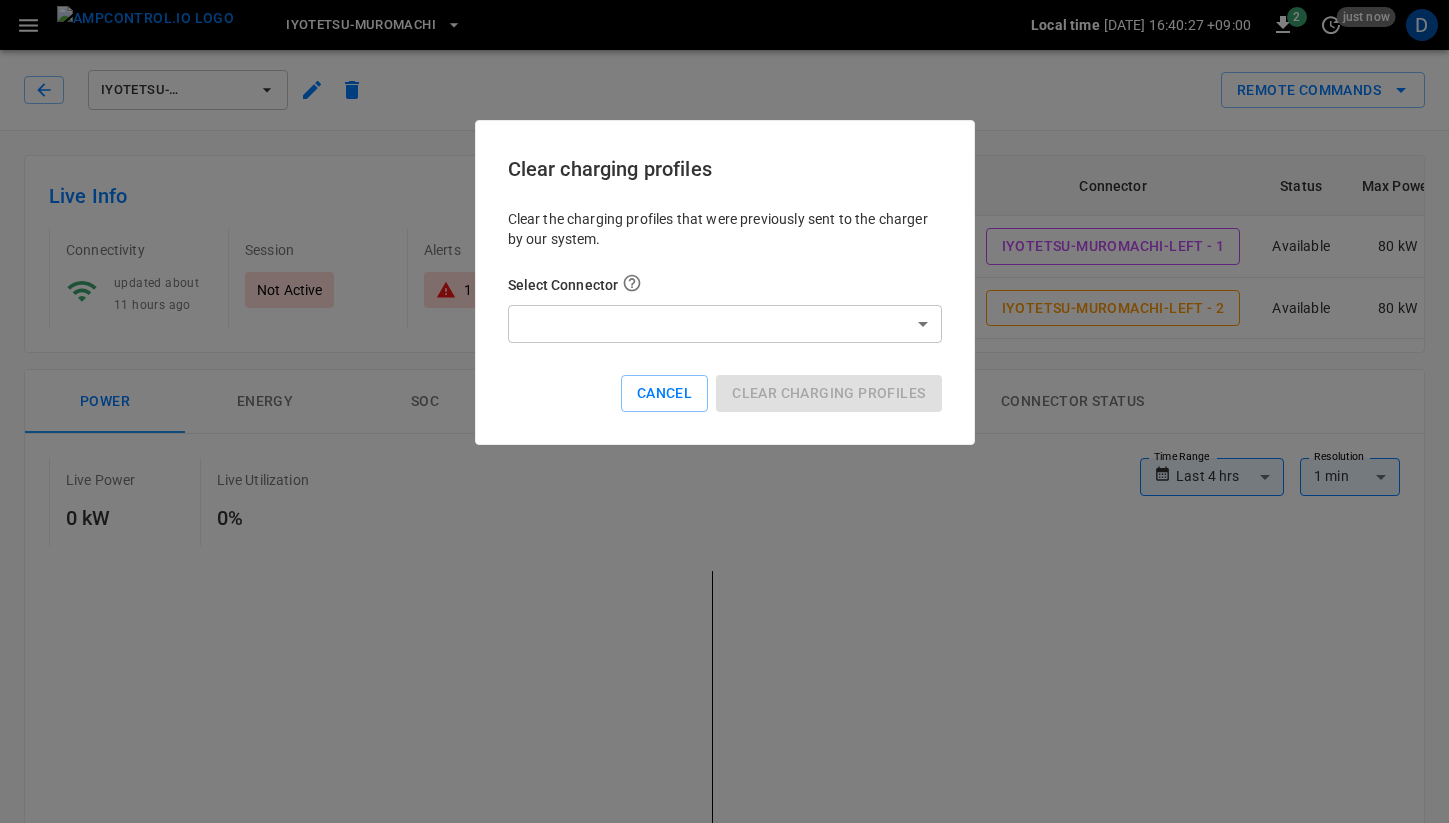 click on "**********" at bounding box center [724, 963] 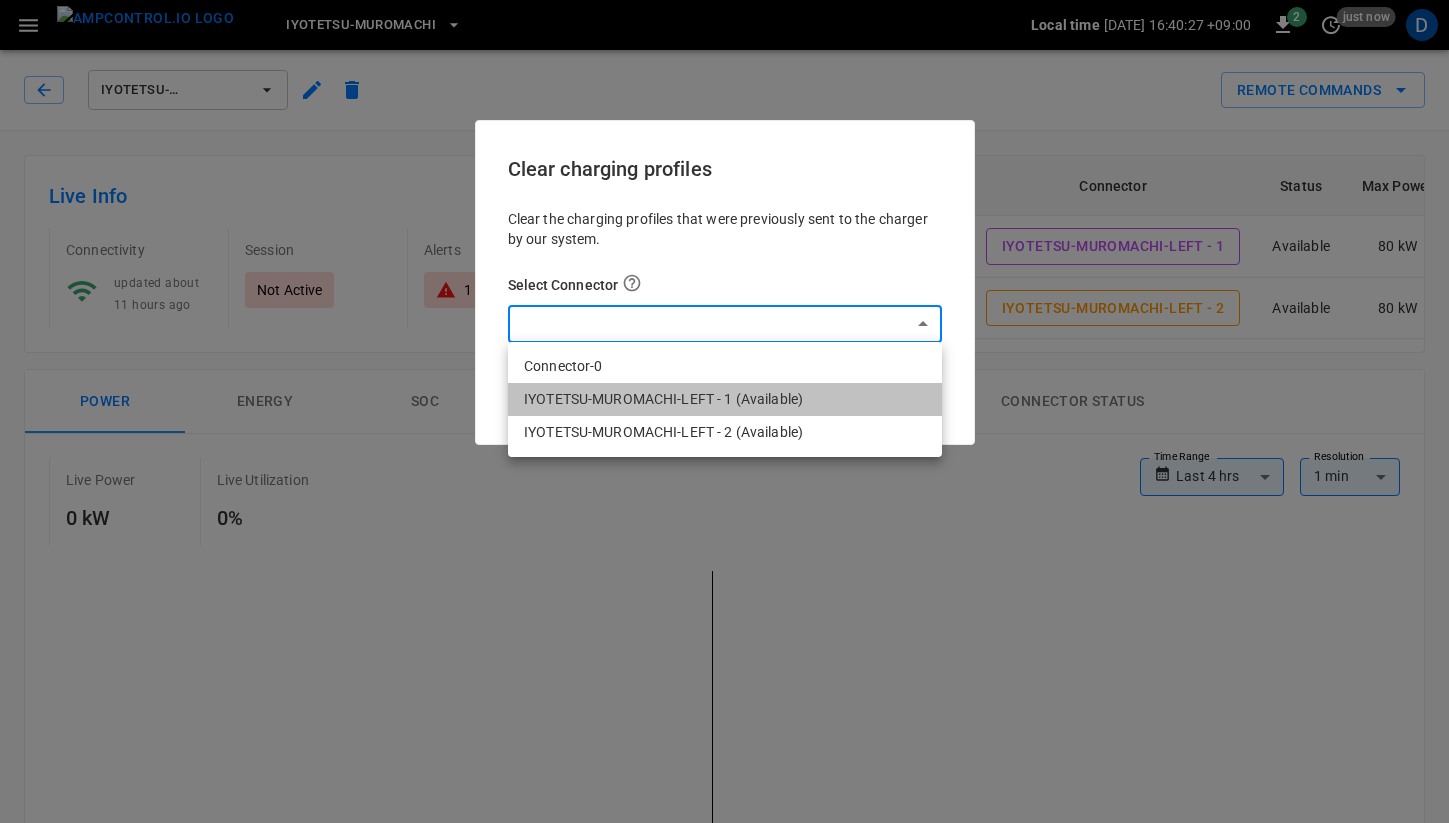 click on "IYOTETSU-MUROMACHI-LEFT - 1 (Available)" at bounding box center (725, 399) 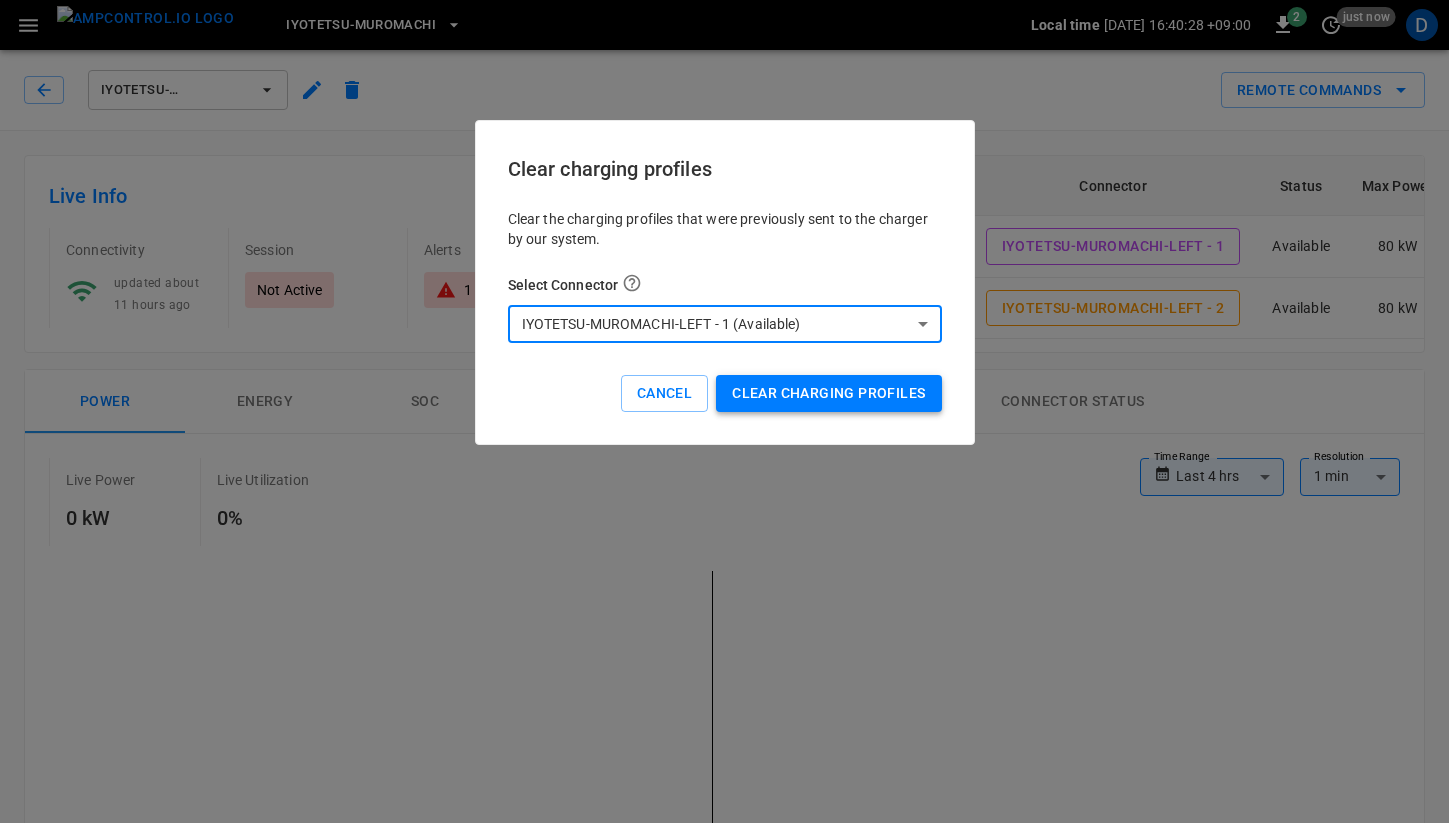 click on "Clear charging profiles" at bounding box center (828, 393) 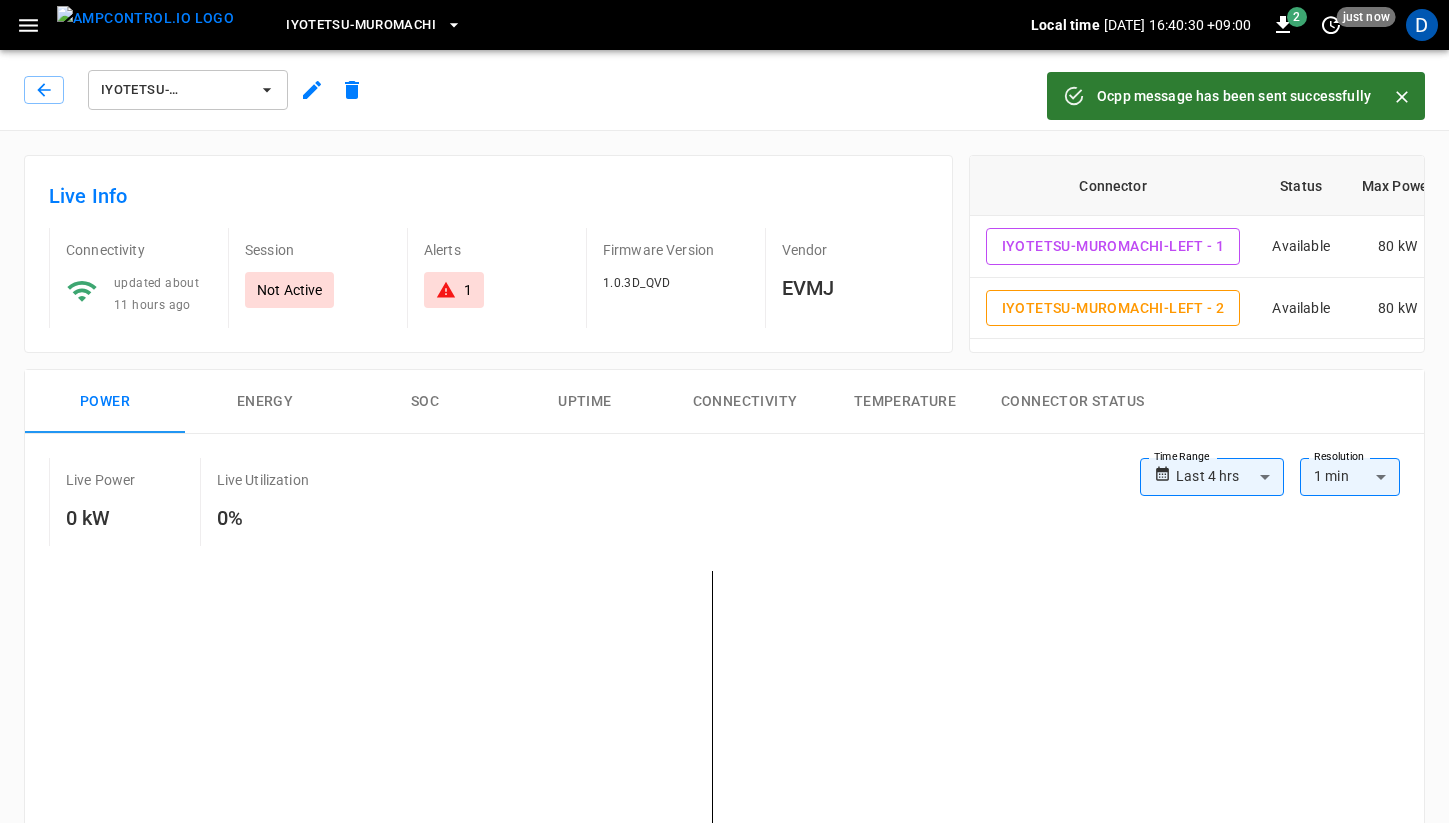 click at bounding box center [1394, 96] 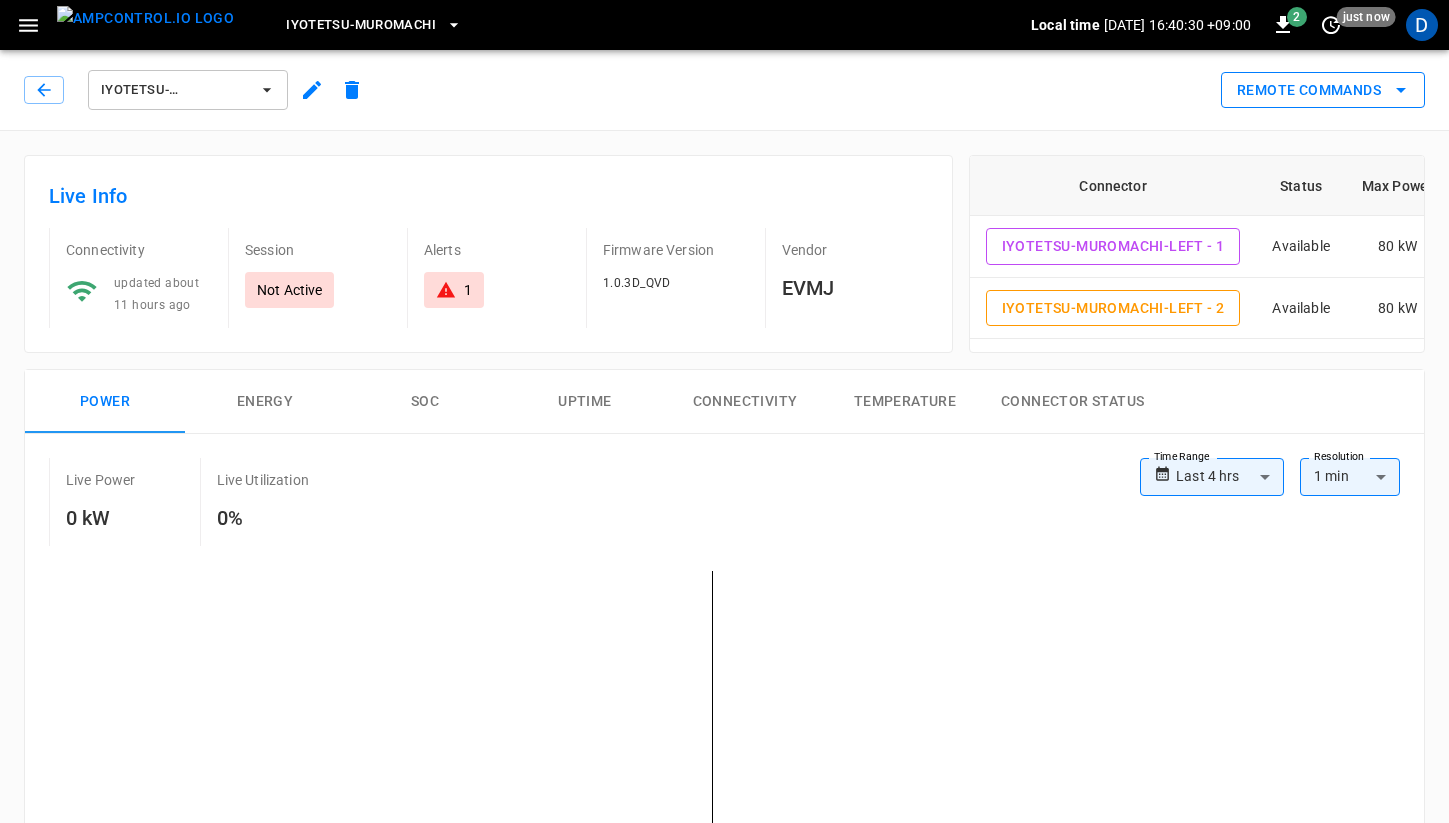 click on "Remote Commands" at bounding box center (1323, 90) 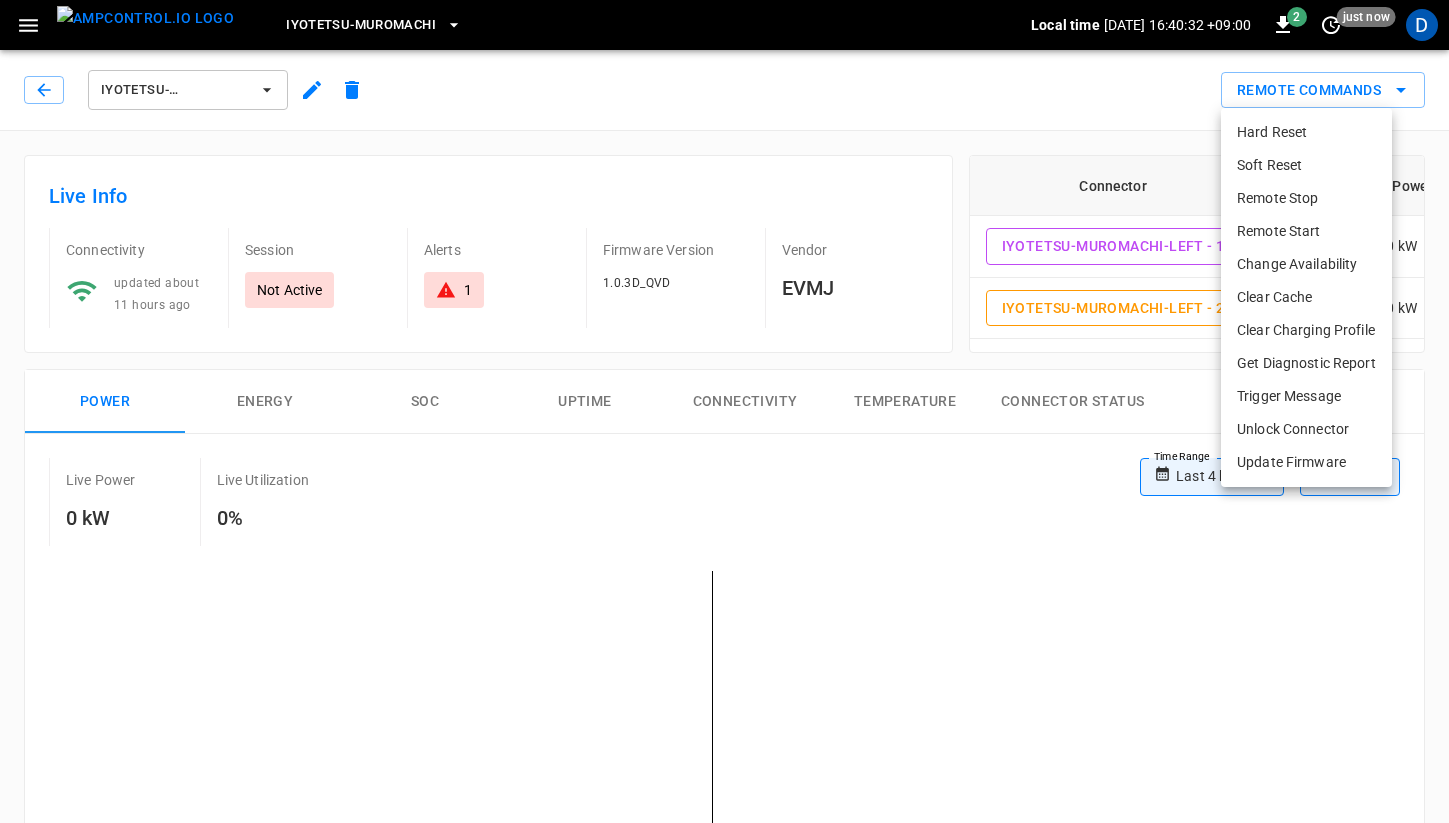 click on "Clear Charging Profile" at bounding box center [1306, 330] 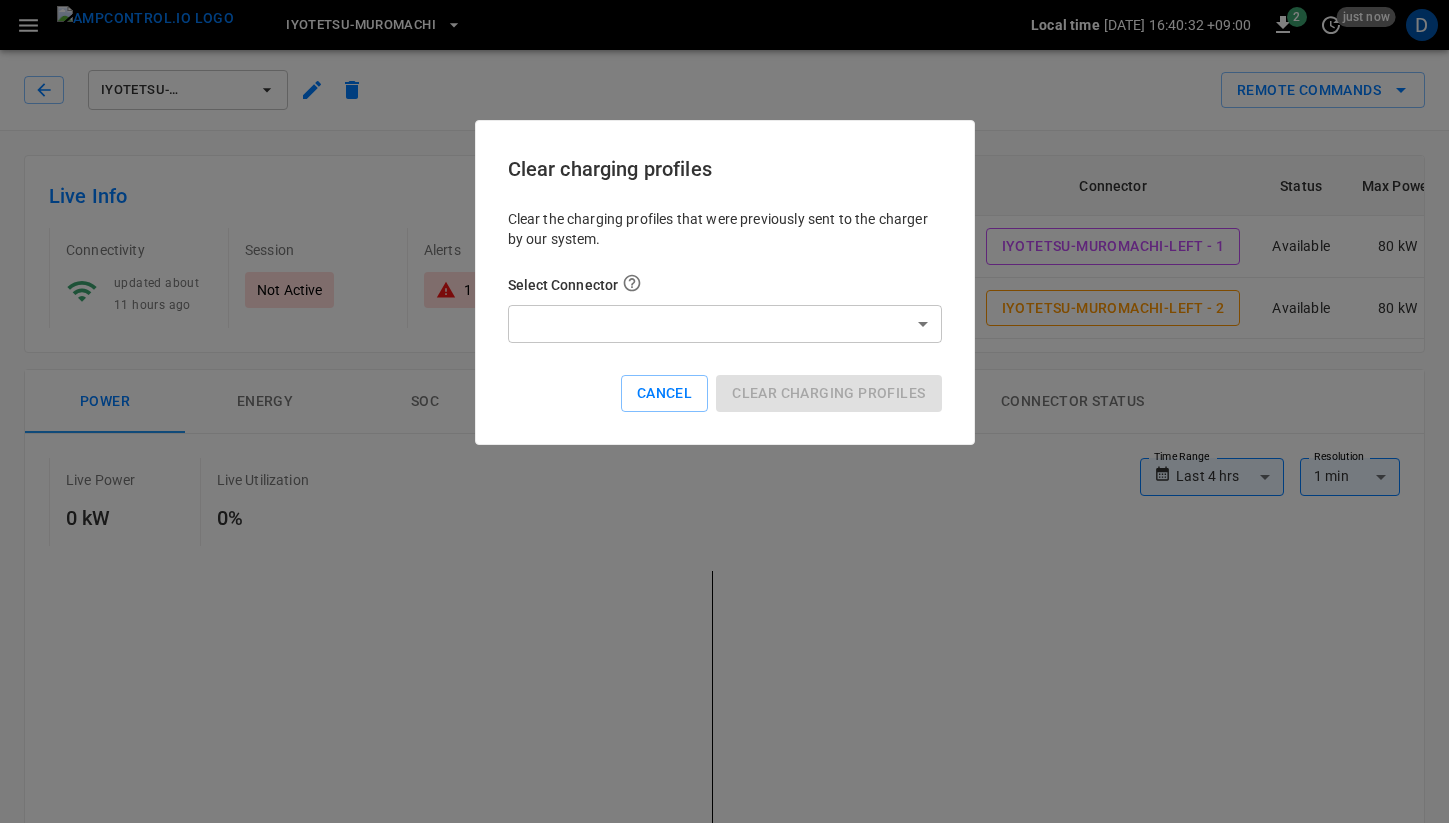 click on "**********" at bounding box center [724, 963] 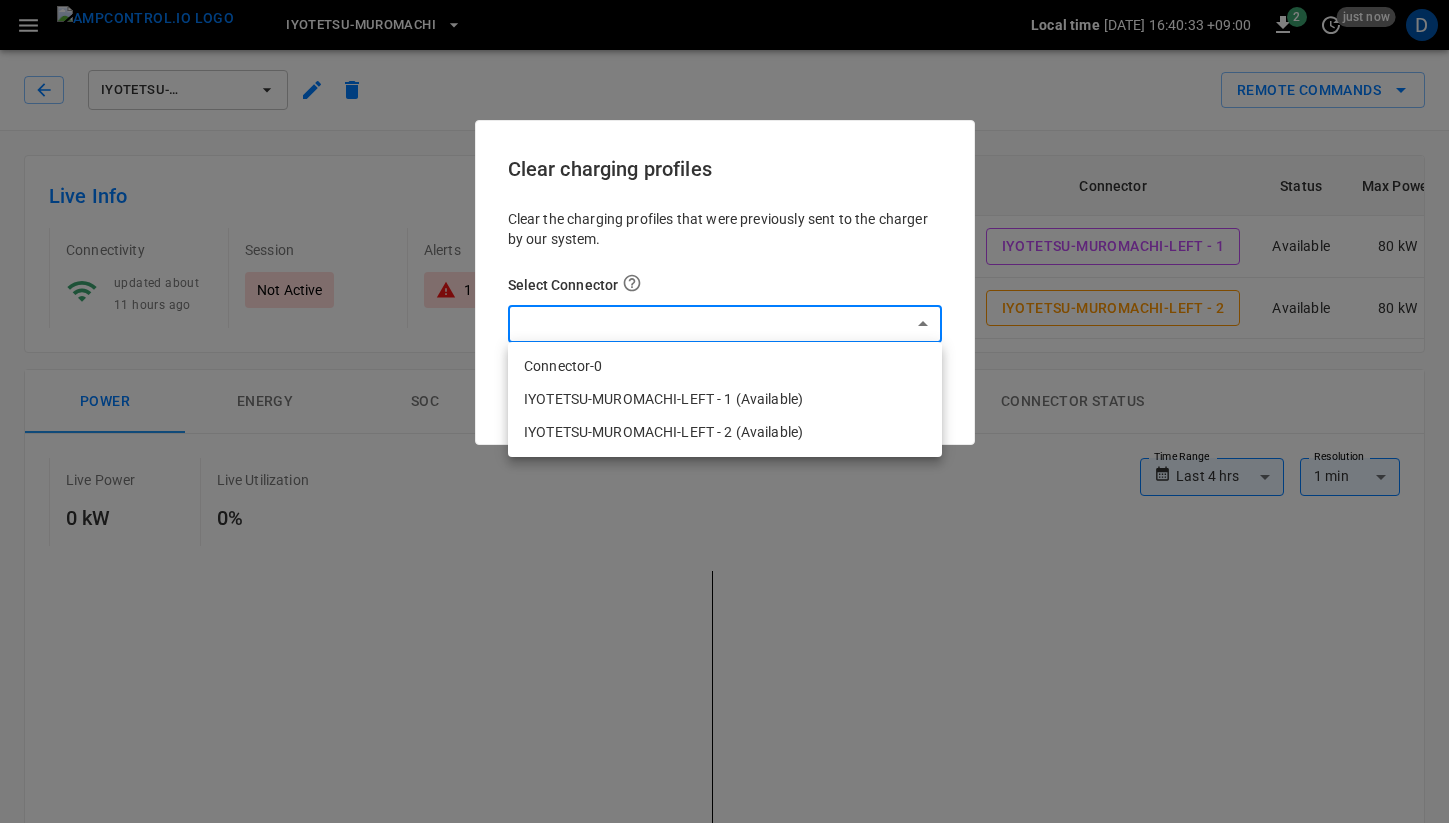 click on "IYOTETSU-MUROMACHI-LEFT - 2 (Available)" at bounding box center [725, 432] 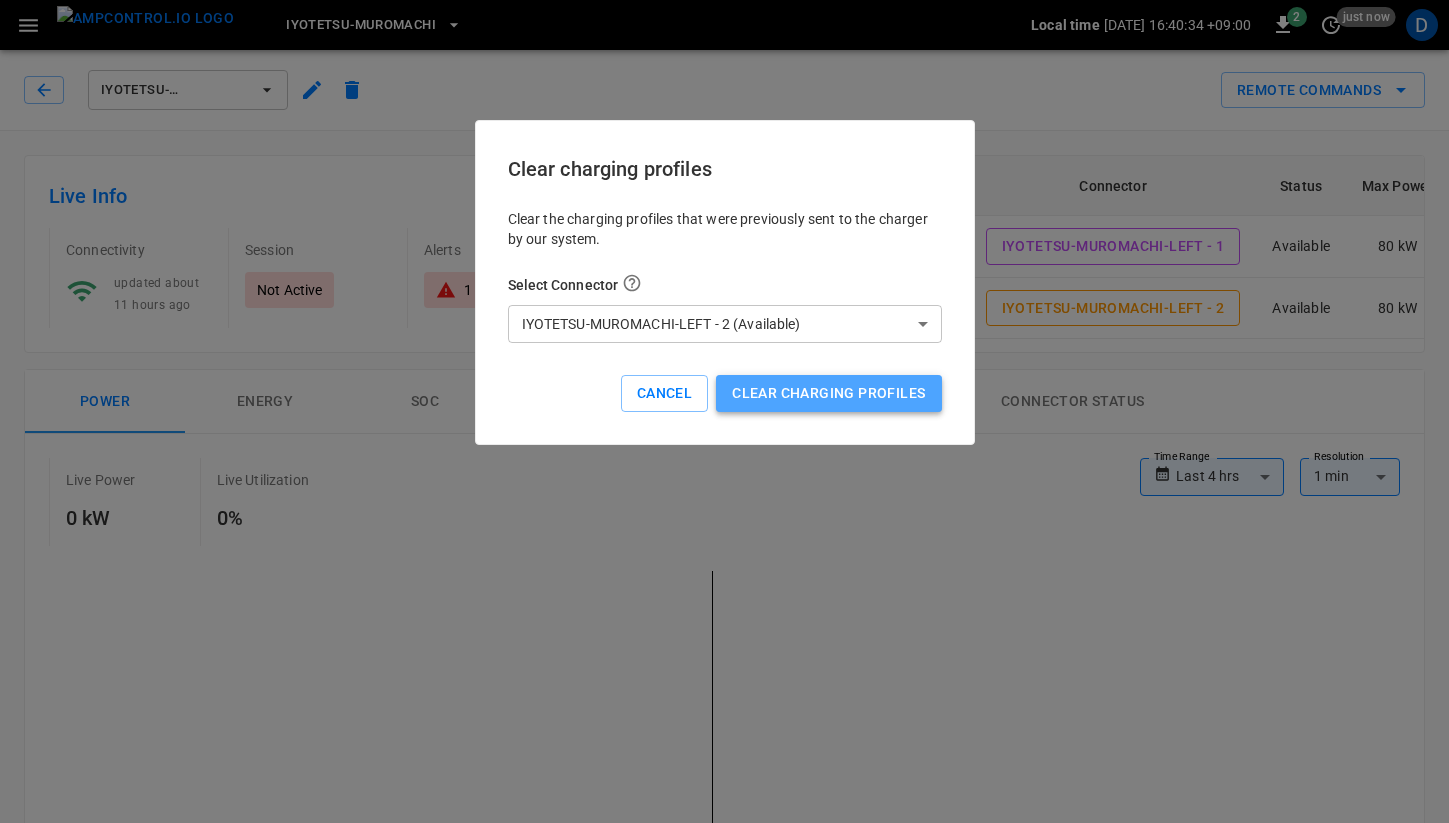 click on "Clear charging profiles" at bounding box center (828, 393) 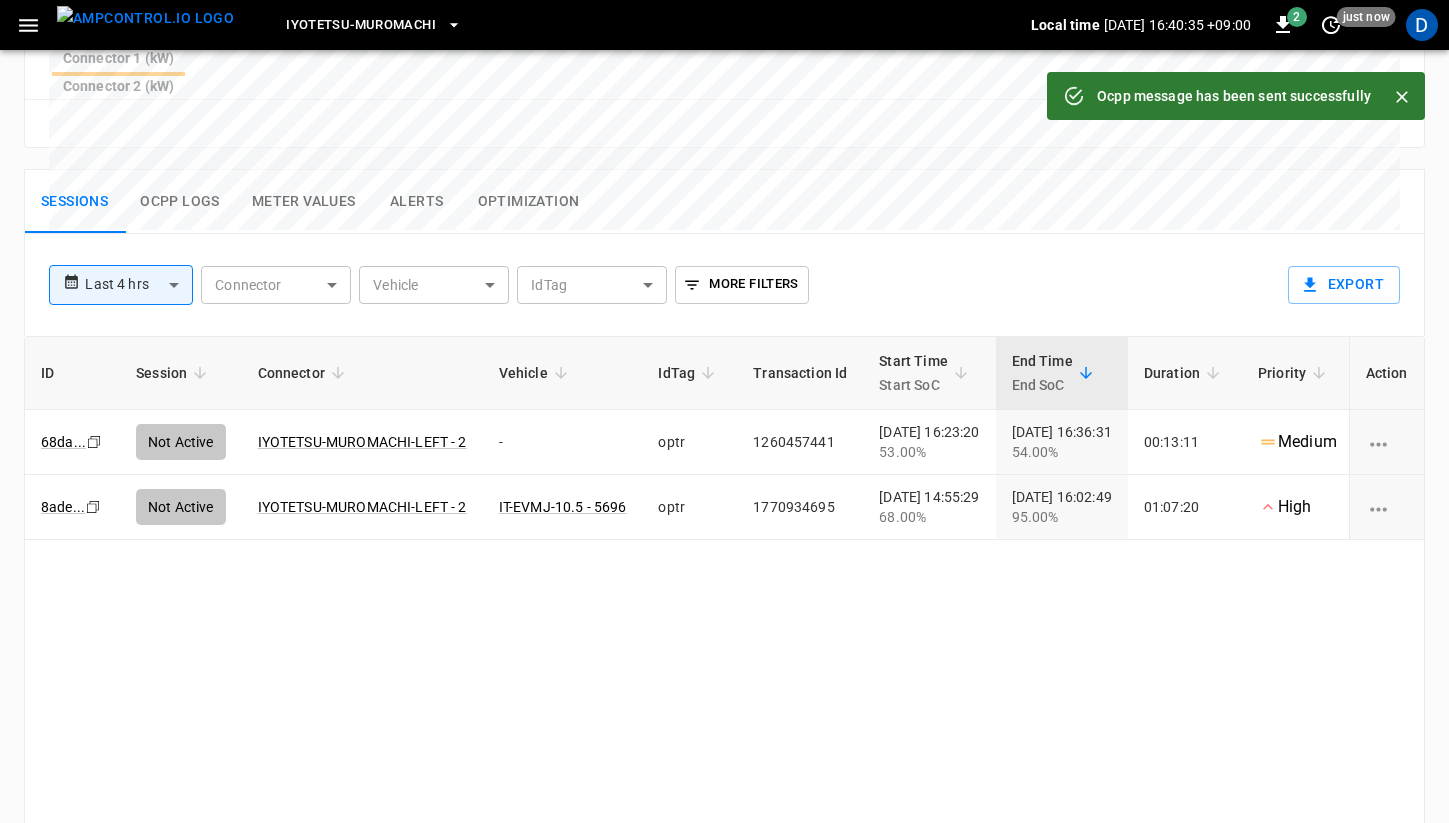 scroll, scrollTop: 944, scrollLeft: 0, axis: vertical 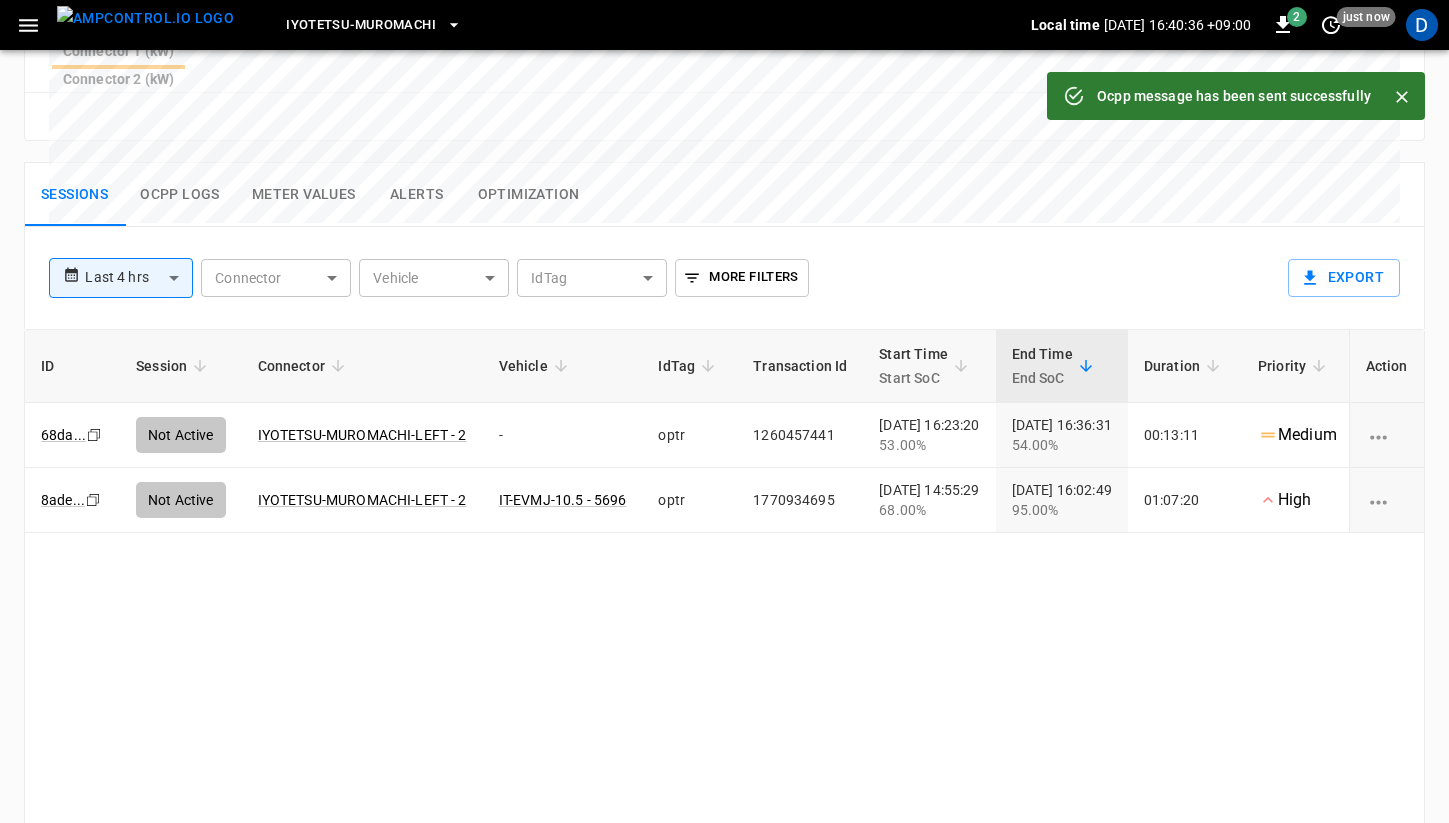 click on "Ocpp logs" at bounding box center (180, 195) 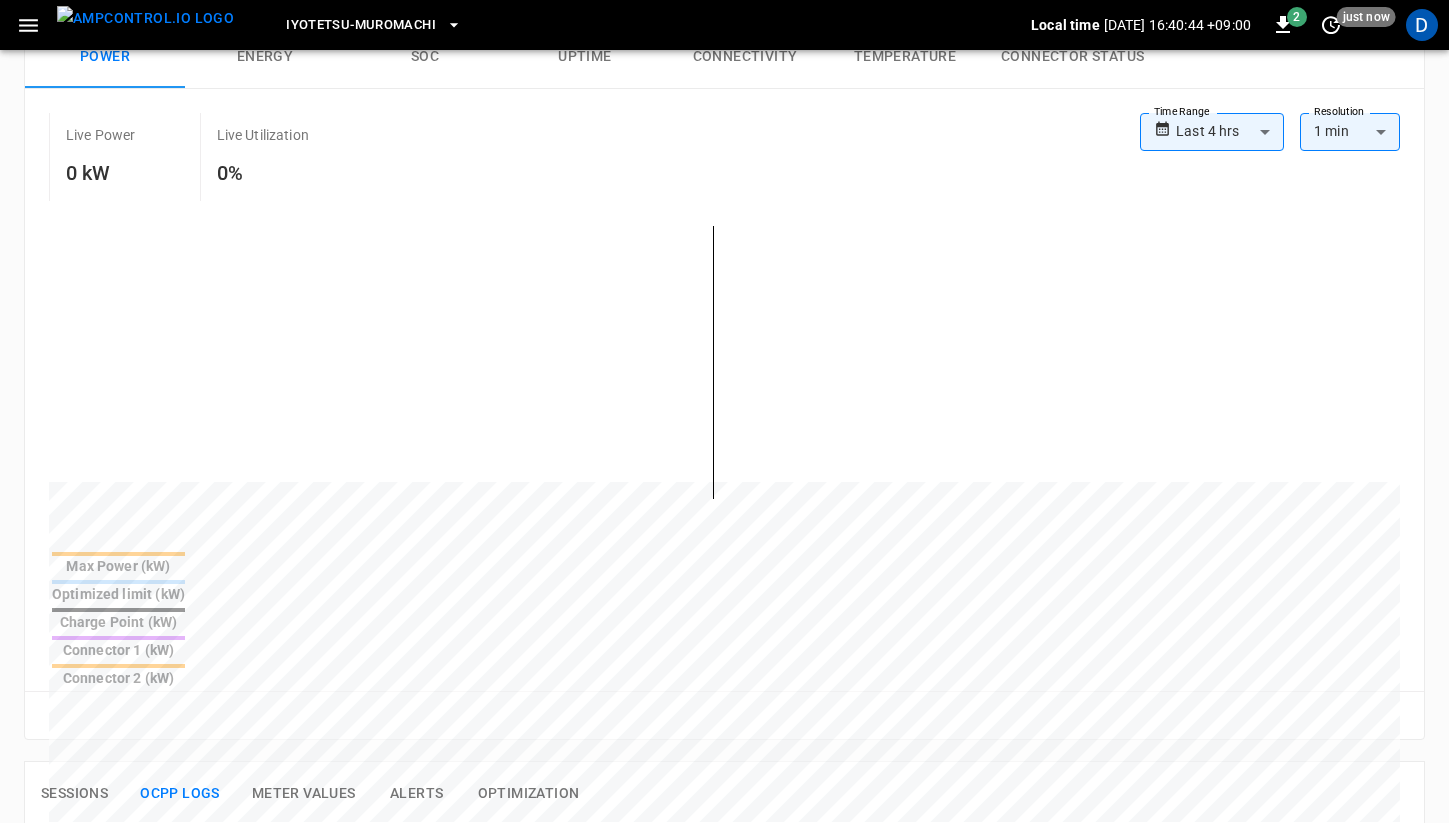 scroll, scrollTop: 0, scrollLeft: 0, axis: both 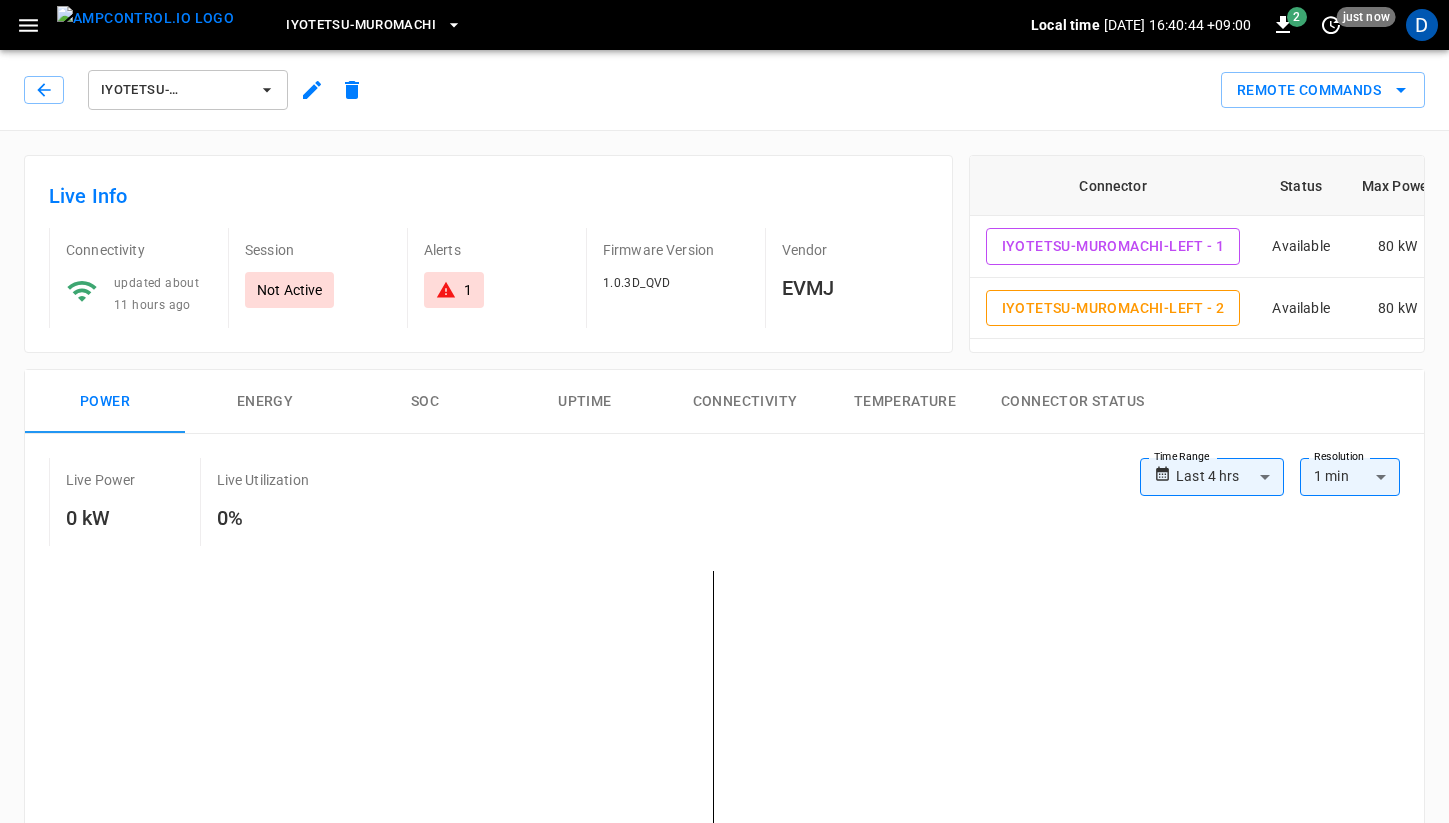 click on "IYOTETSU-MUROMACHI-LEFT" at bounding box center [188, 90] 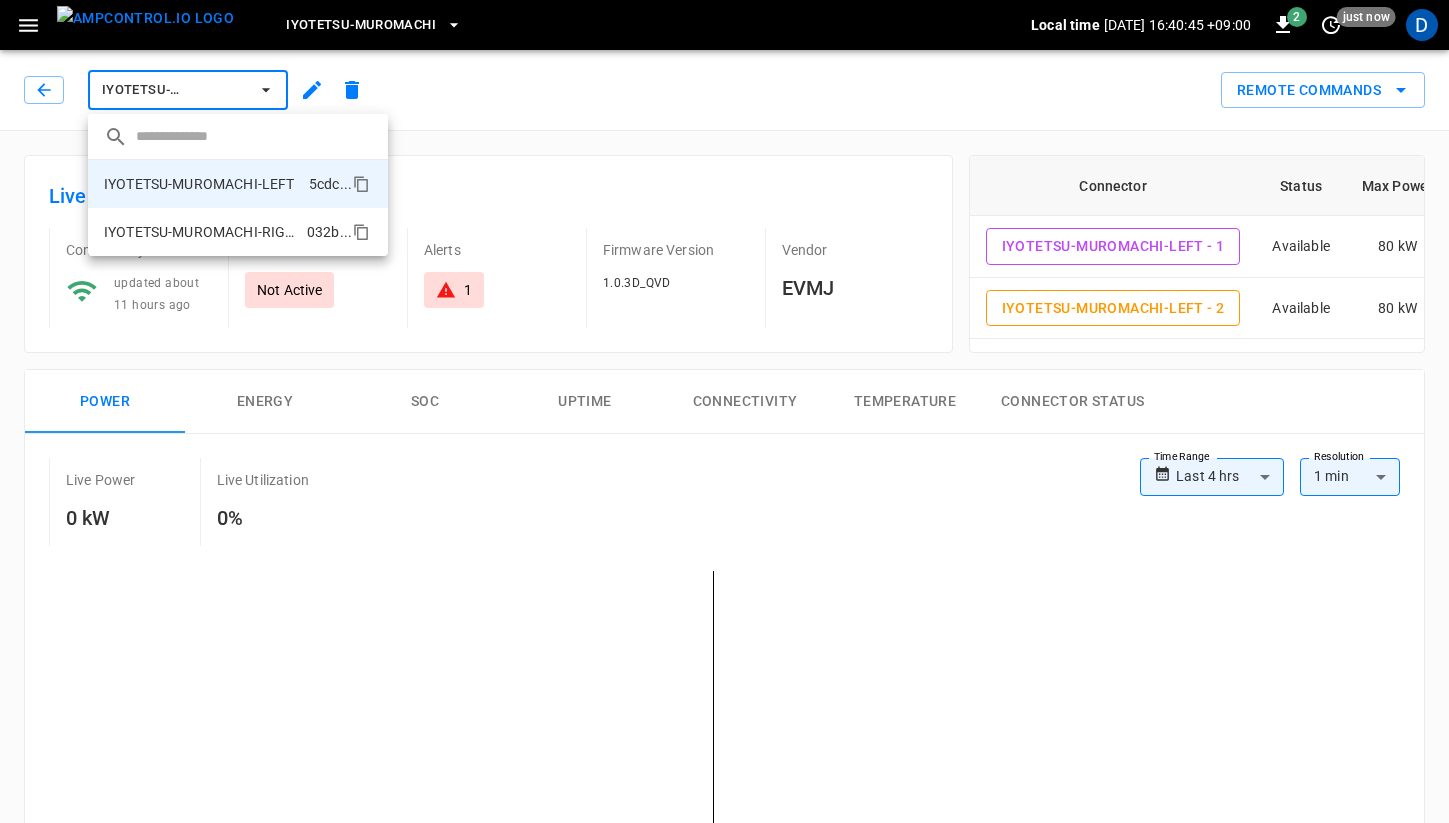 click on "IYOTETSU-MUROMACHI-RIGHT" at bounding box center (201, 232) 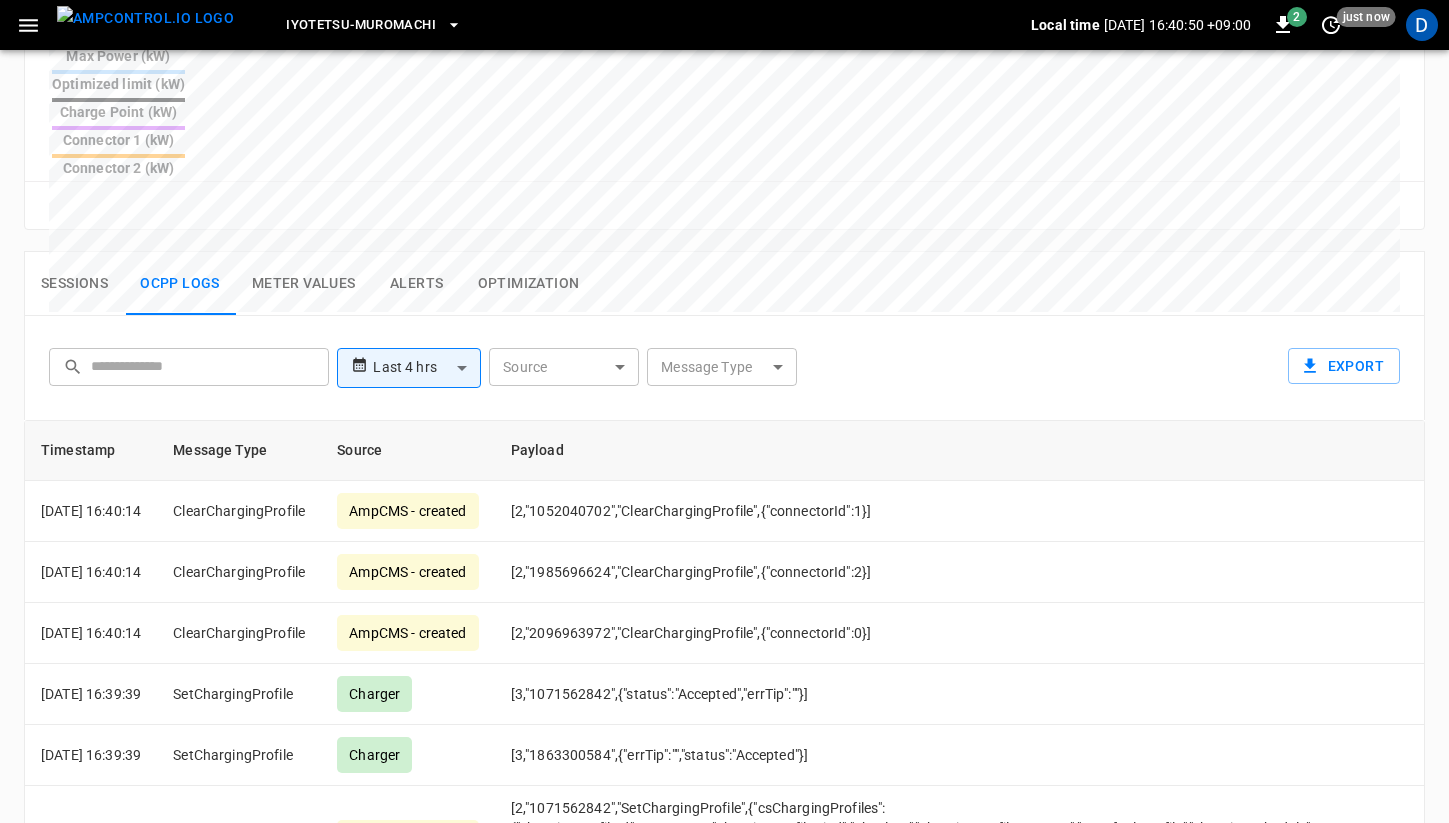 scroll, scrollTop: 960, scrollLeft: 0, axis: vertical 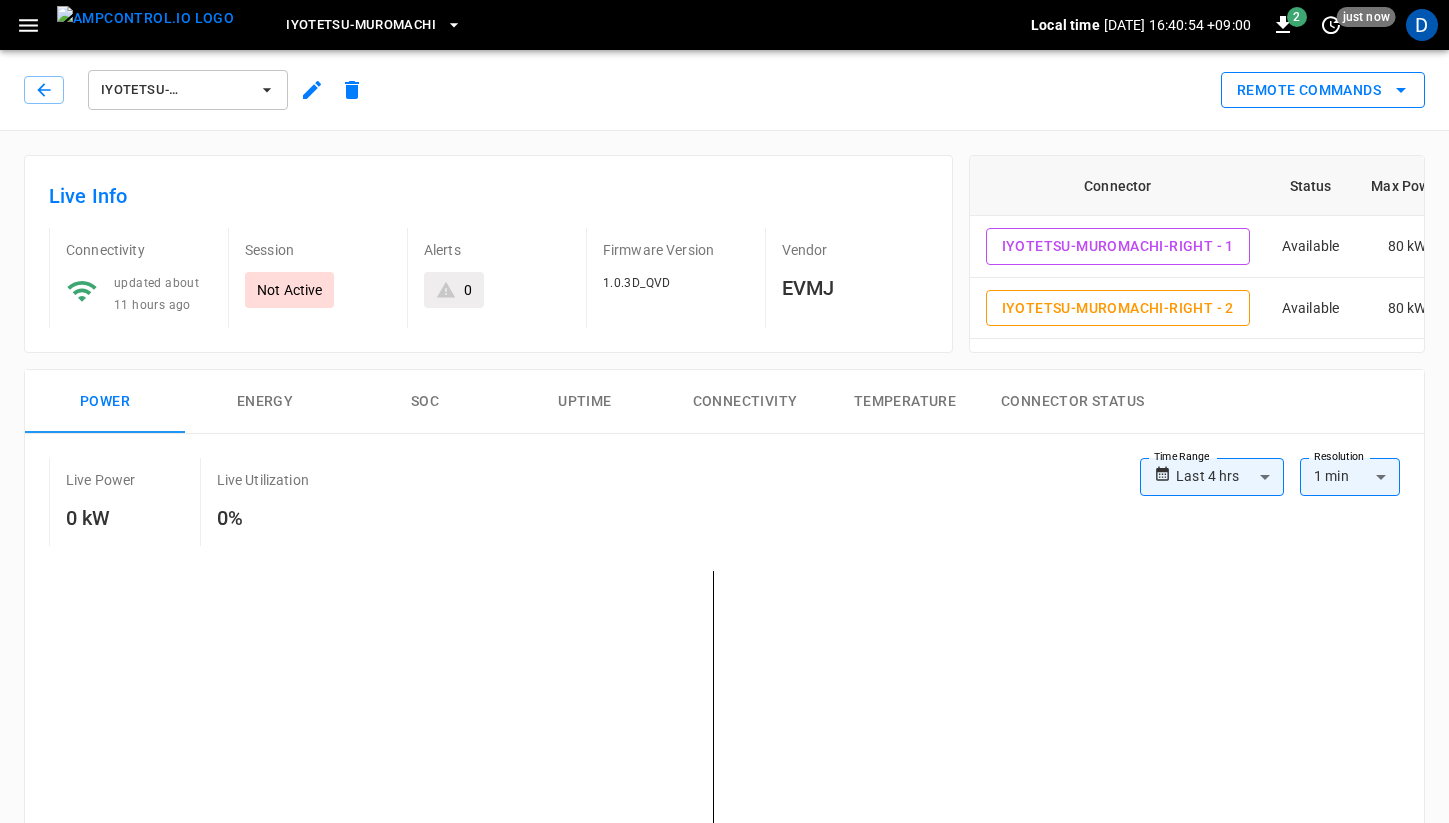 click on "Remote Commands" at bounding box center (1323, 90) 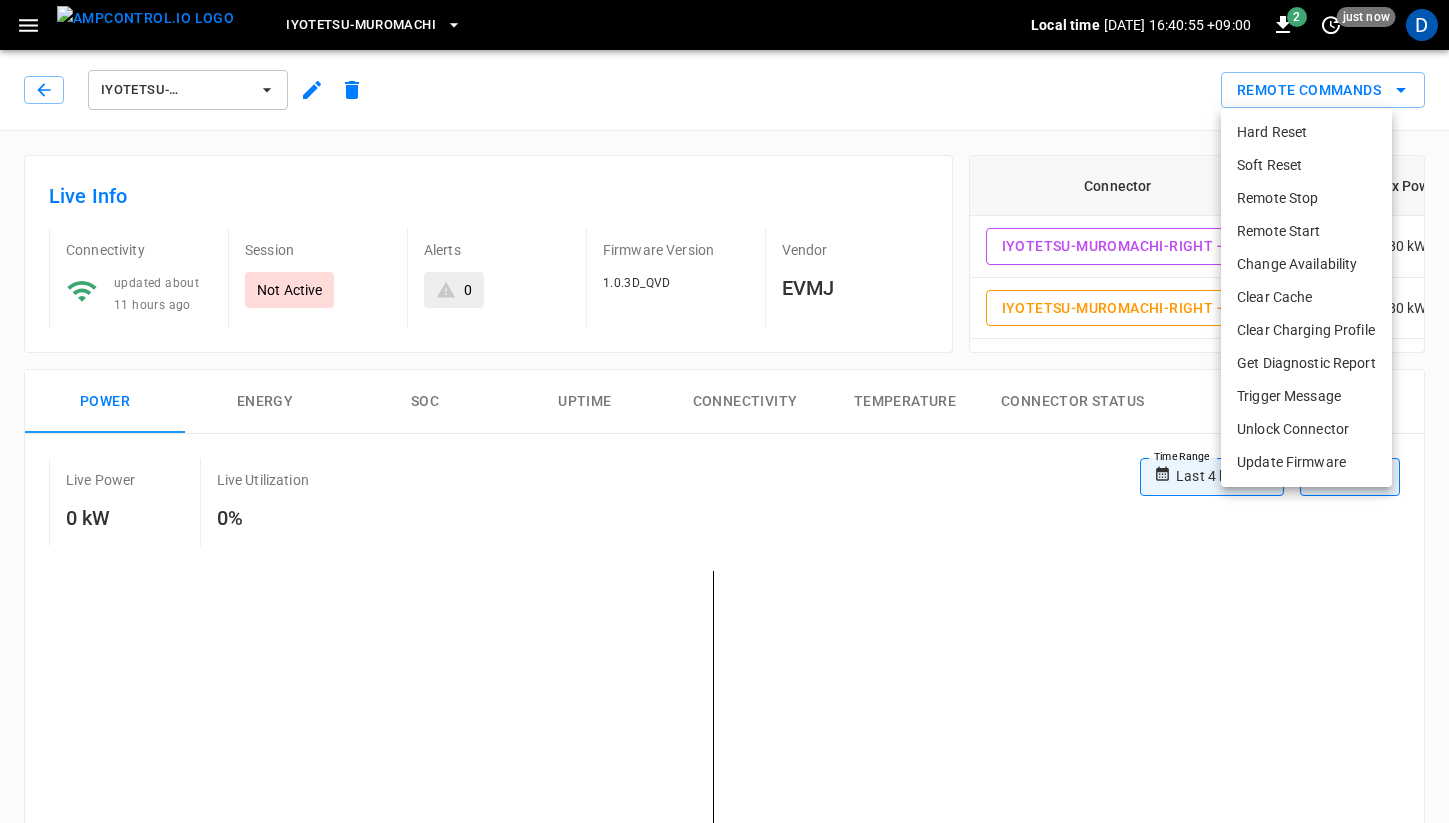 click on "Clear Charging Profile" at bounding box center (1306, 330) 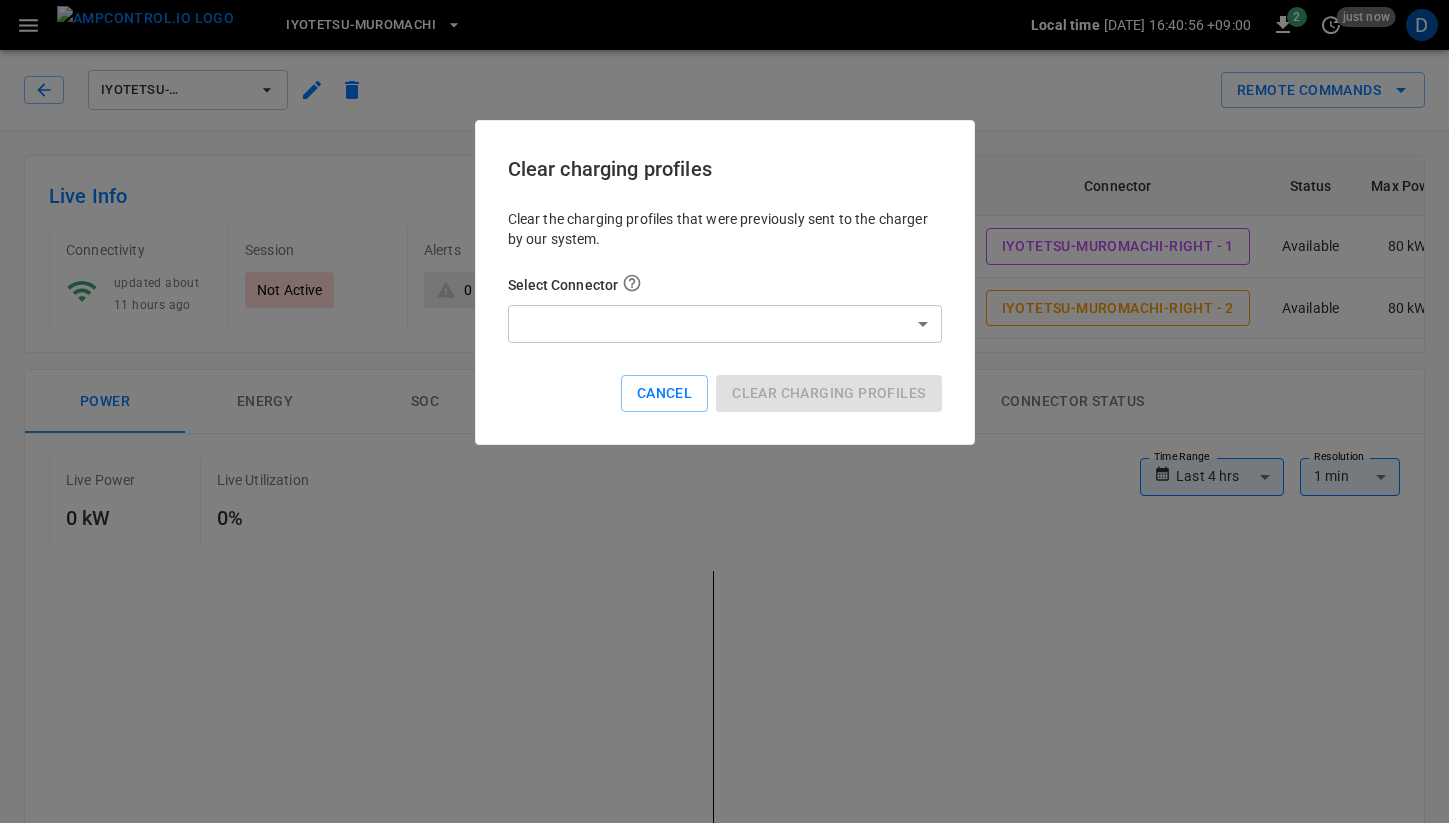 click on "**********" at bounding box center (724, 964) 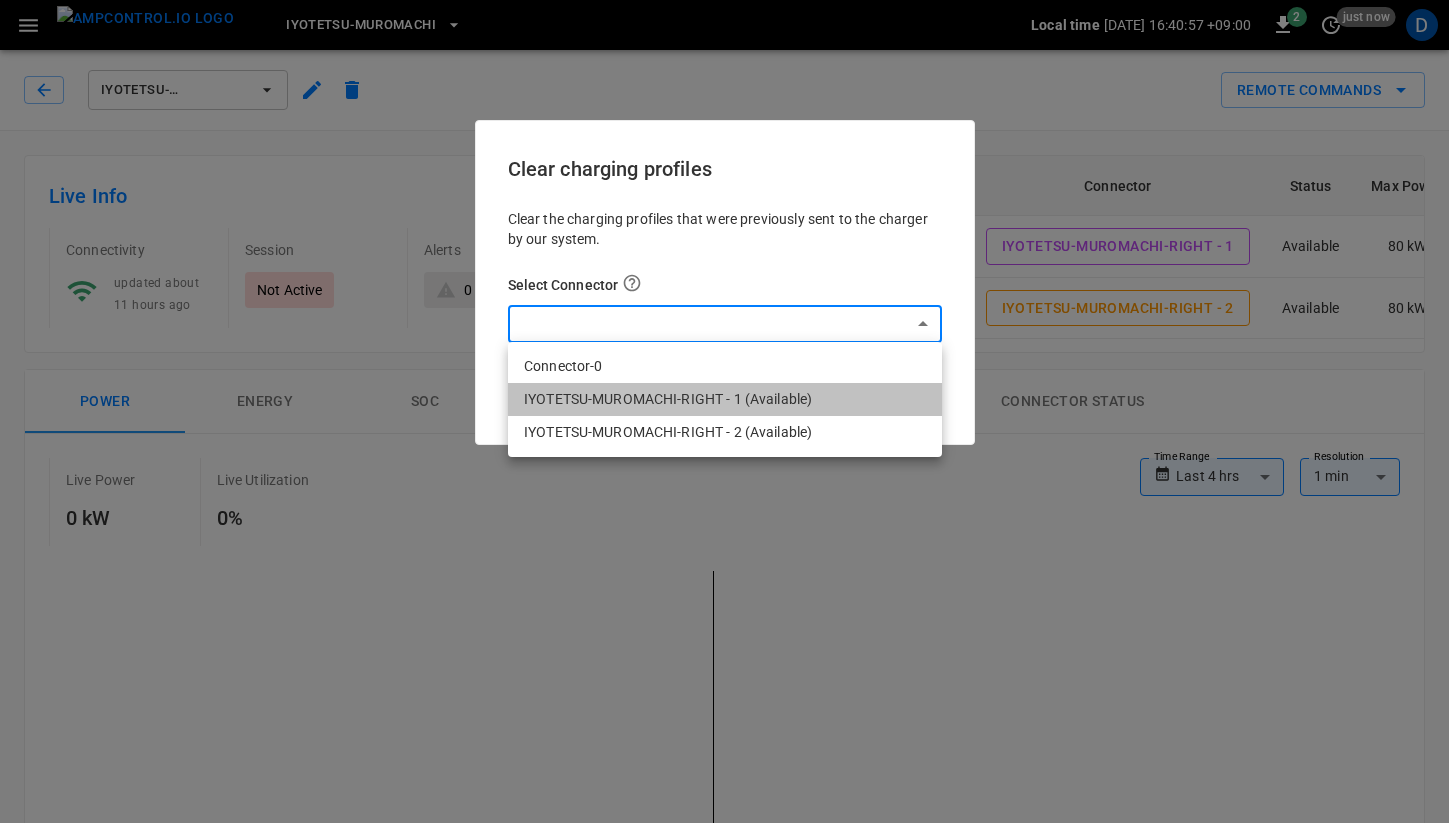 click on "IYOTETSU-MUROMACHI-RIGHT - 1 (Available)" at bounding box center [725, 399] 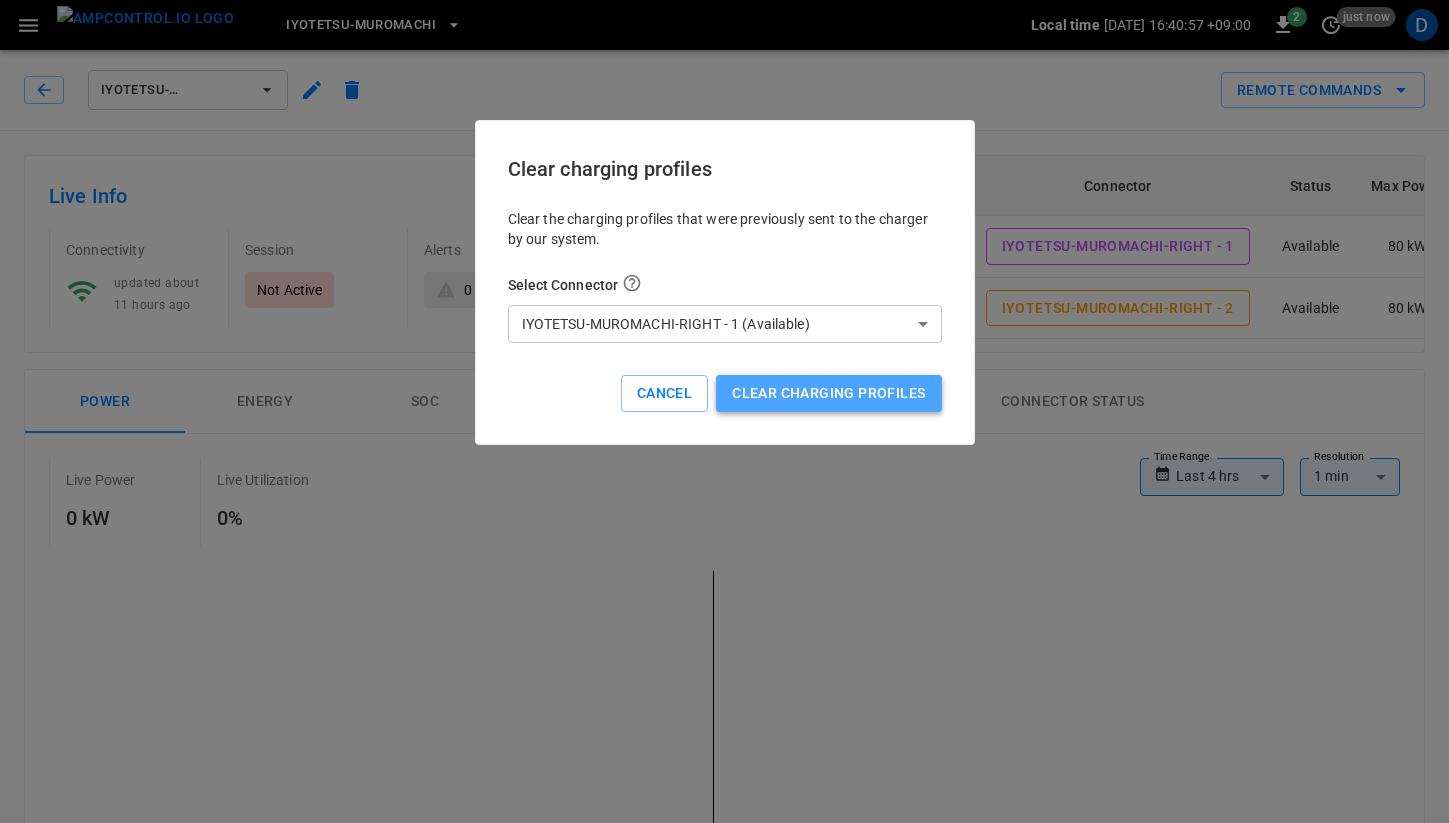 click on "Clear charging profiles" at bounding box center (828, 393) 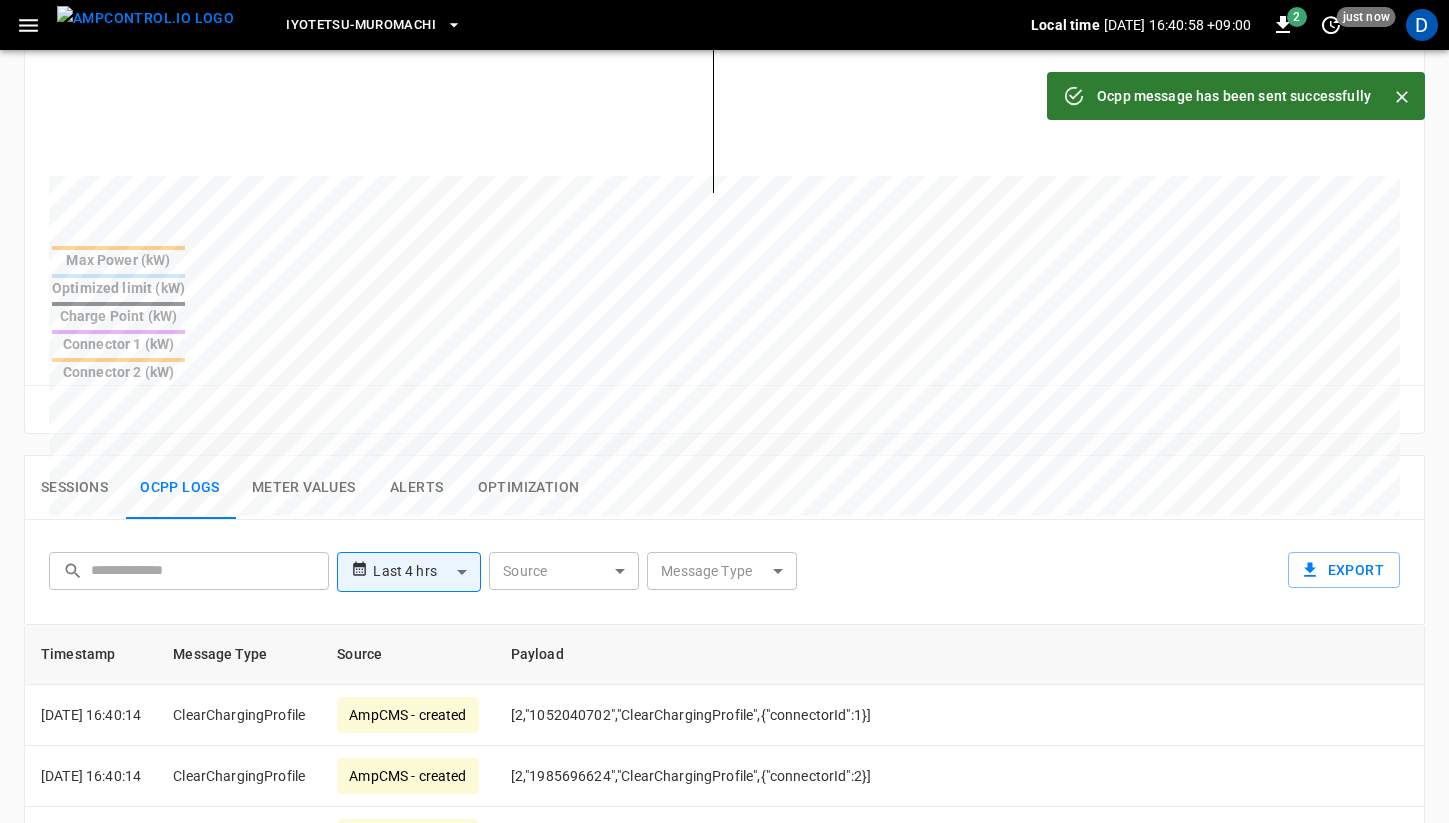 scroll, scrollTop: 1007, scrollLeft: 0, axis: vertical 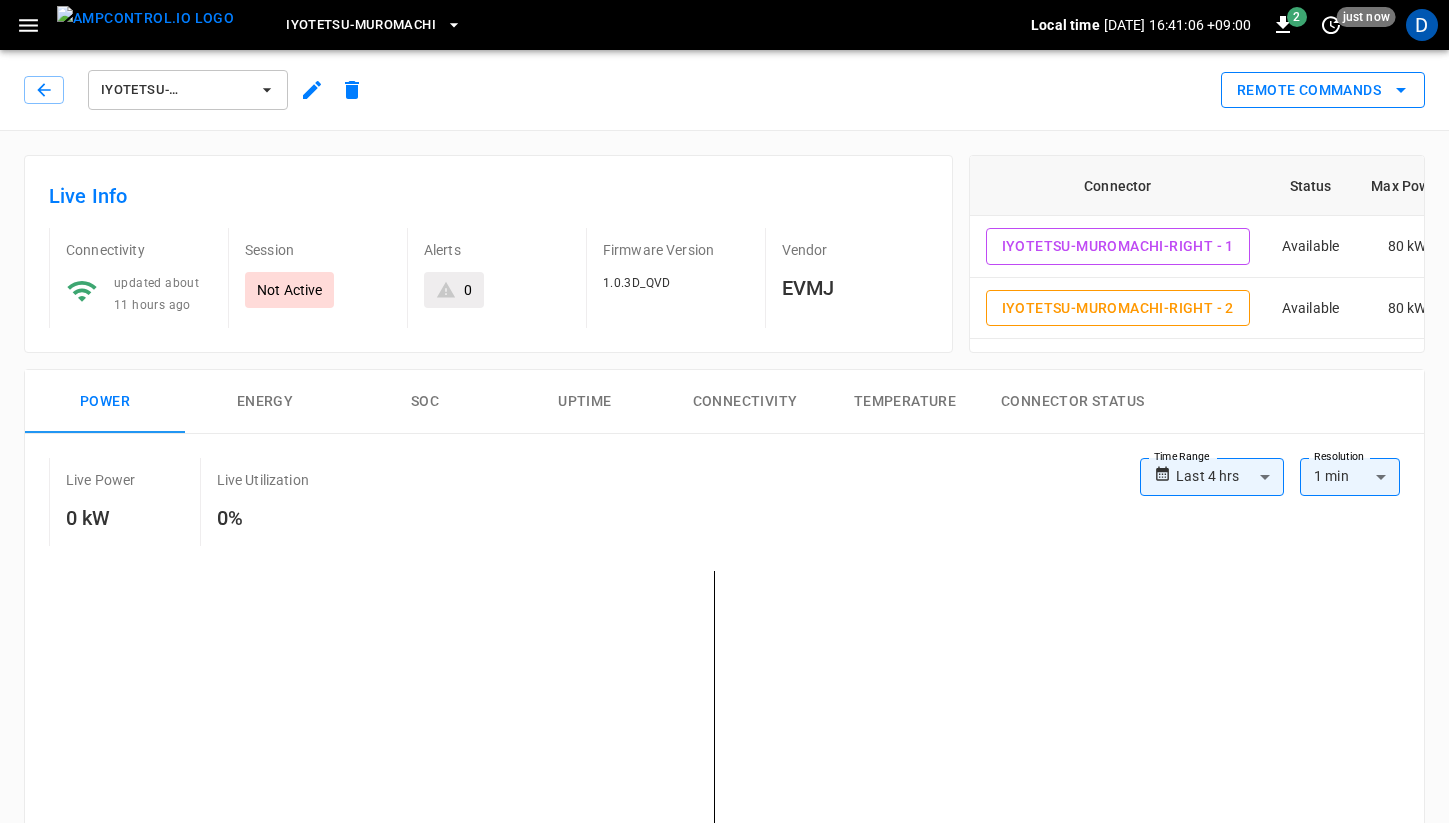 click on "Remote Commands" at bounding box center [1323, 90] 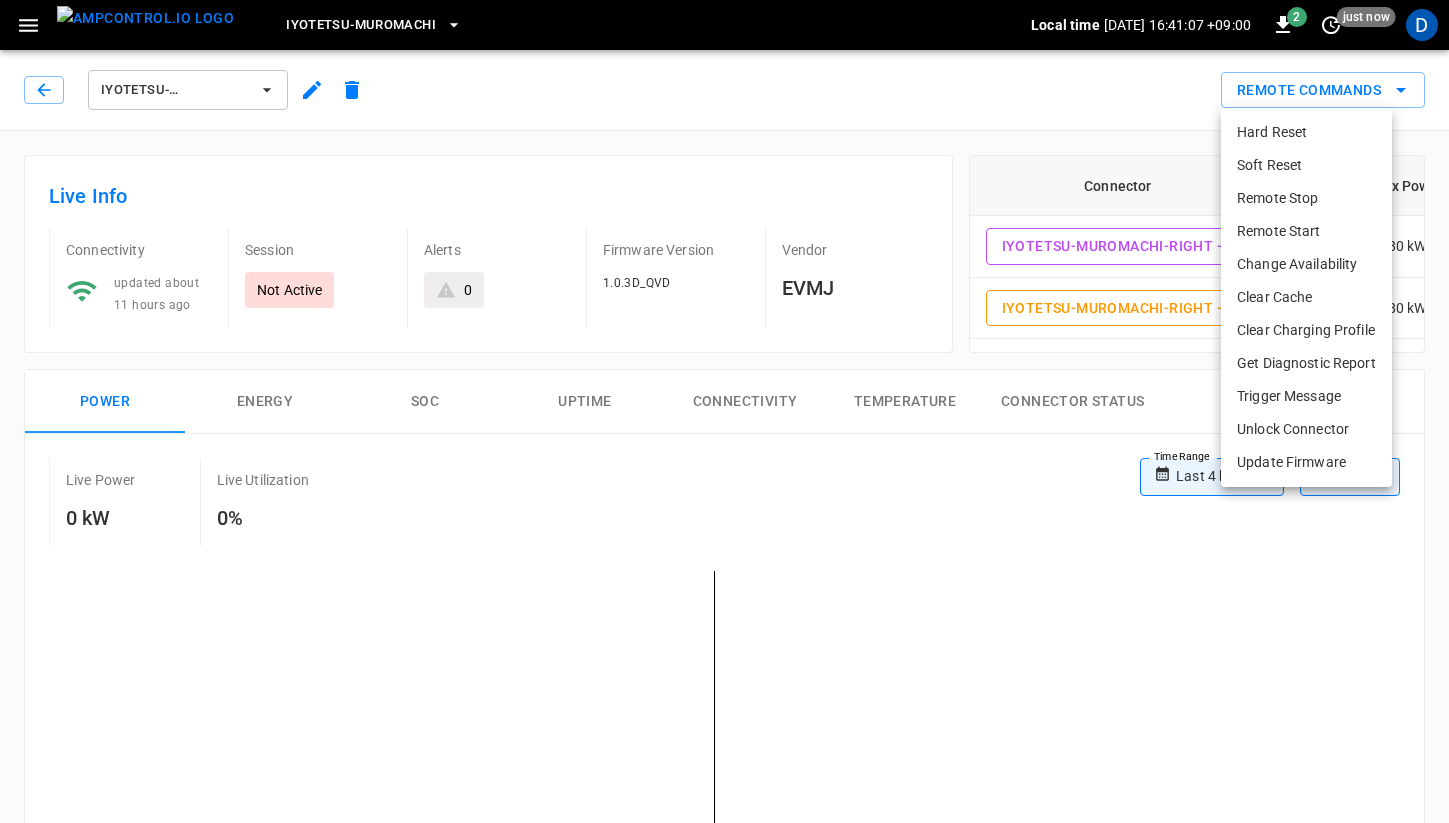 click on "Clear Charging Profile" at bounding box center [1306, 330] 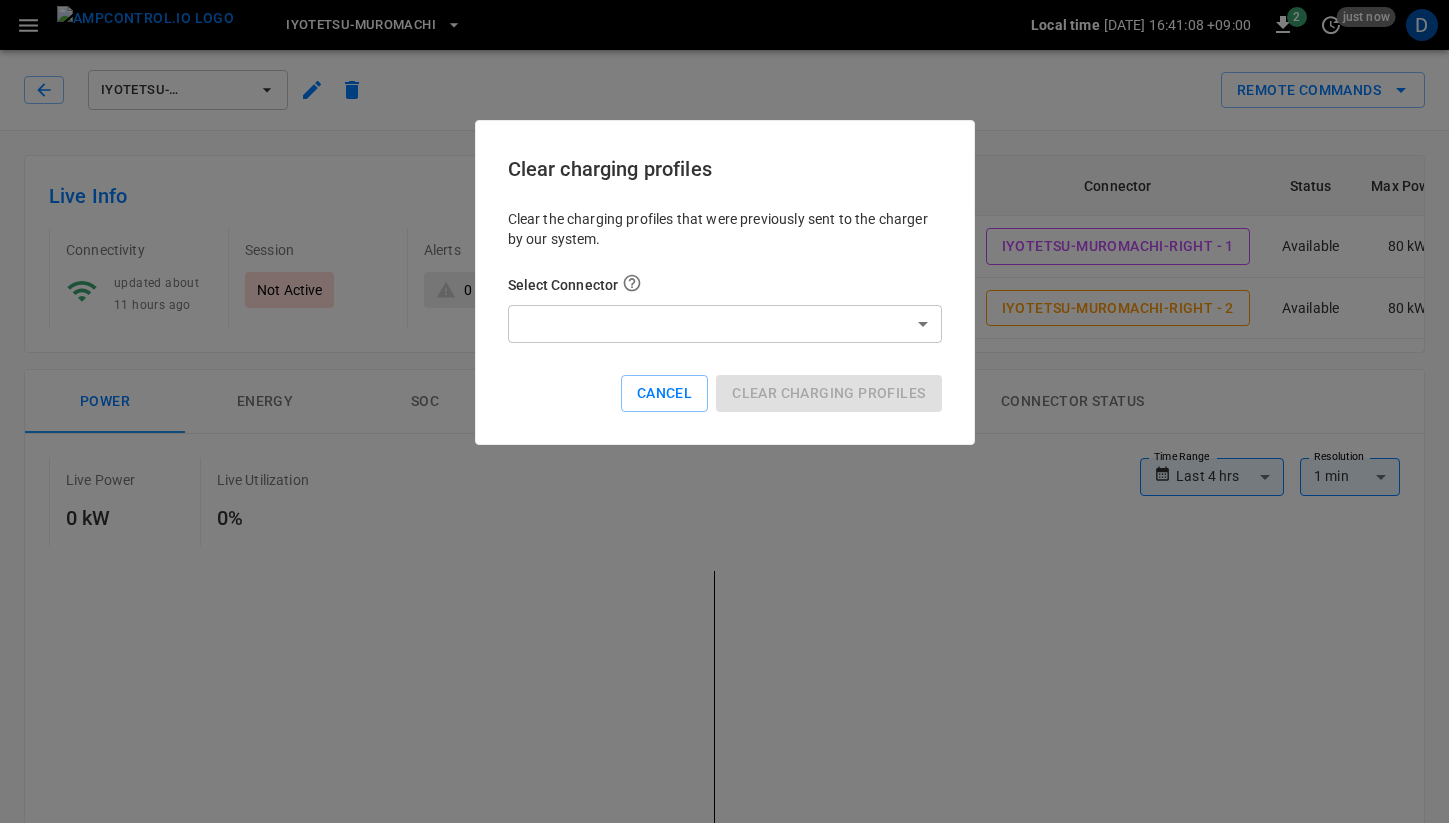 click on "**********" at bounding box center [724, 964] 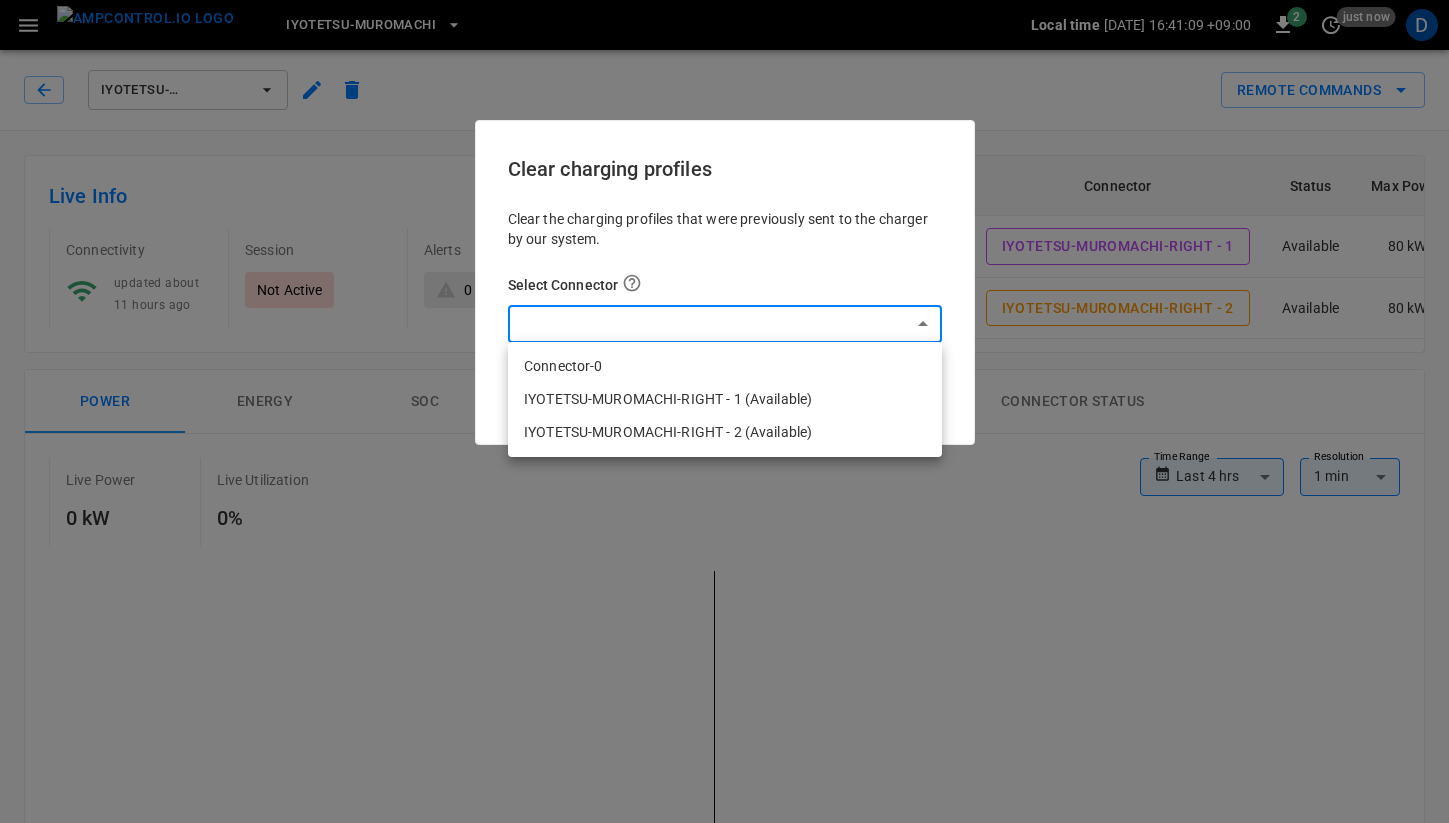 click on "IYOTETSU-MUROMACHI-RIGHT - 2 (Available)" at bounding box center (725, 432) 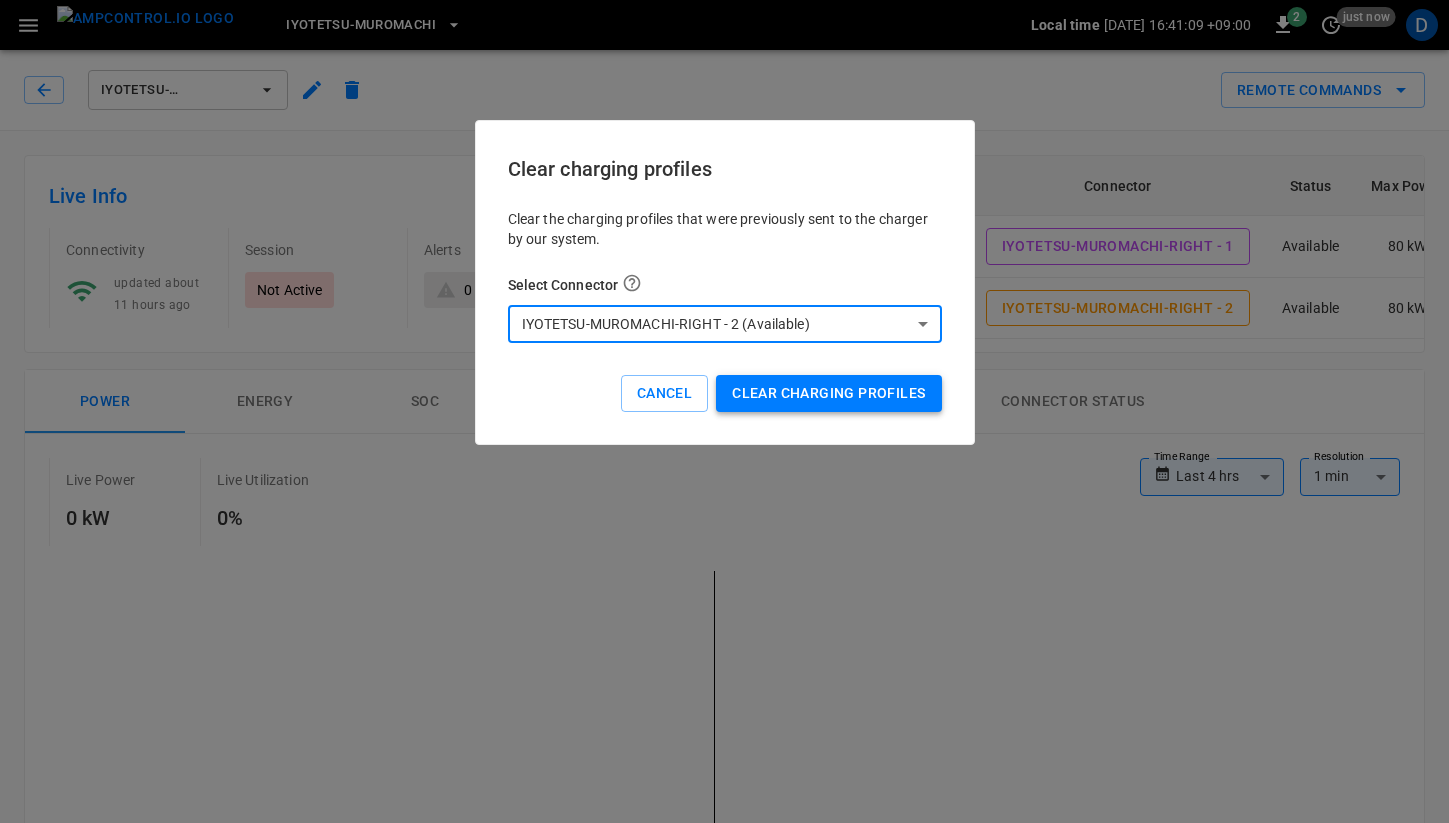 click on "Clear charging profiles" at bounding box center (828, 393) 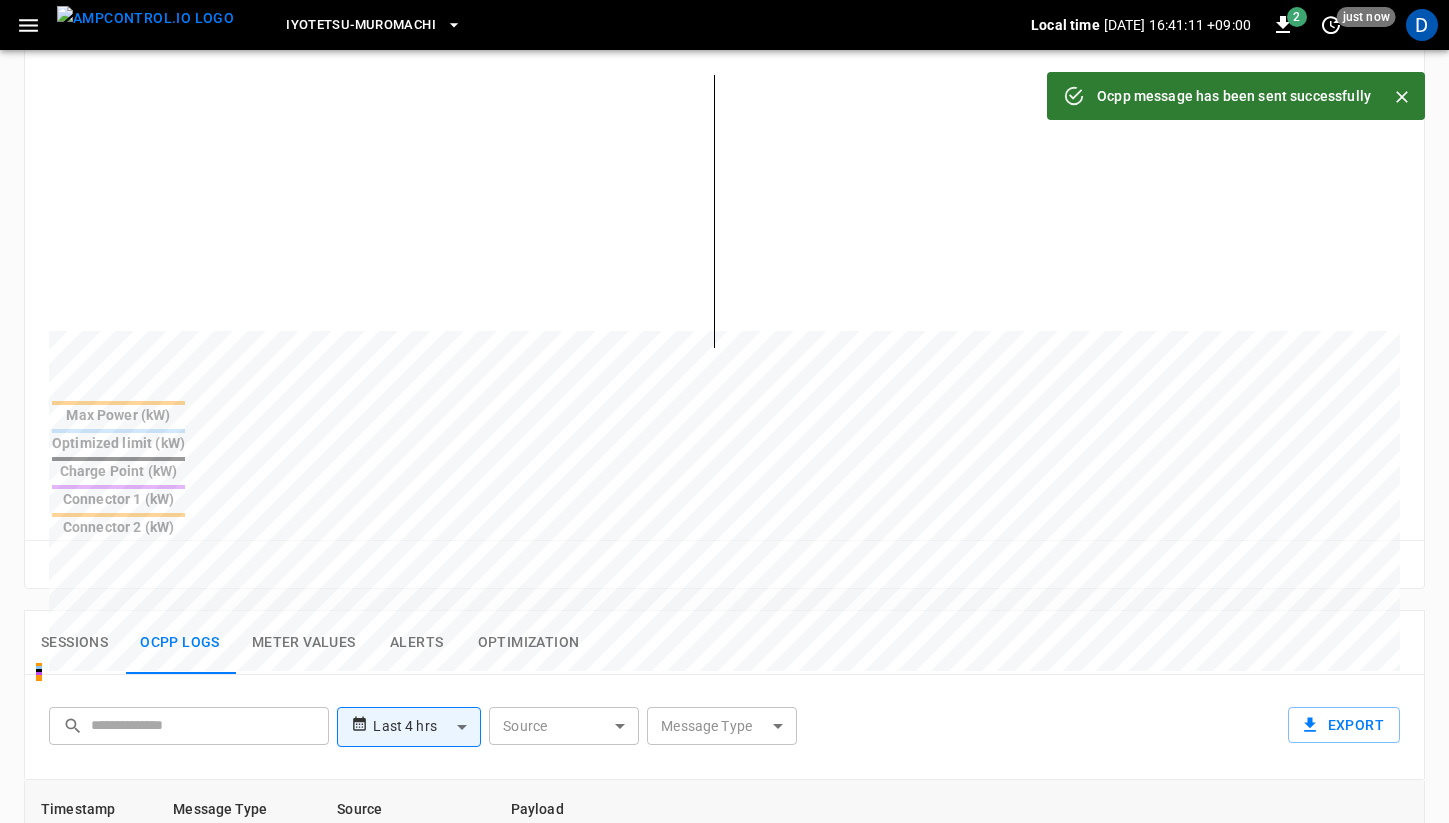 scroll, scrollTop: 758, scrollLeft: 0, axis: vertical 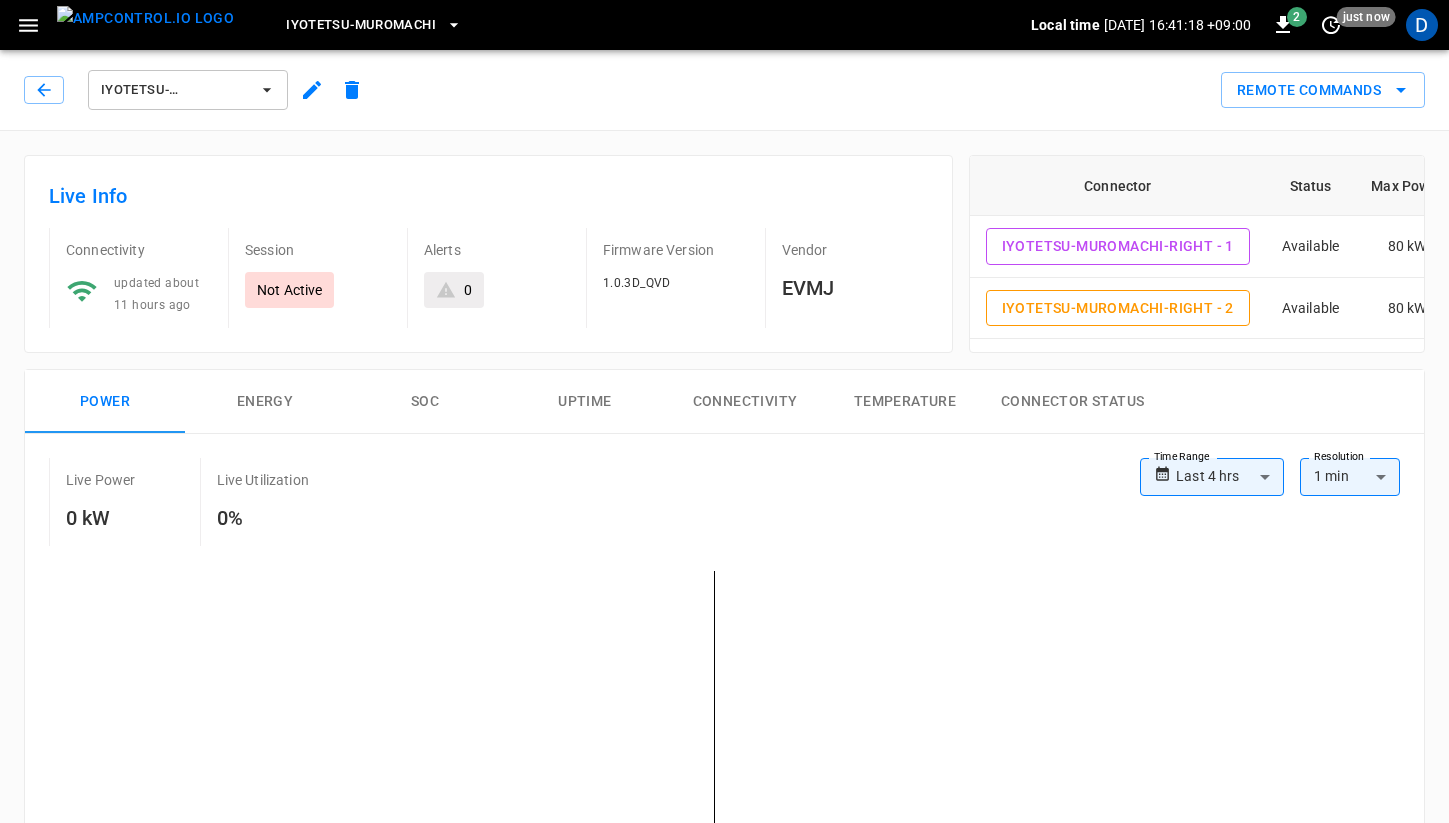 click on "IYOTETSU-MUROMACHI-RIGHT" at bounding box center [175, 90] 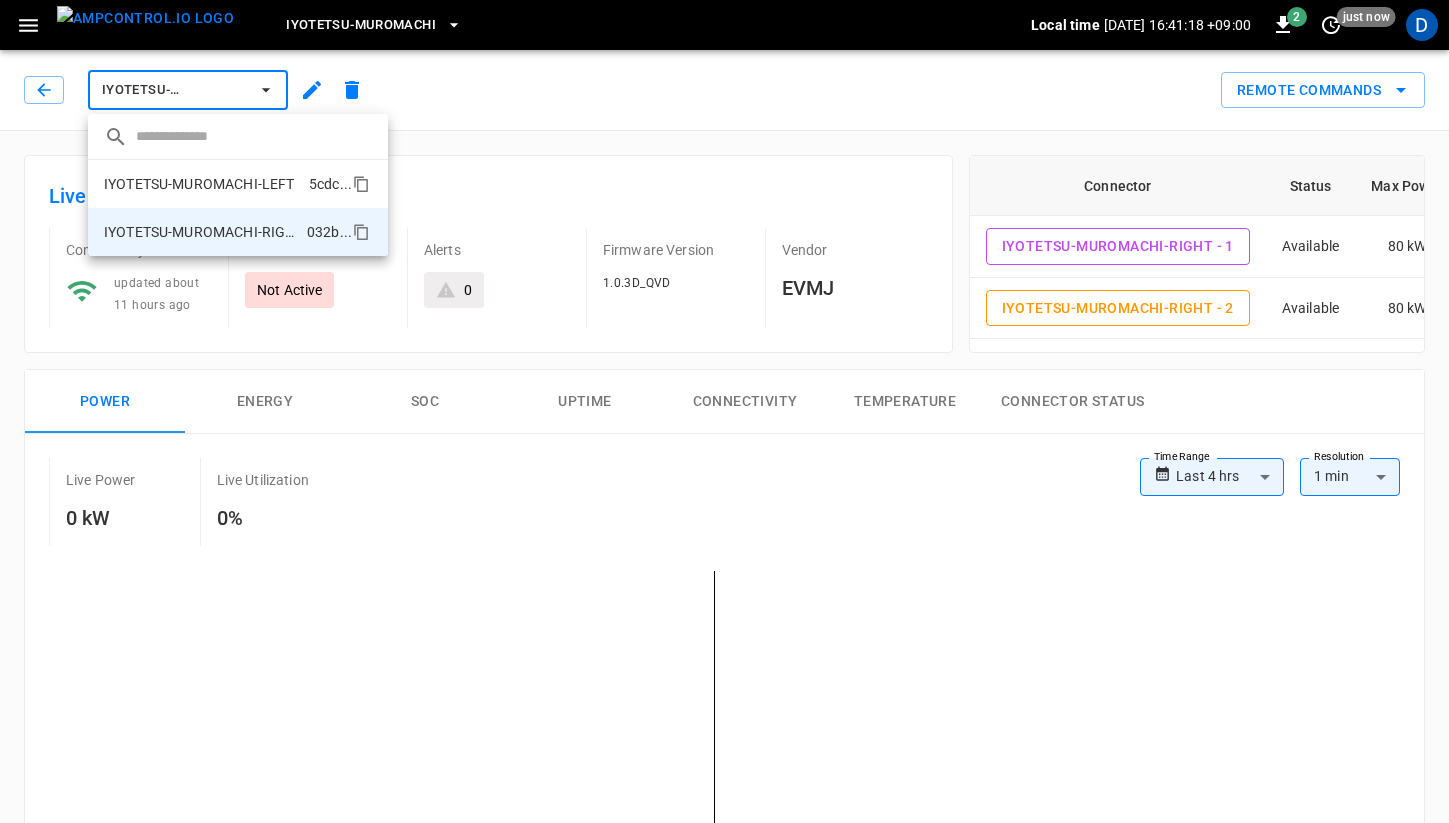 click on "IYOTETSU-MUROMACHI-LEFT" at bounding box center [199, 184] 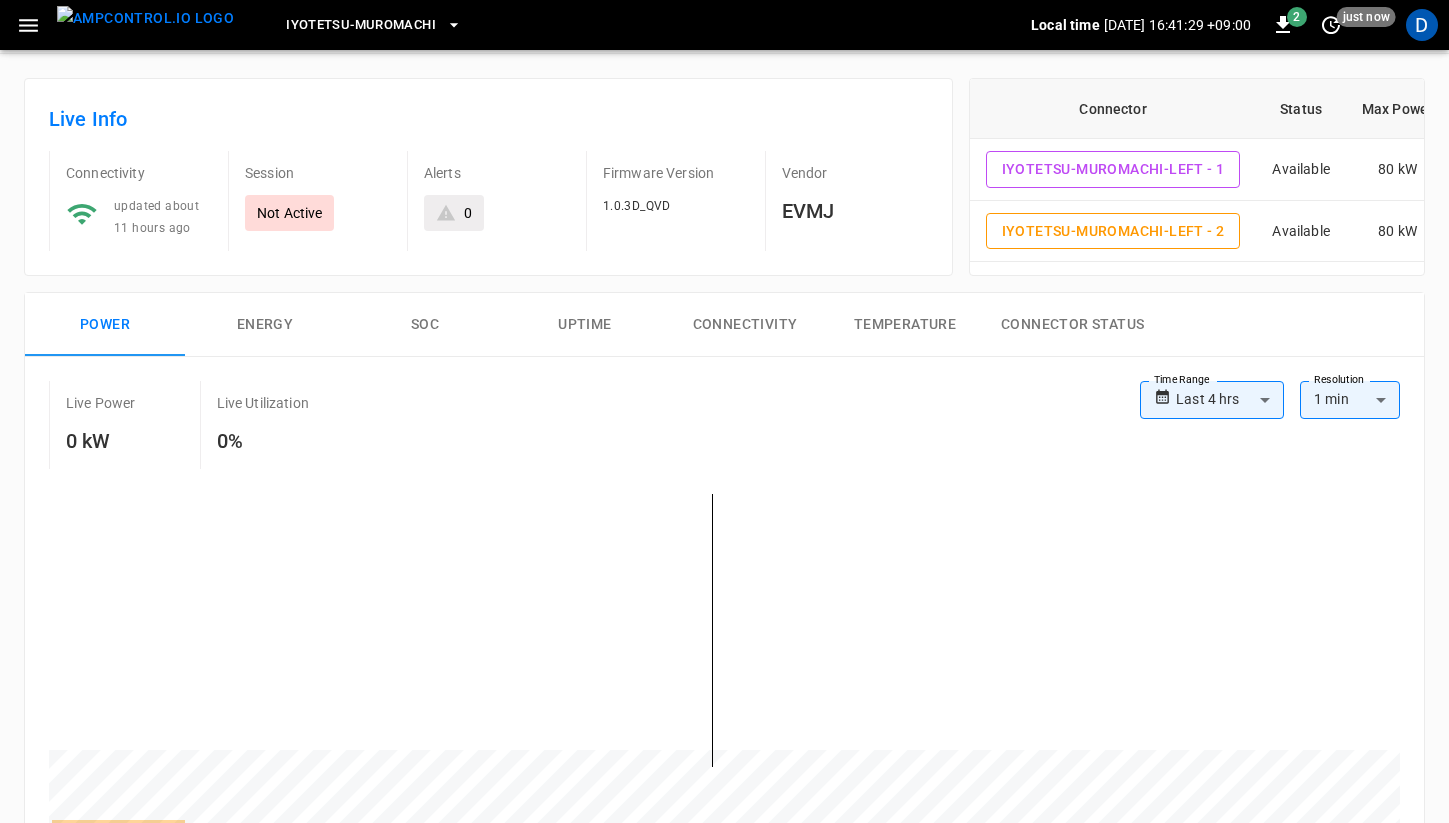 scroll, scrollTop: 0, scrollLeft: 0, axis: both 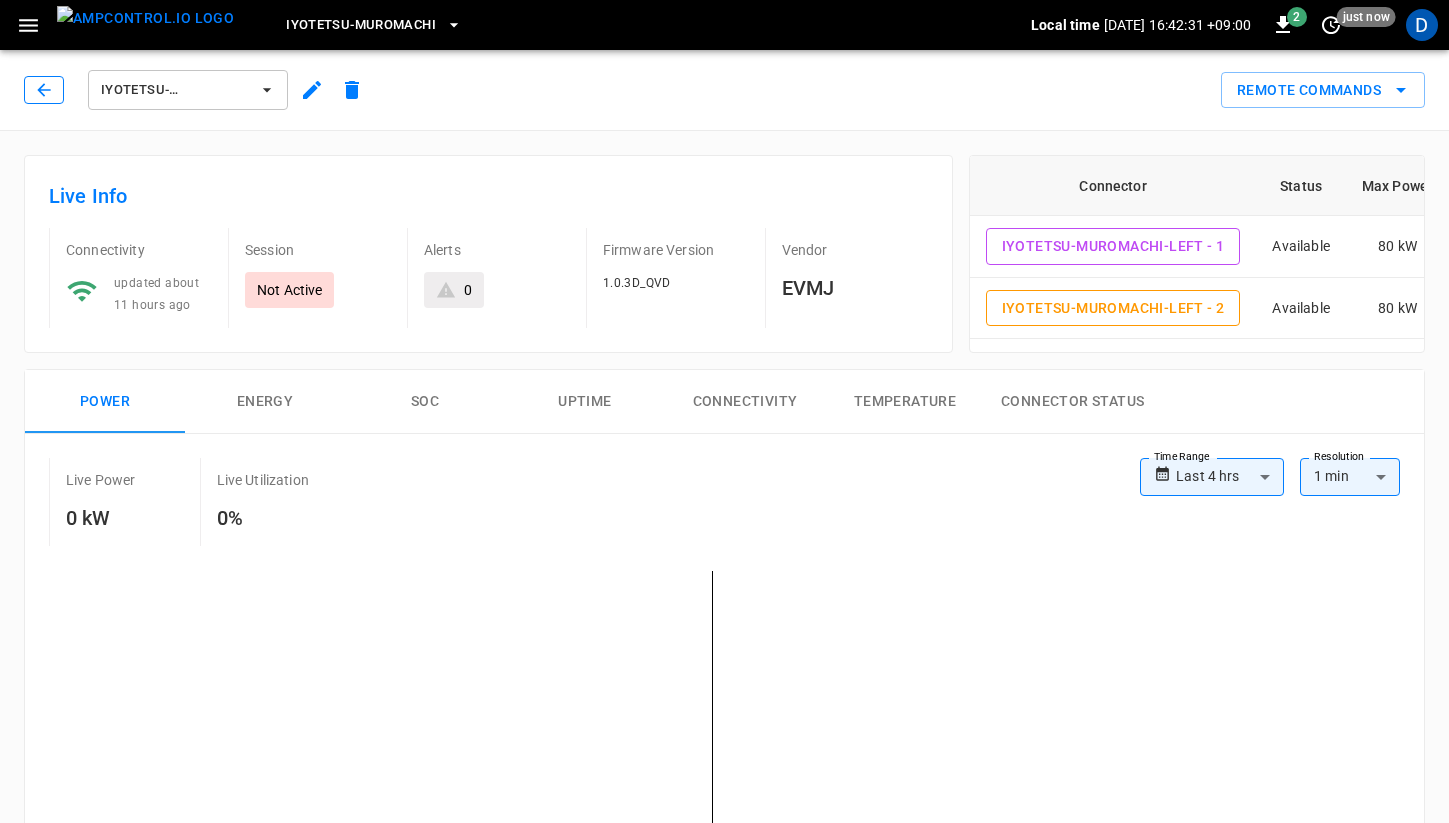 click at bounding box center [44, 90] 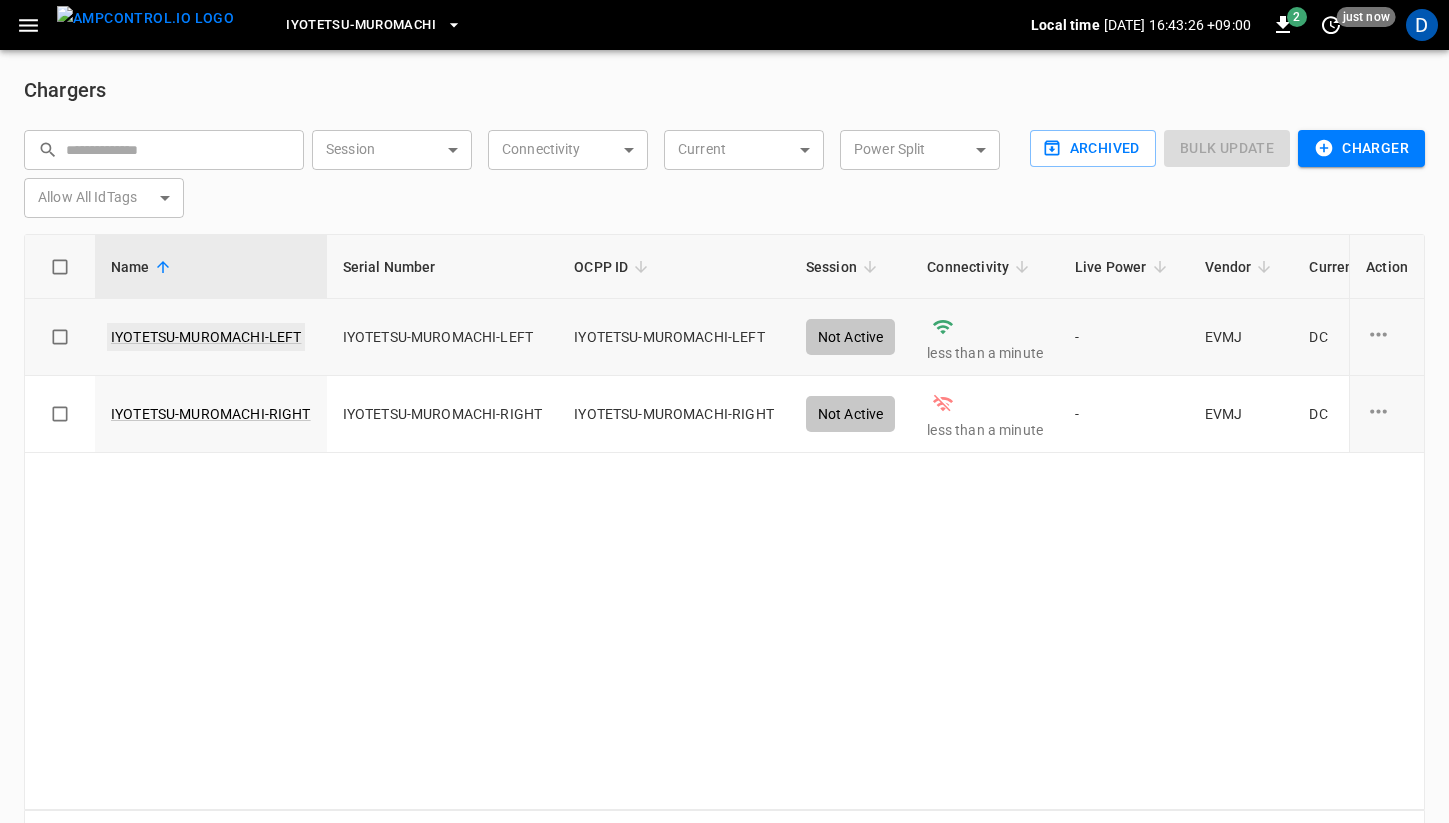 click on "IYOTETSU-MUROMACHI-LEFT" at bounding box center [206, 337] 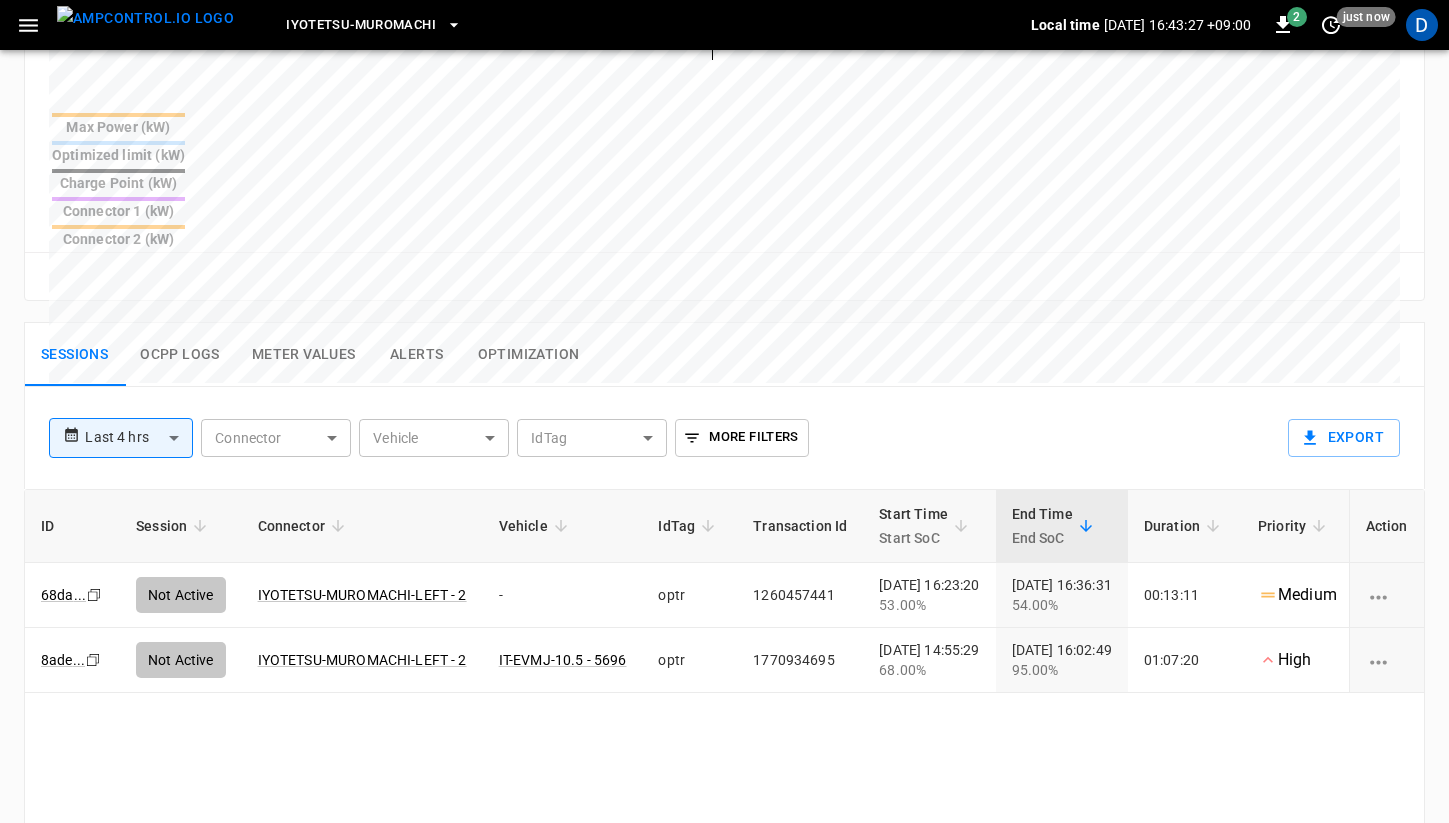 scroll, scrollTop: 953, scrollLeft: 0, axis: vertical 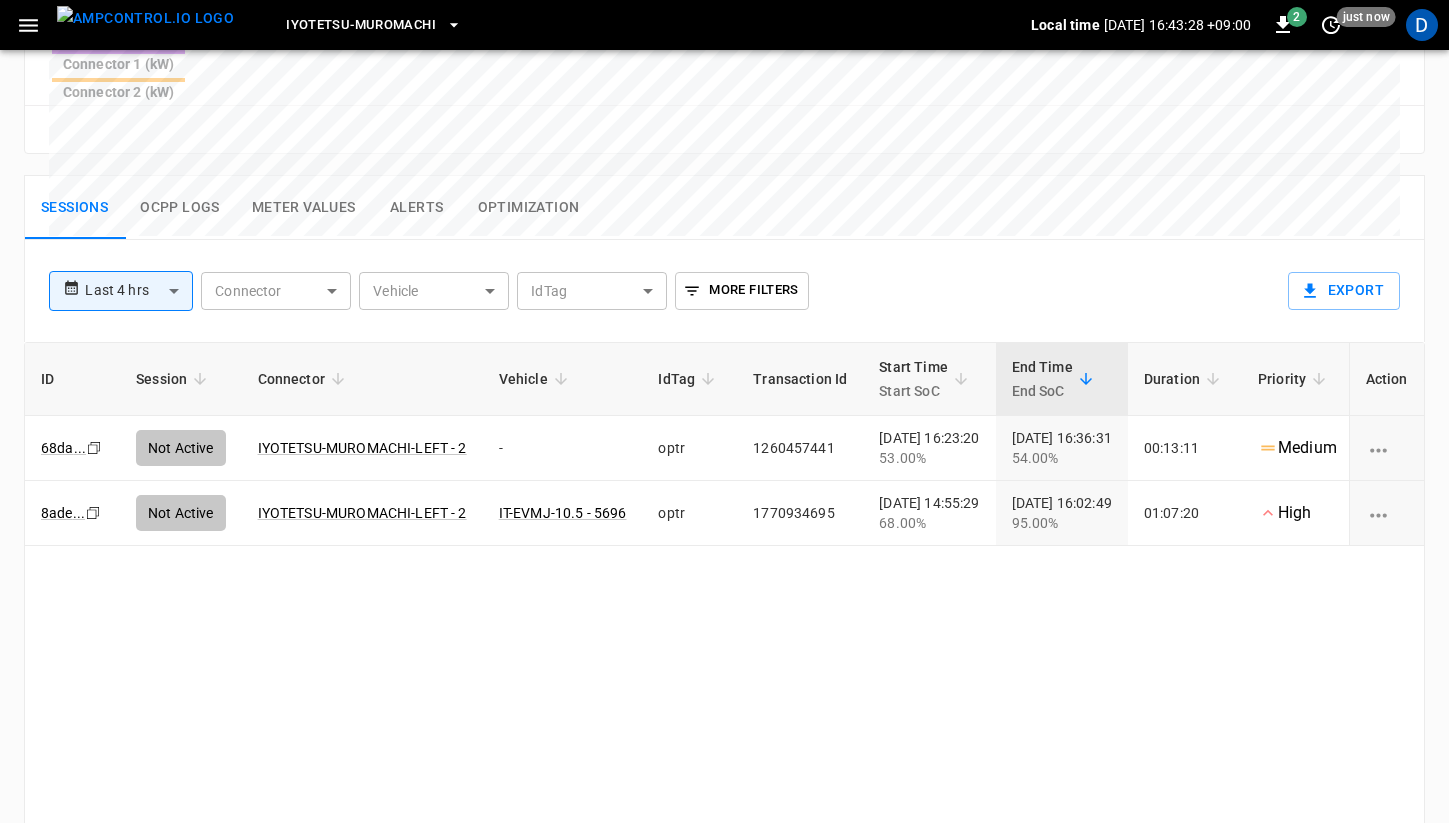 click on "Ocpp logs" at bounding box center (180, 208) 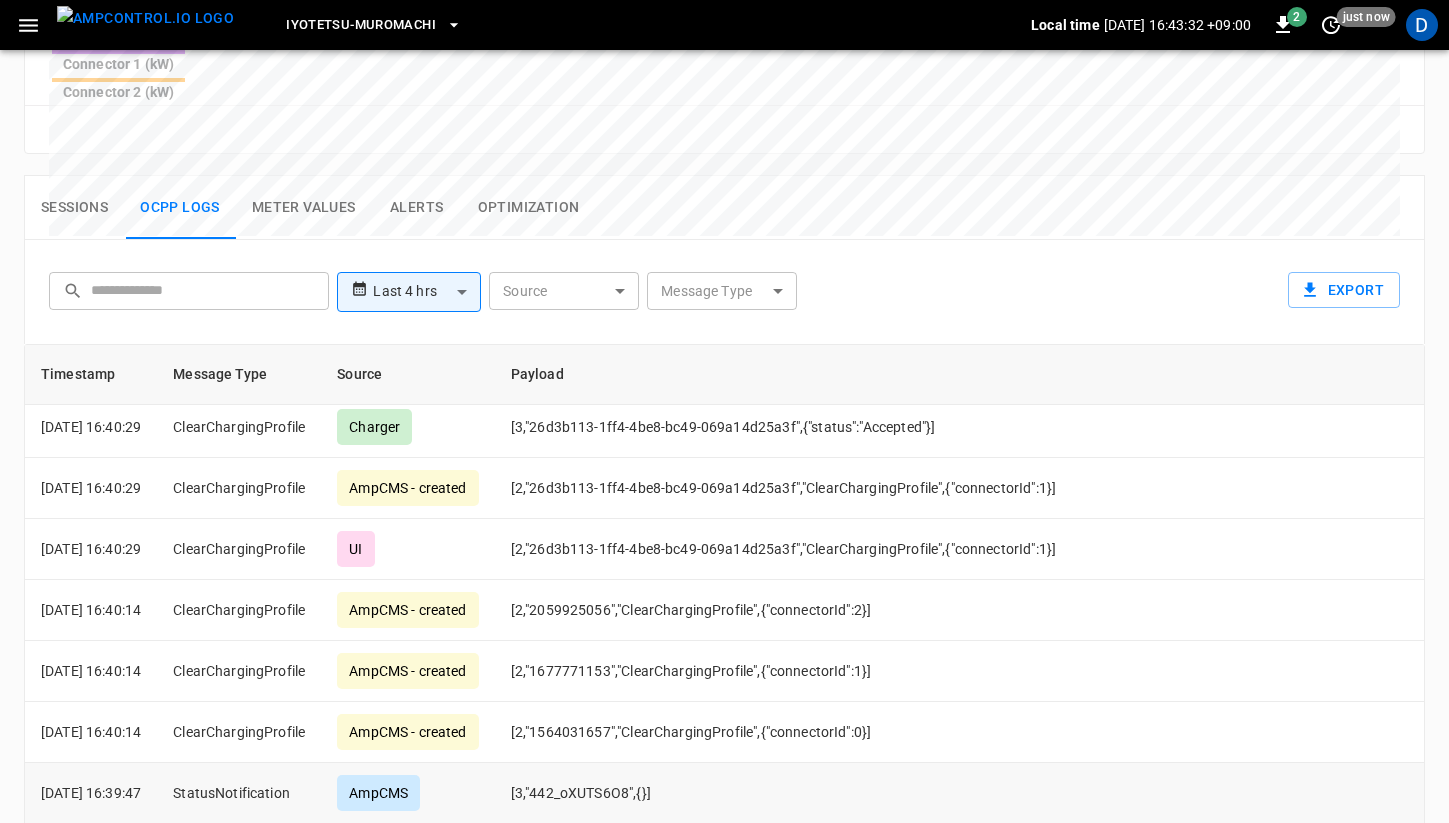 scroll, scrollTop: 0, scrollLeft: 0, axis: both 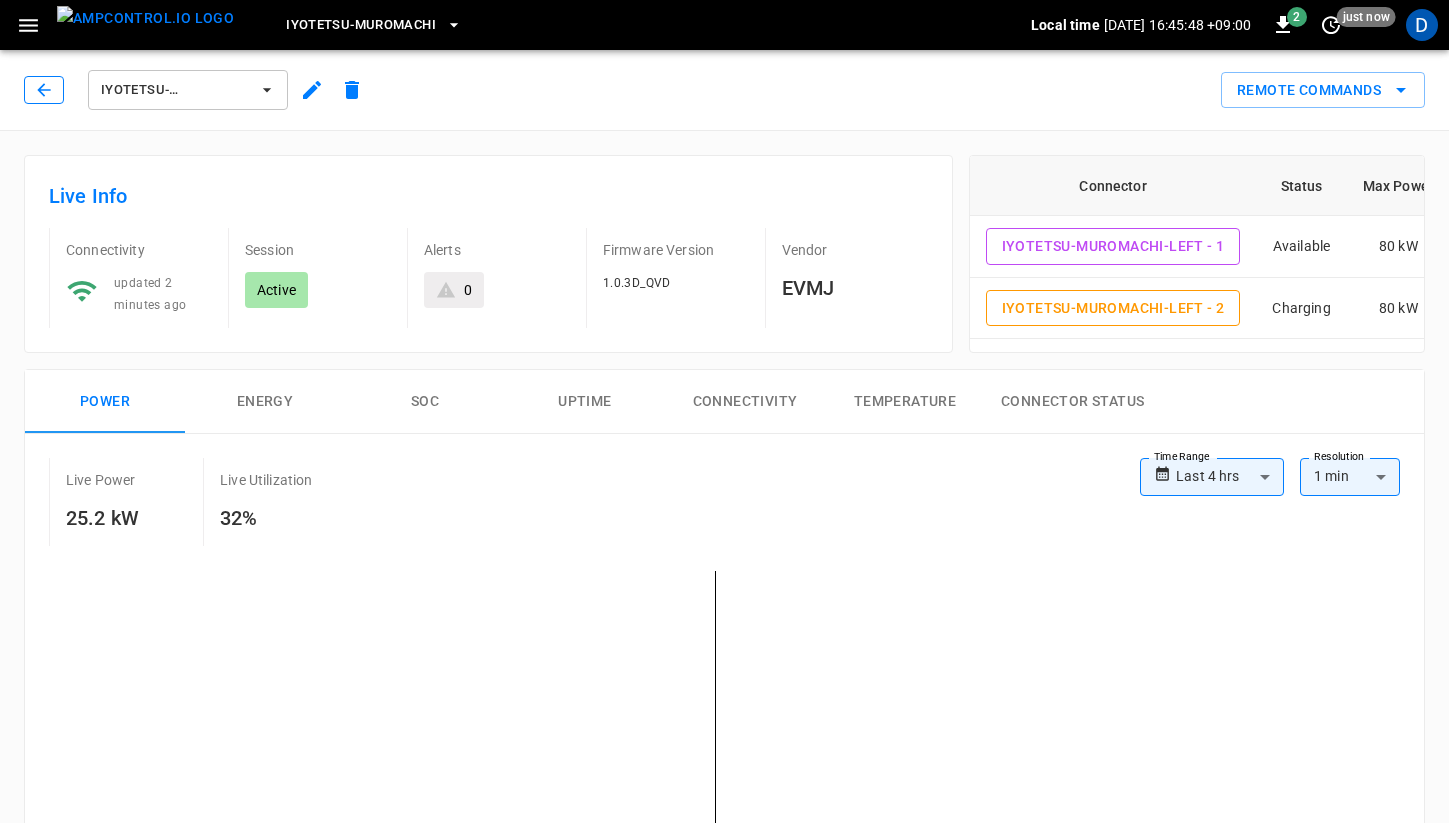 click 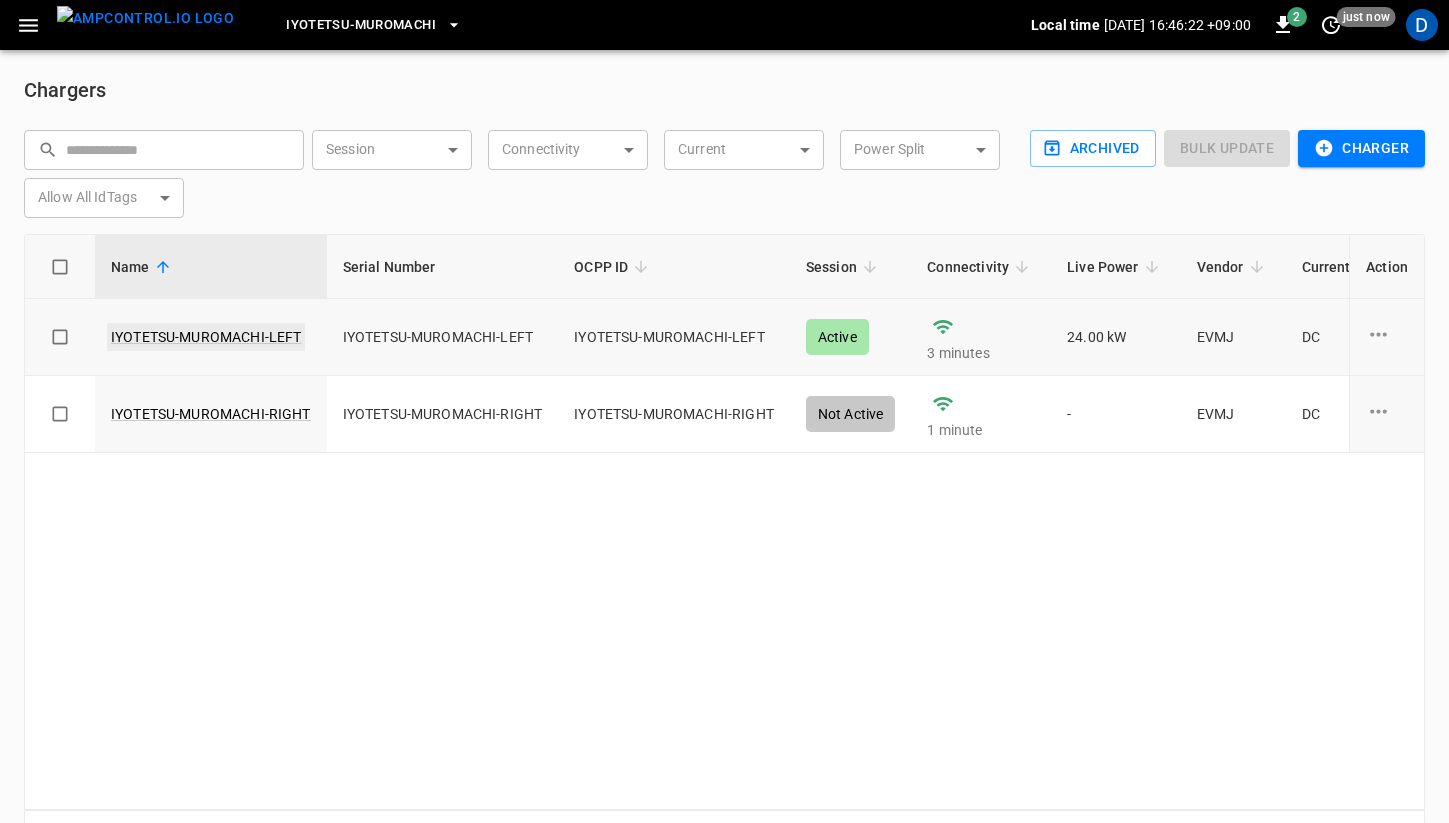 click on "IYOTETSU-MUROMACHI-LEFT" at bounding box center (206, 337) 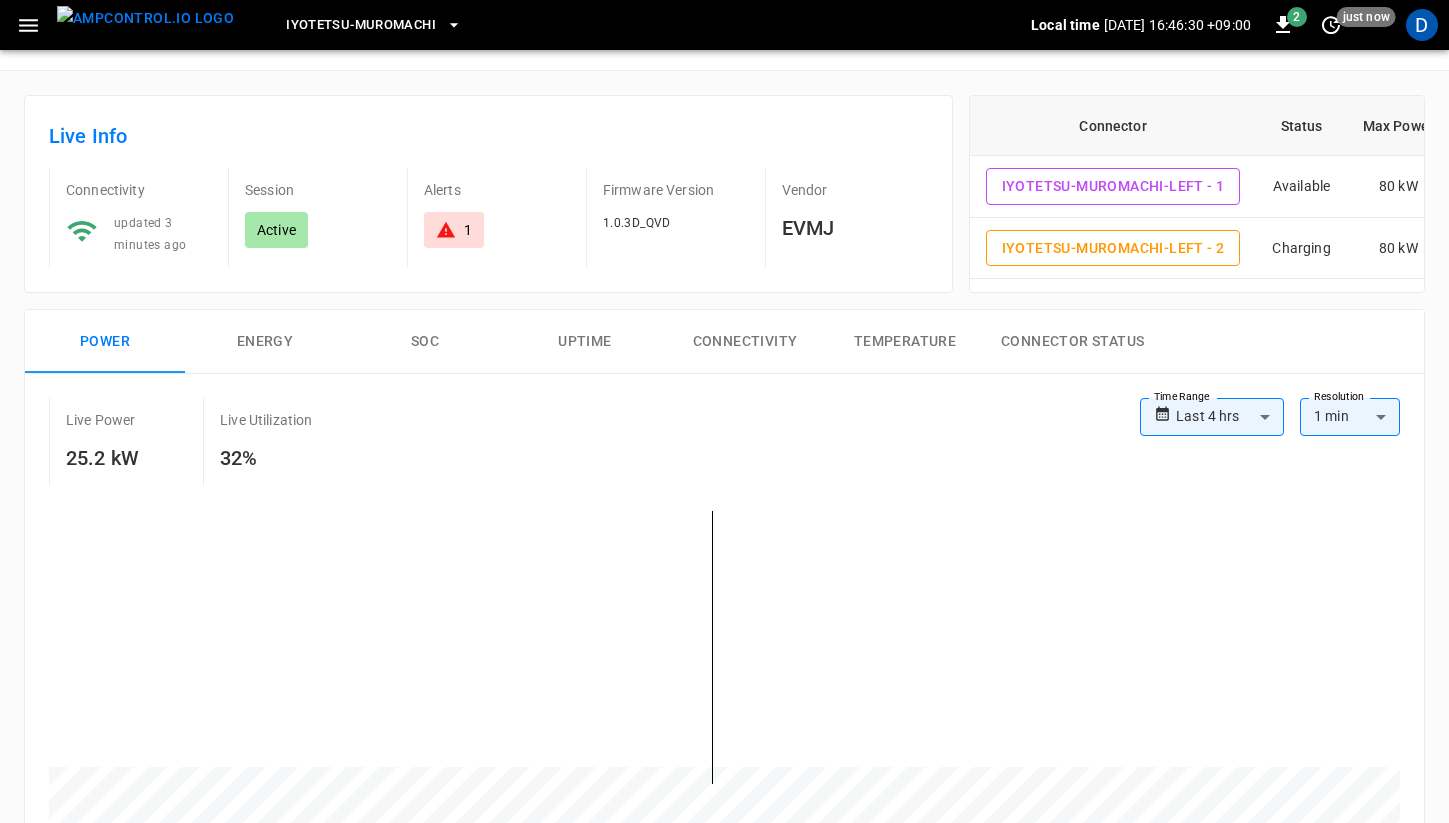 scroll, scrollTop: 0, scrollLeft: 0, axis: both 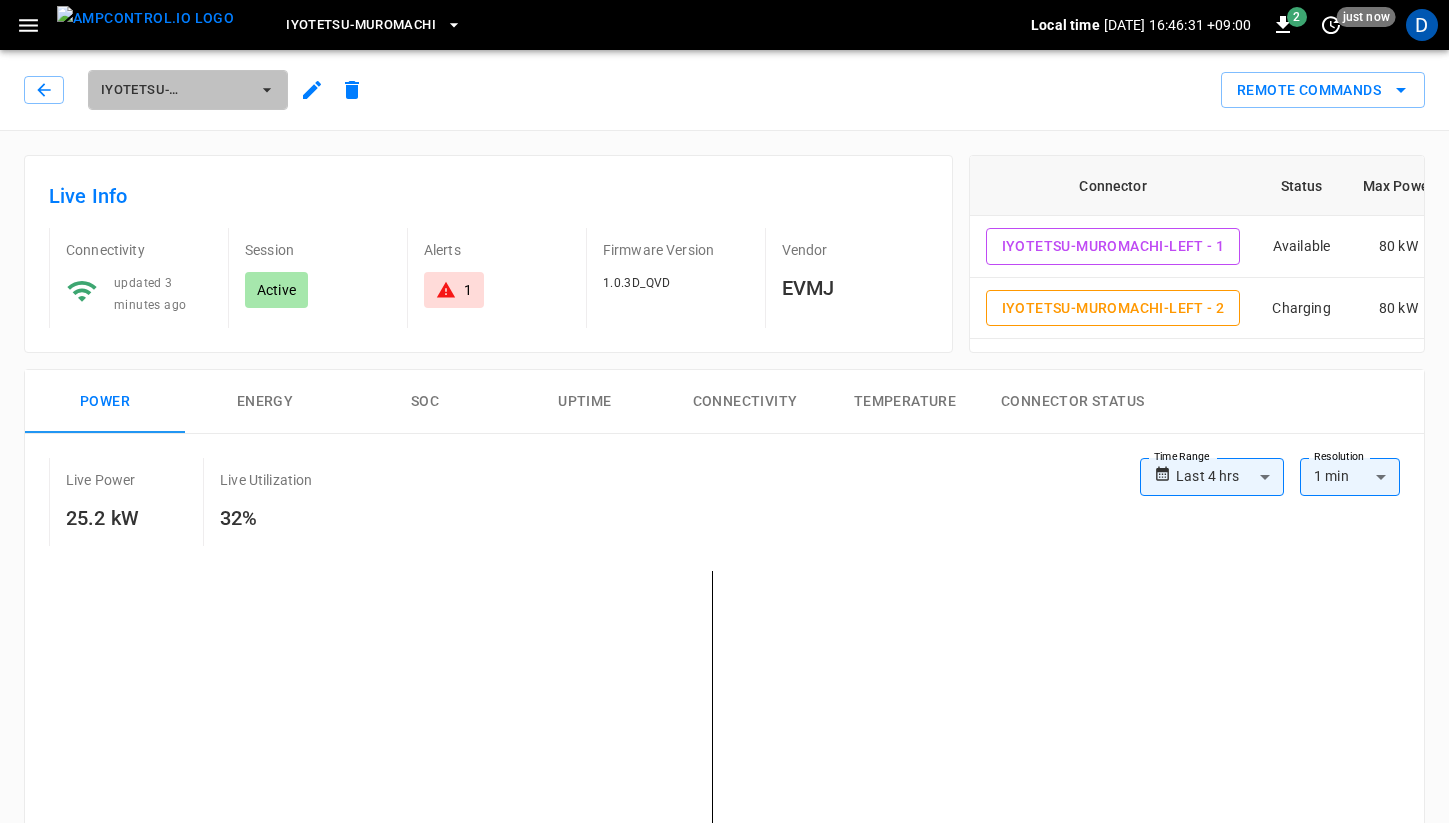click on "IYOTETSU-MUROMACHI-LEFT" at bounding box center [175, 90] 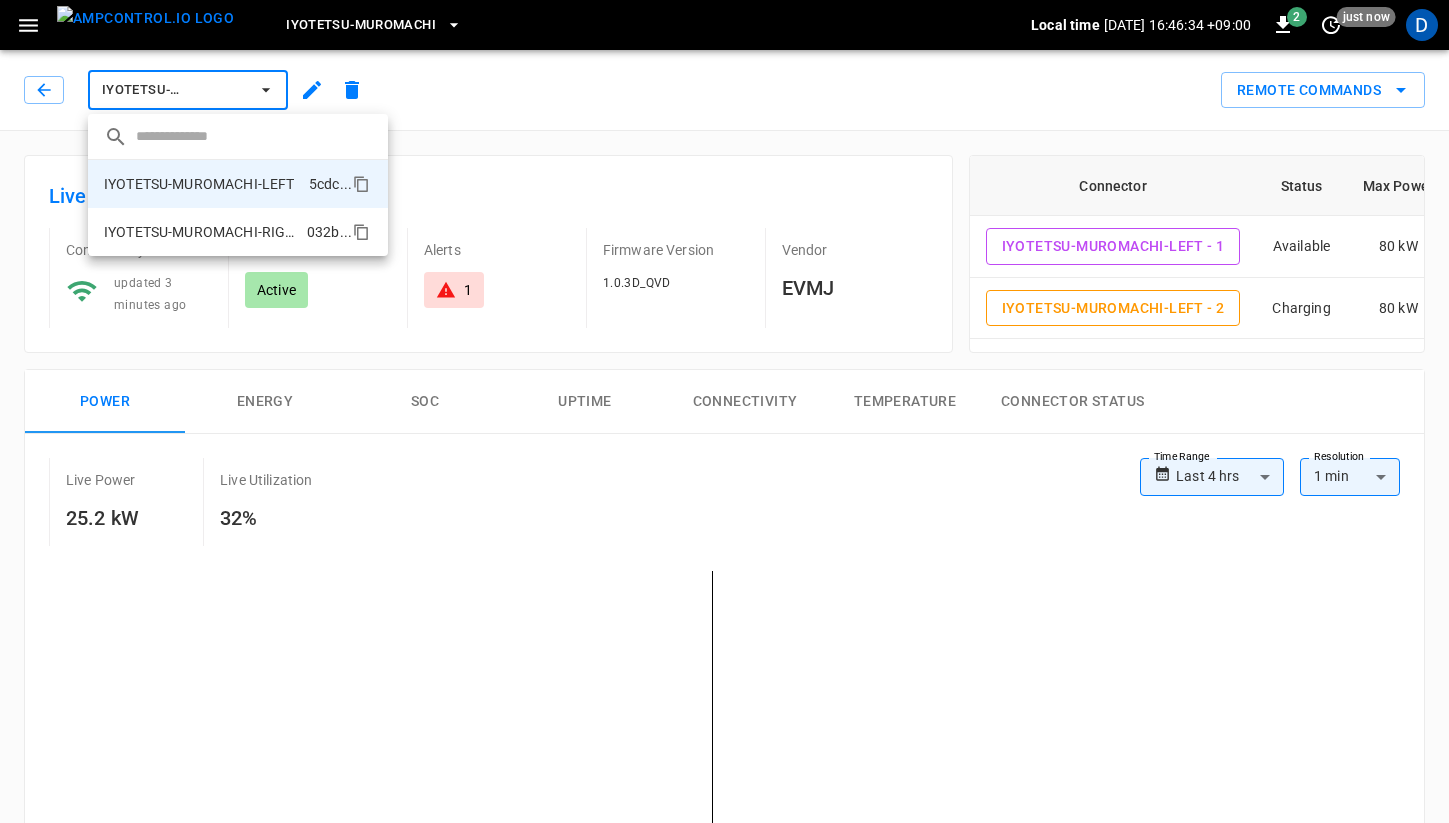 click on "IYOTETSU-MUROMACHI-RIGHT" at bounding box center [201, 232] 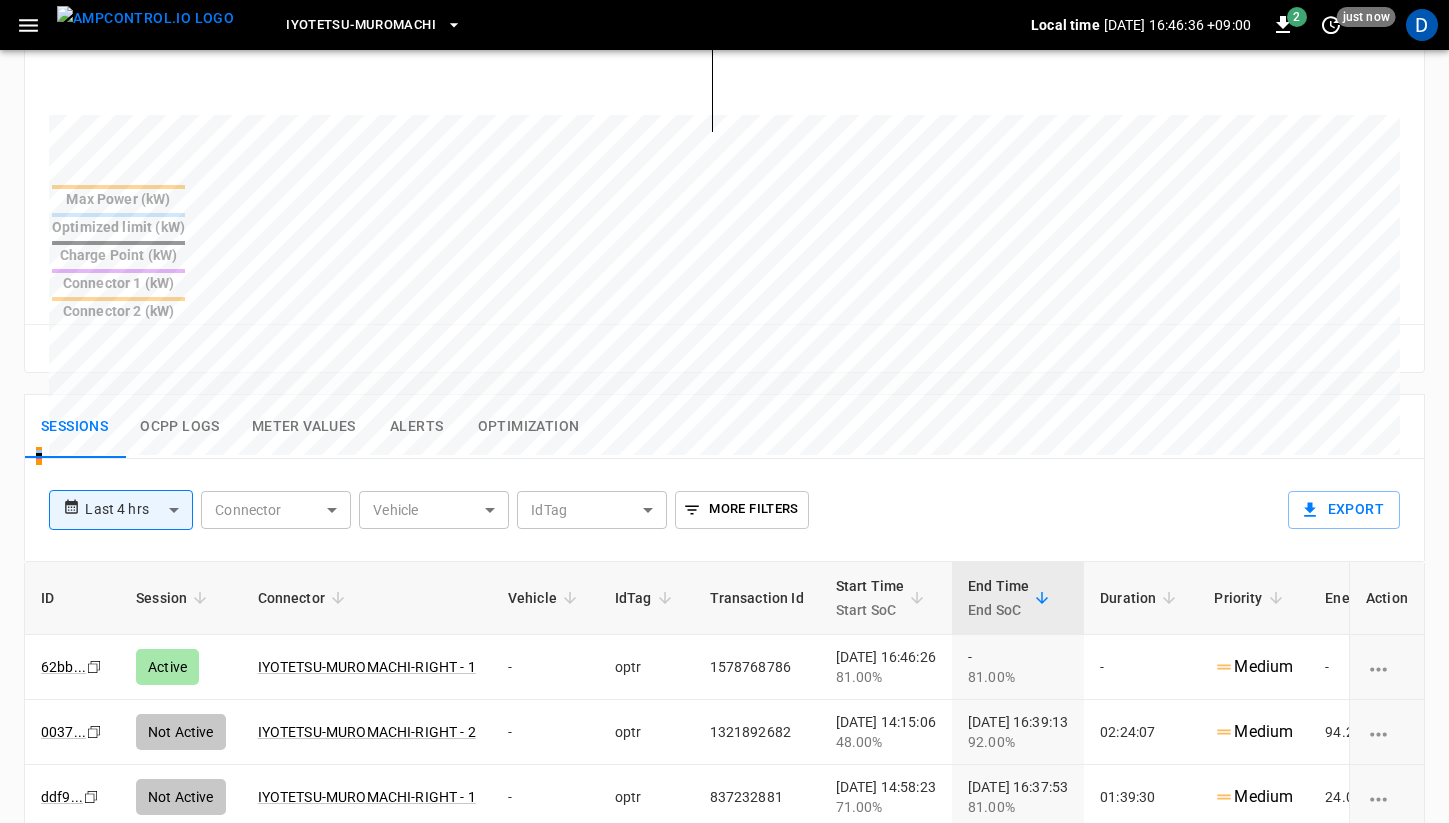 scroll, scrollTop: 799, scrollLeft: 0, axis: vertical 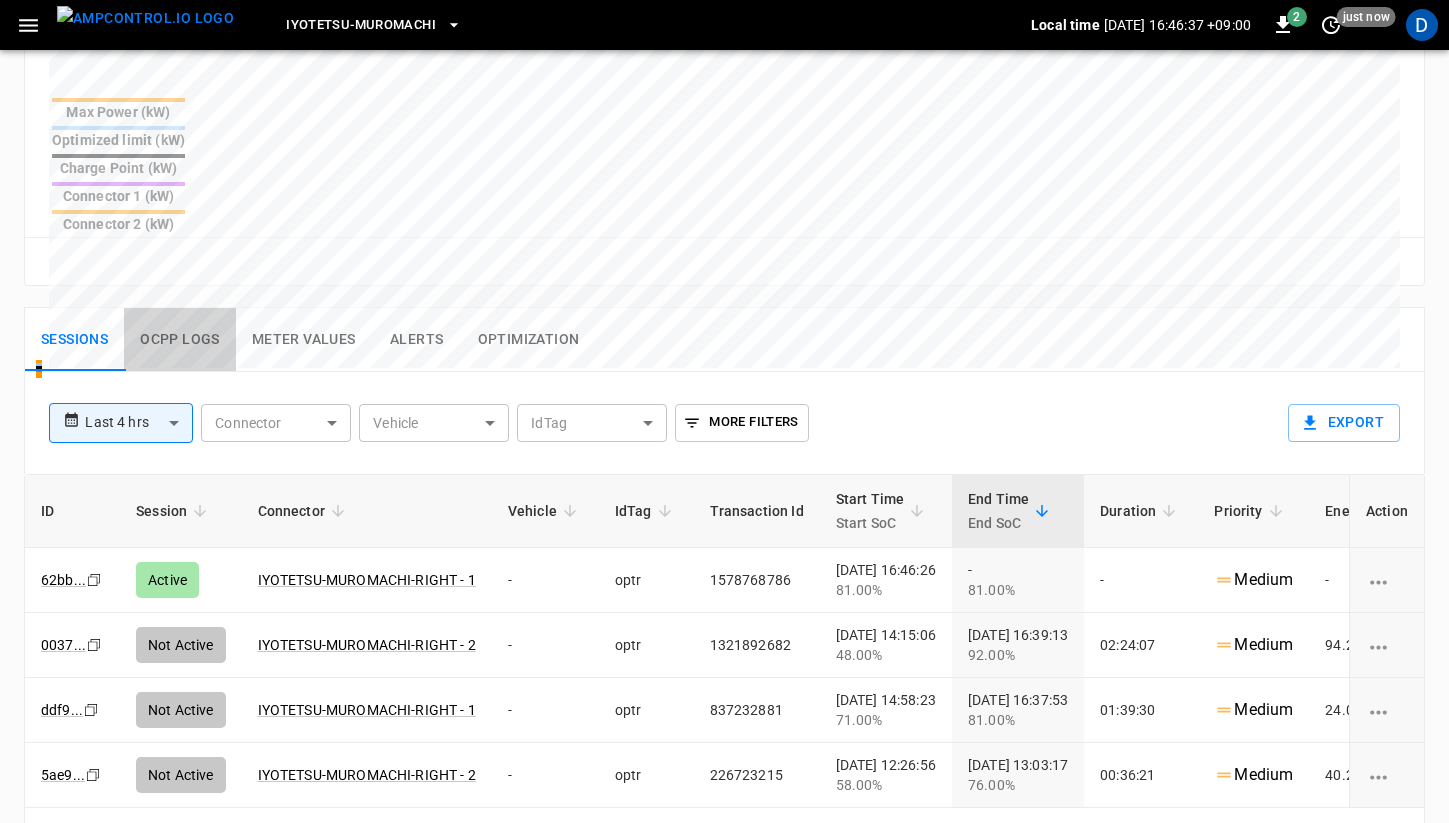 click on "Ocpp logs" at bounding box center (180, 340) 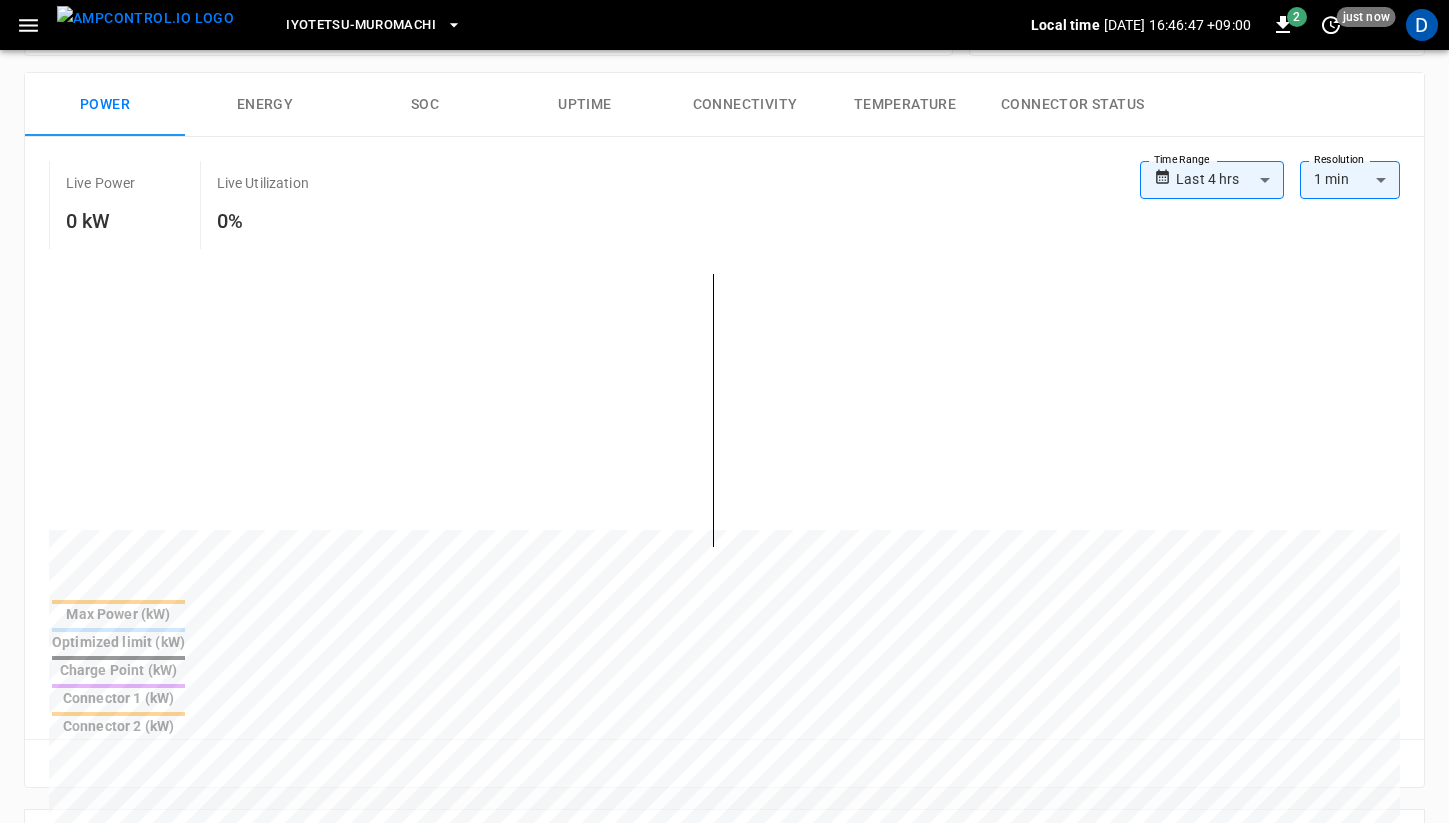 scroll, scrollTop: 298, scrollLeft: 0, axis: vertical 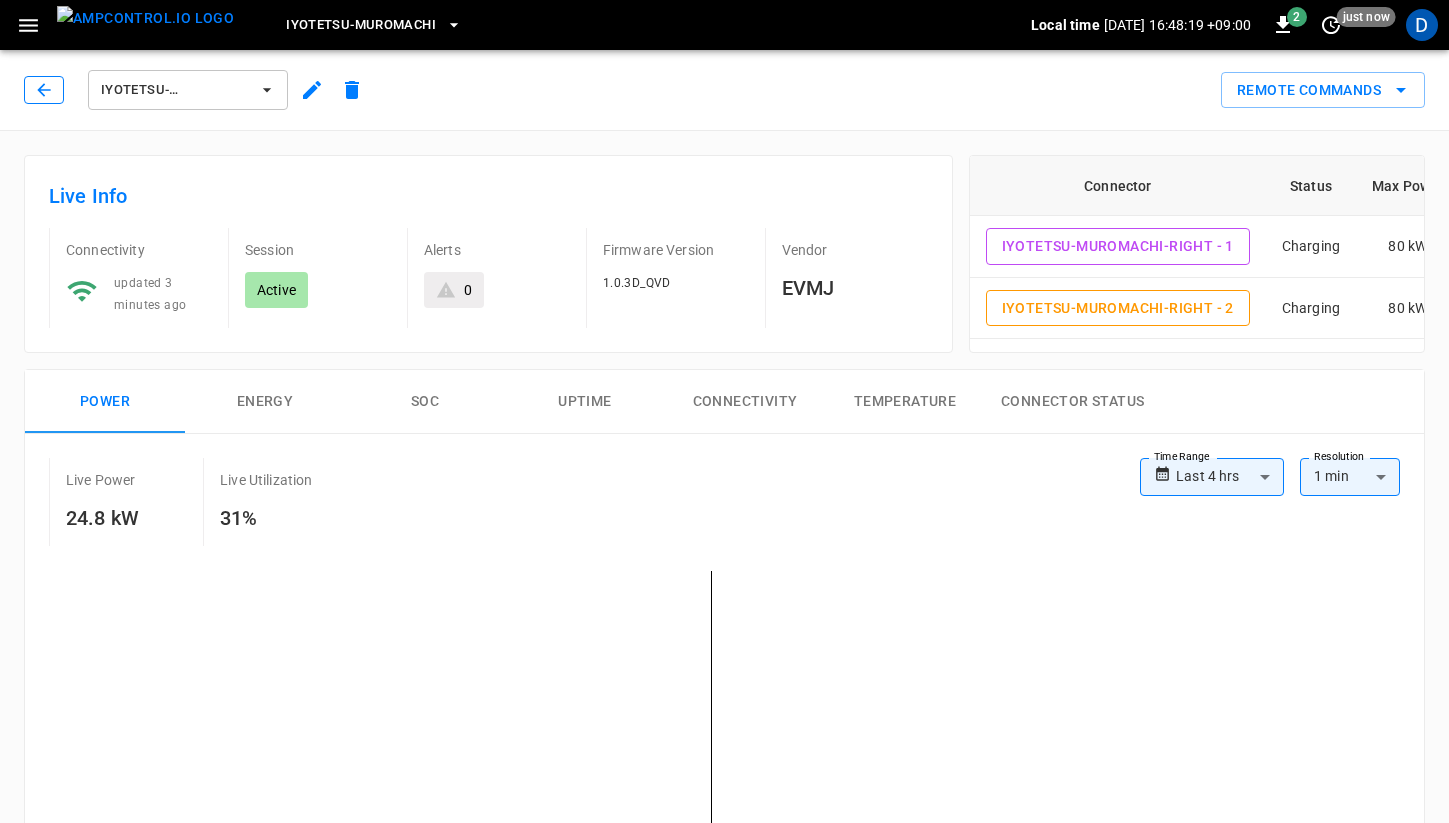 click at bounding box center [44, 90] 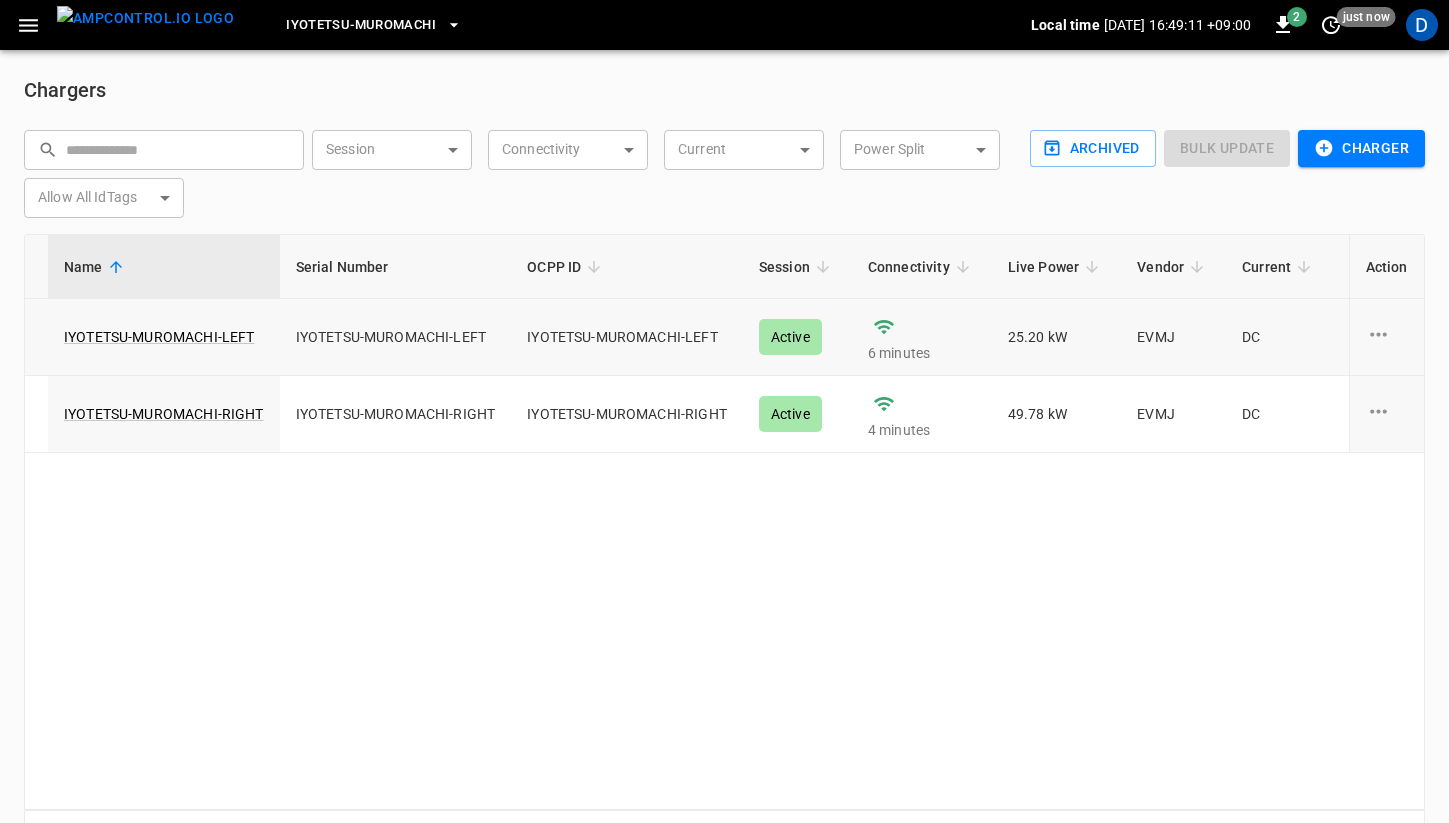 scroll, scrollTop: 0, scrollLeft: 0, axis: both 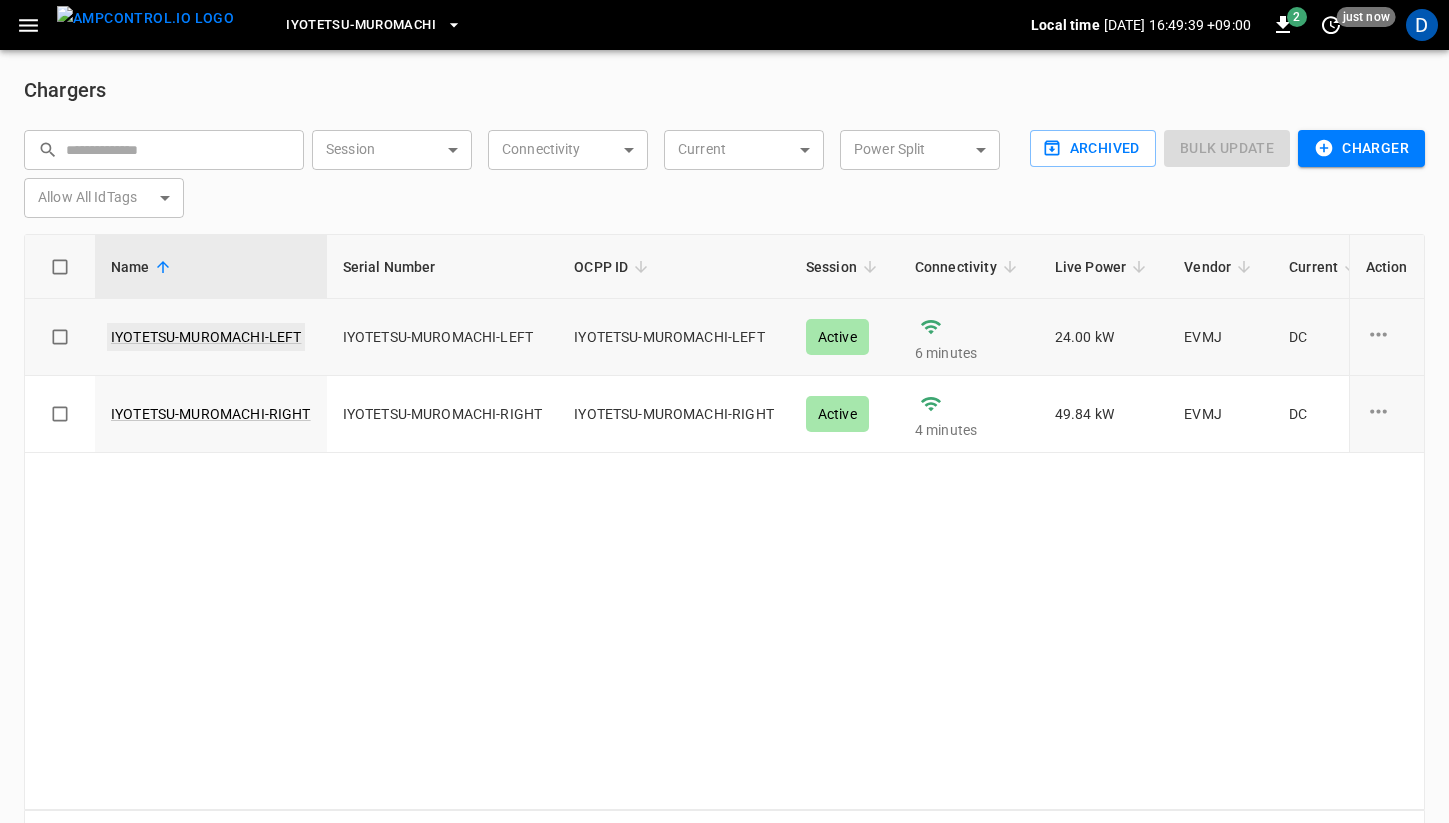 click on "IYOTETSU-MUROMACHI-LEFT" at bounding box center (206, 337) 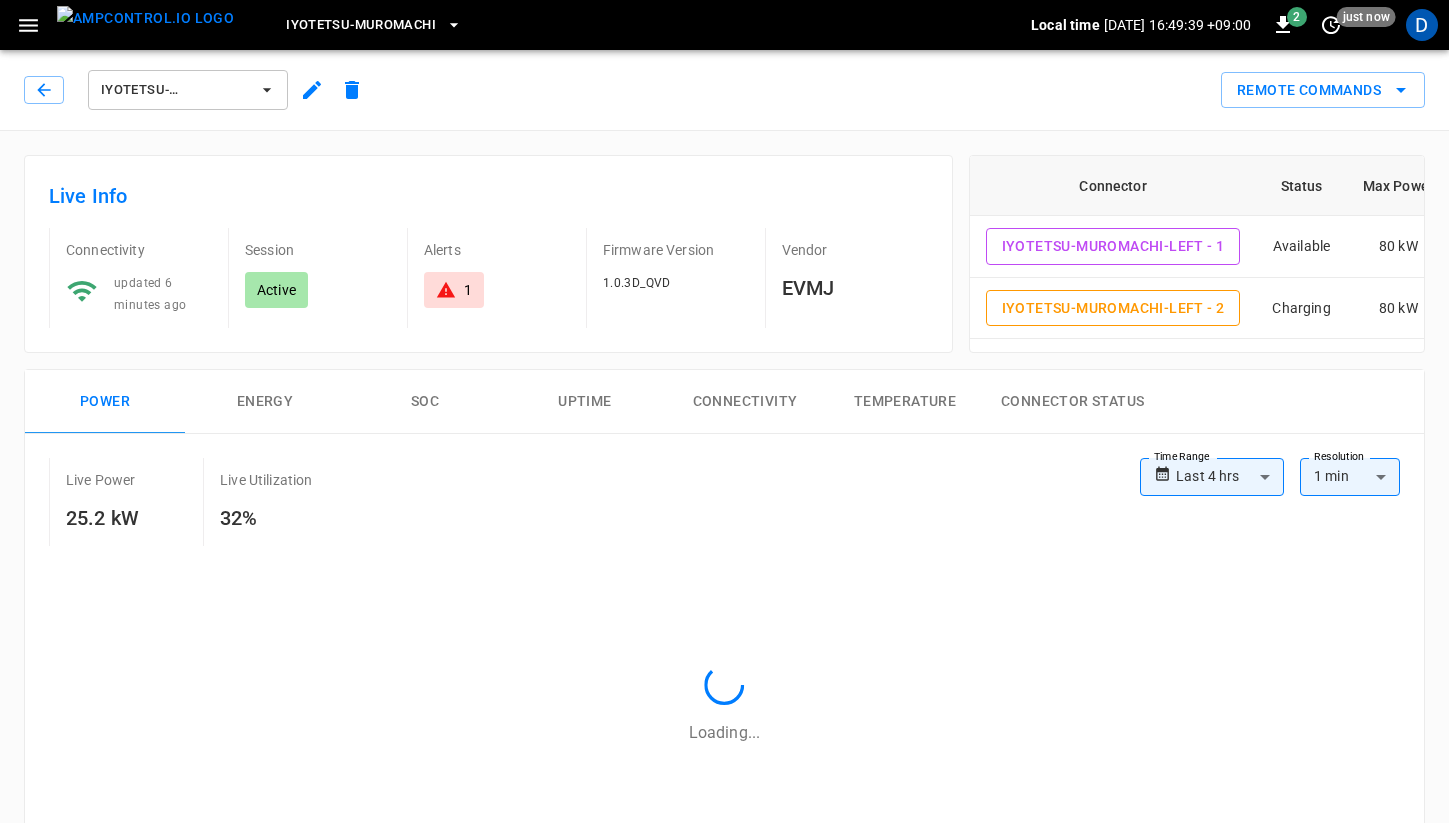type on "**********" 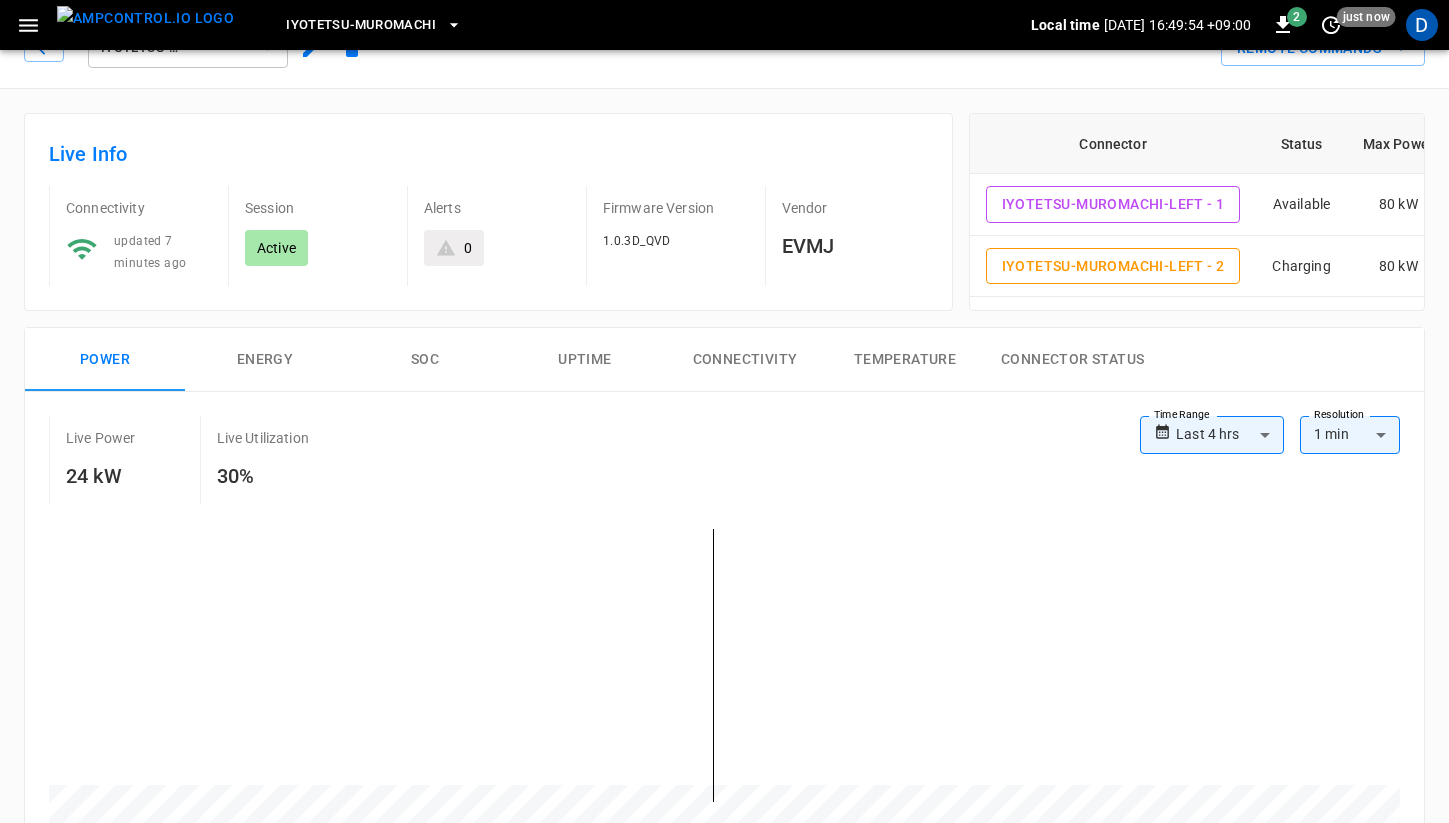 scroll, scrollTop: 0, scrollLeft: 0, axis: both 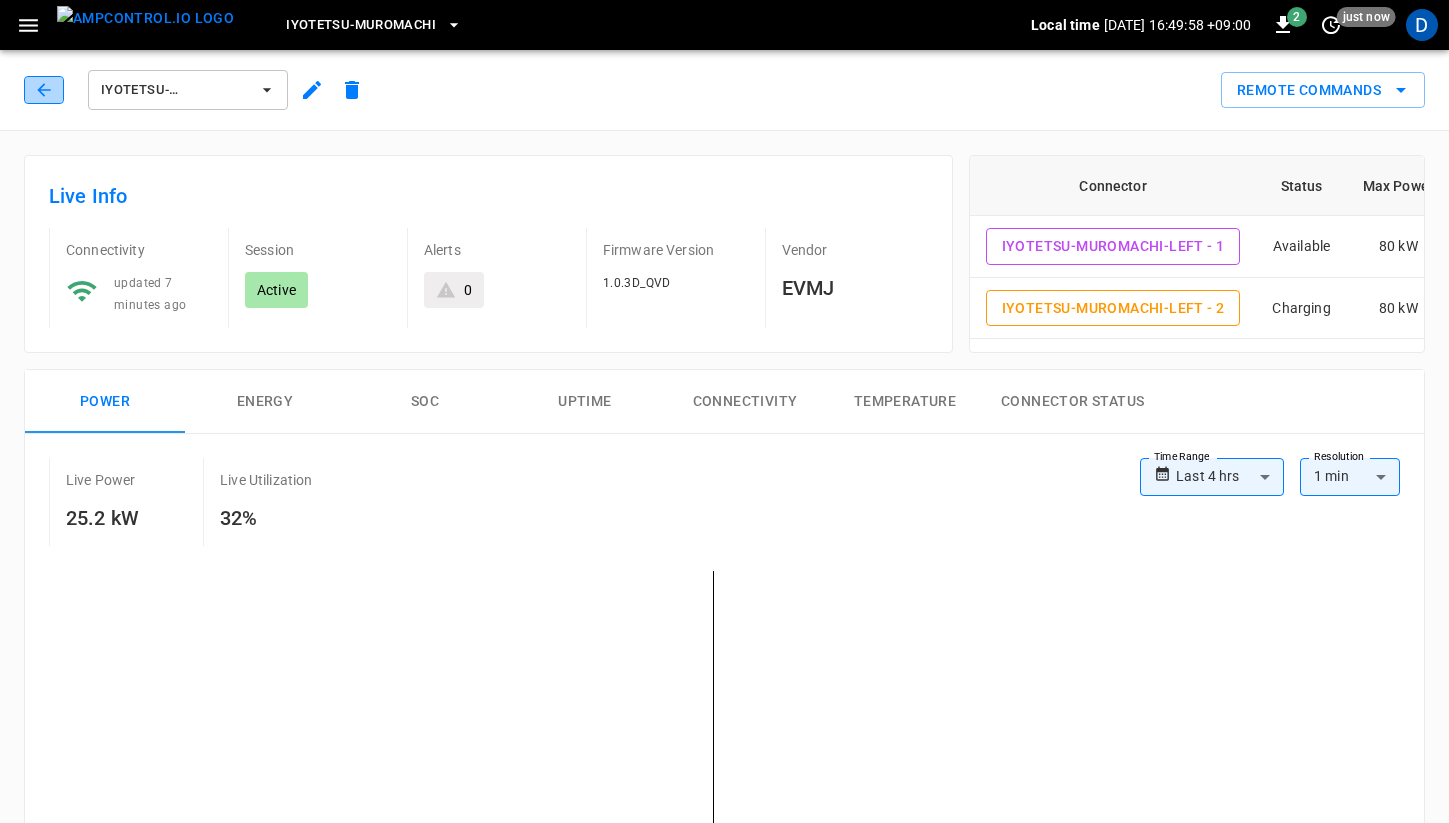 click 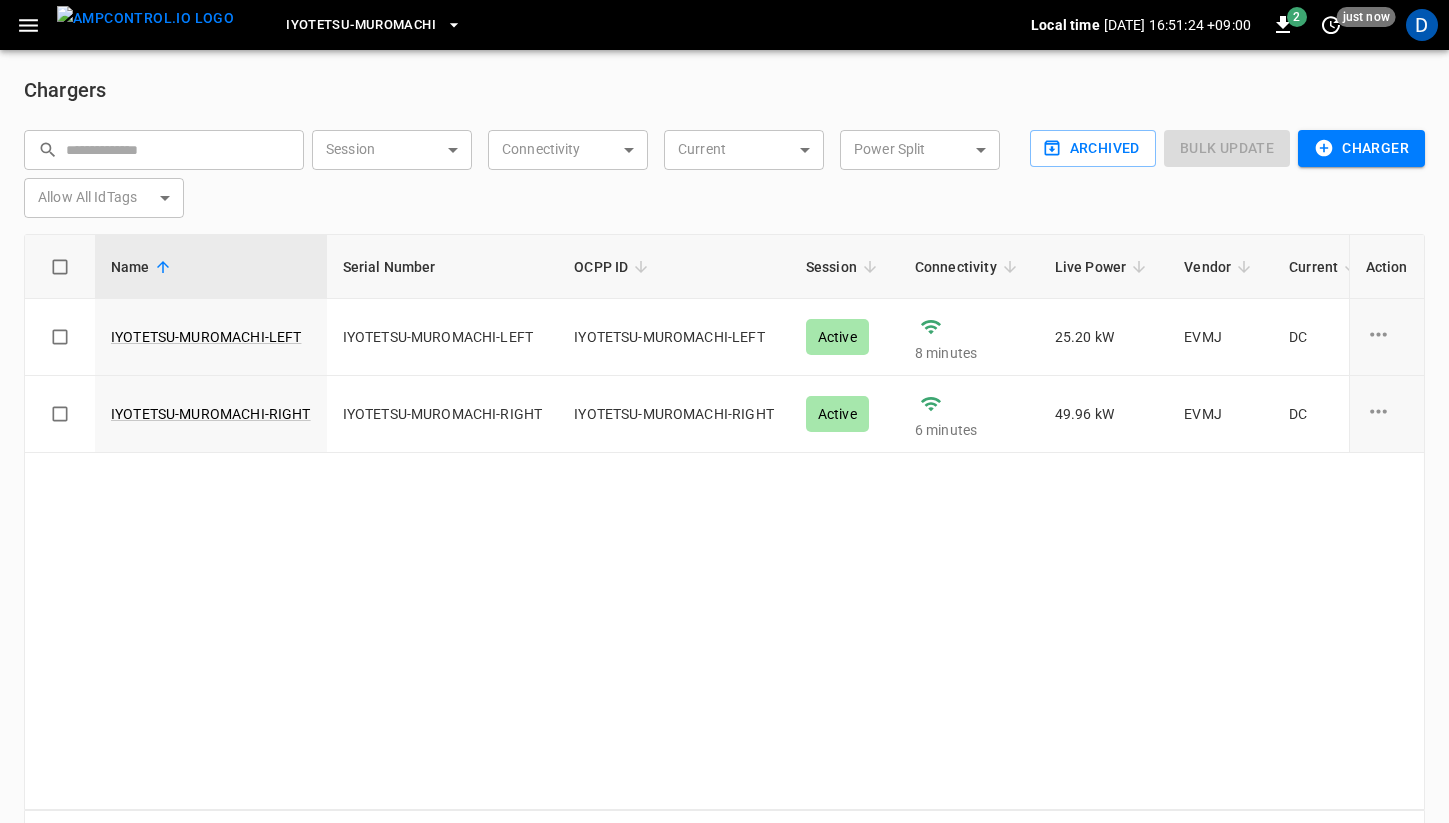 click 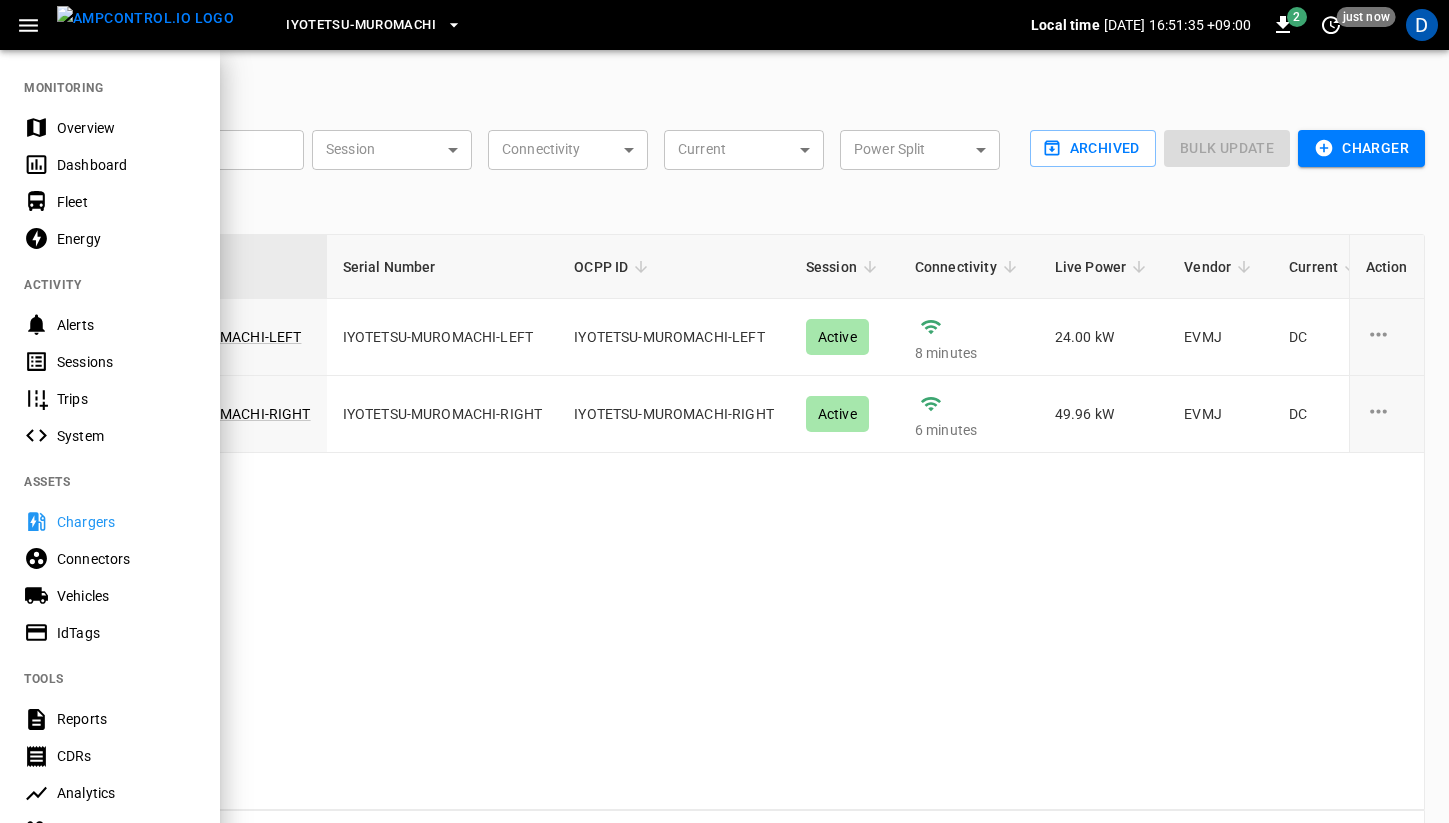 click at bounding box center (724, 411) 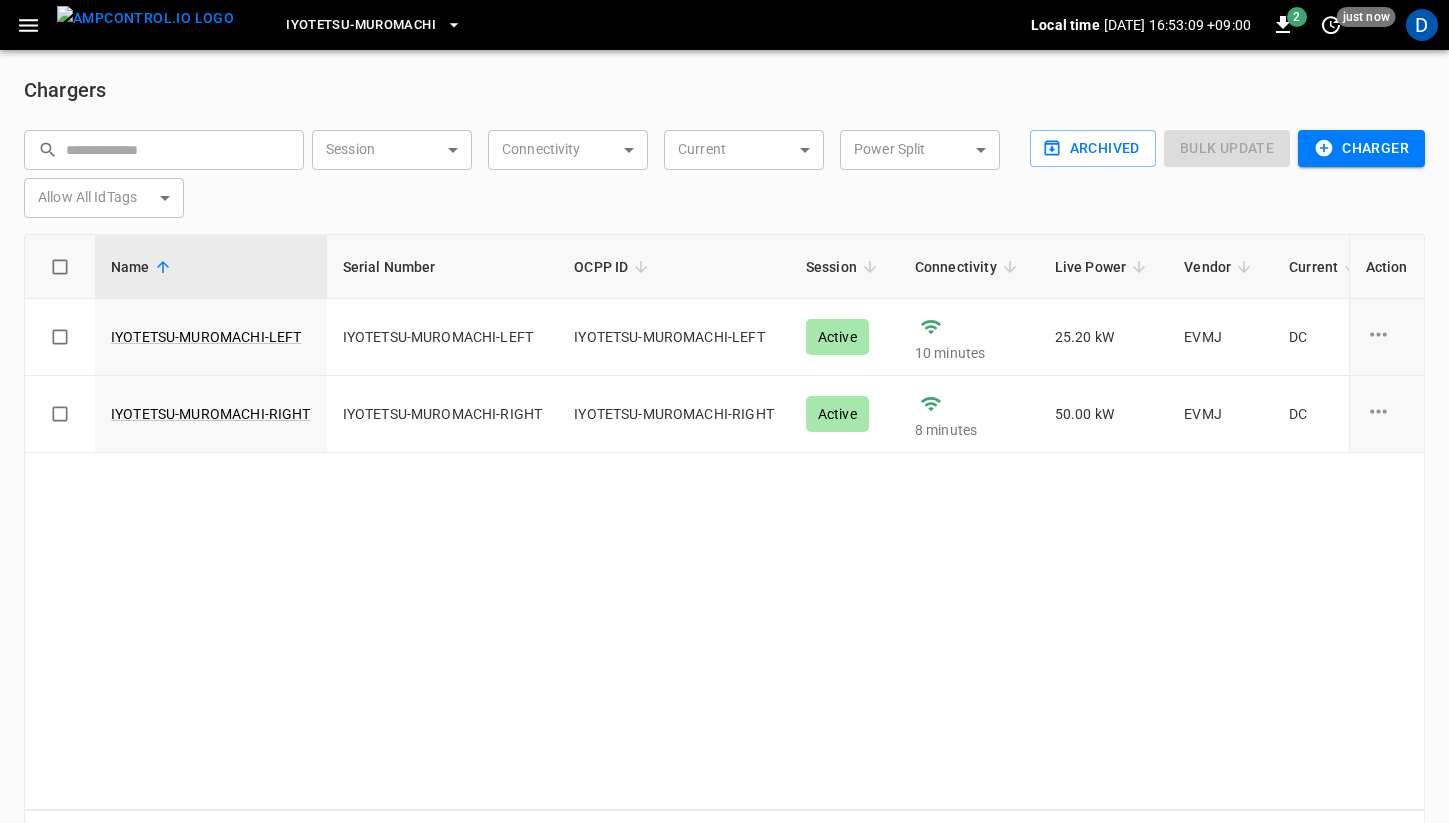 click 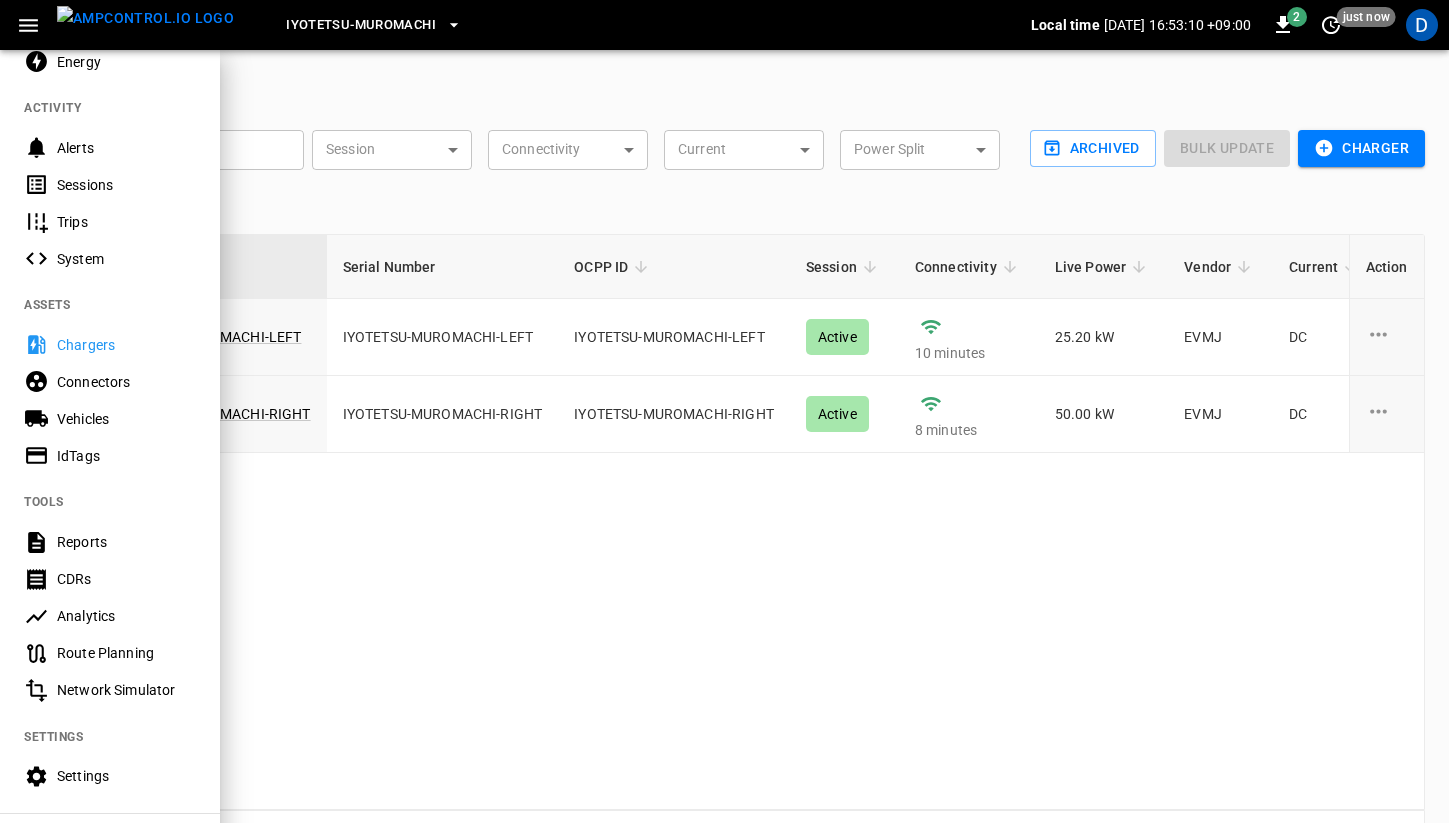 scroll, scrollTop: 304, scrollLeft: 0, axis: vertical 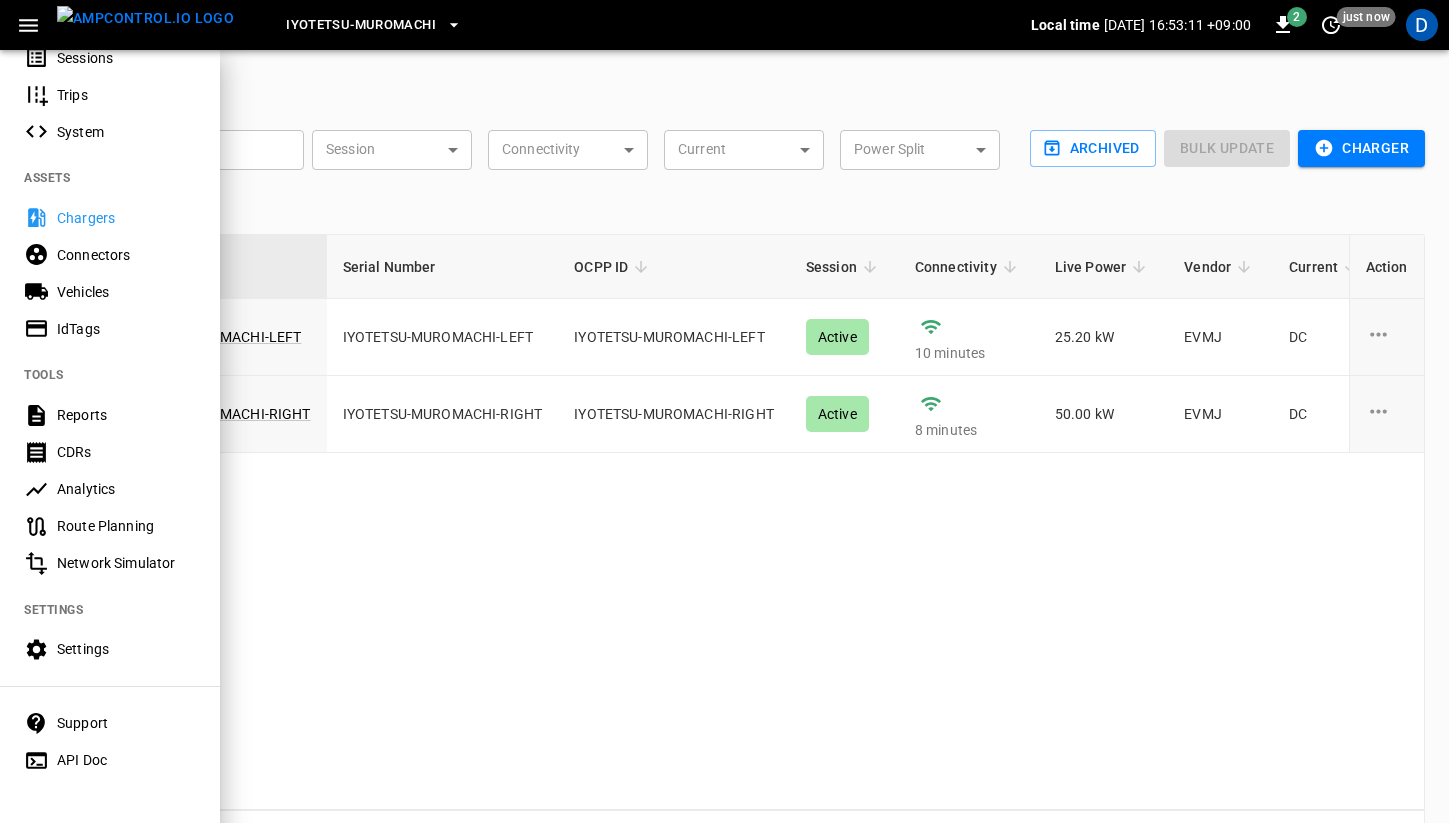 click on "Settings" at bounding box center (126, 649) 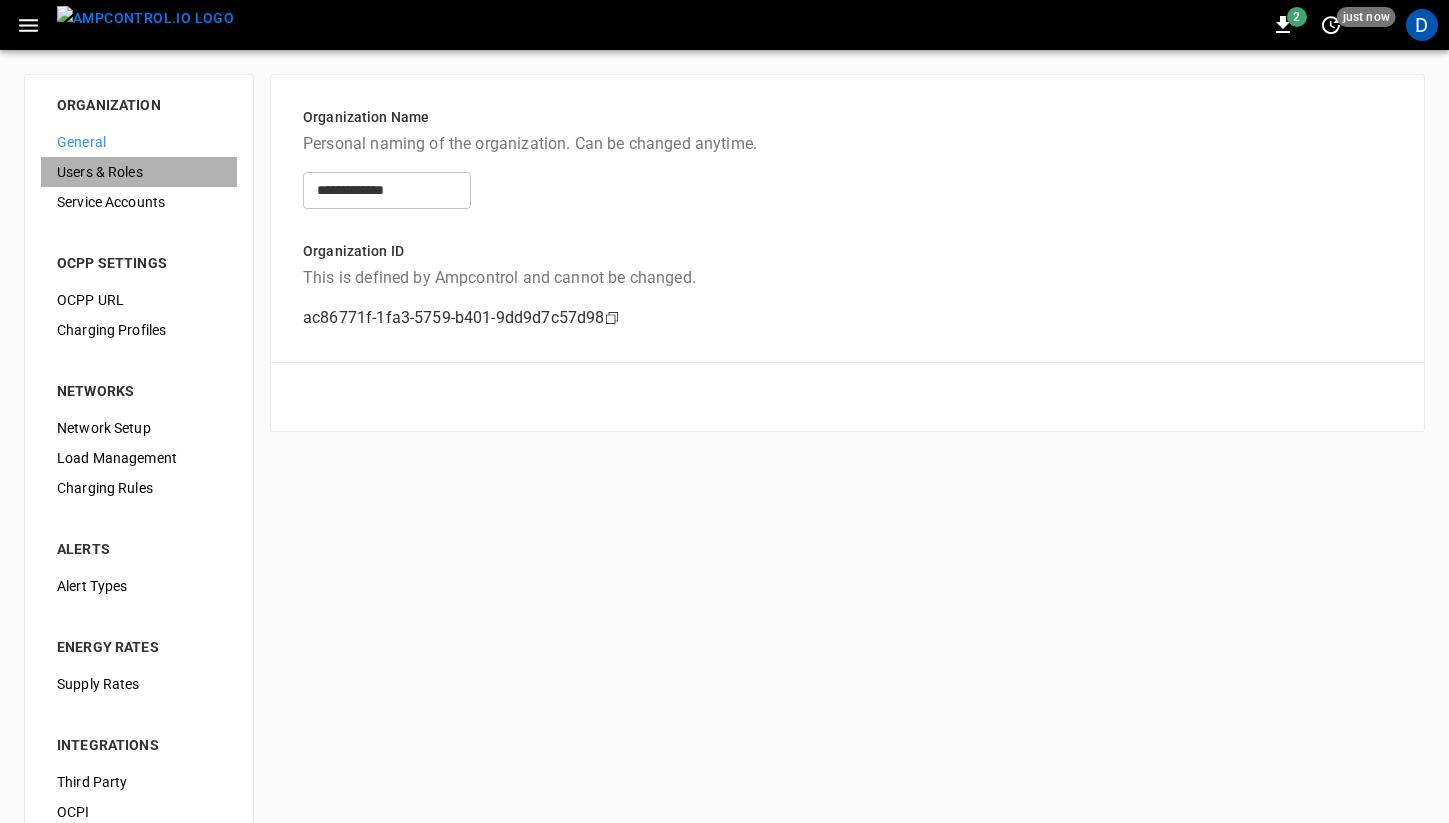 click on "Users & Roles" at bounding box center [139, 172] 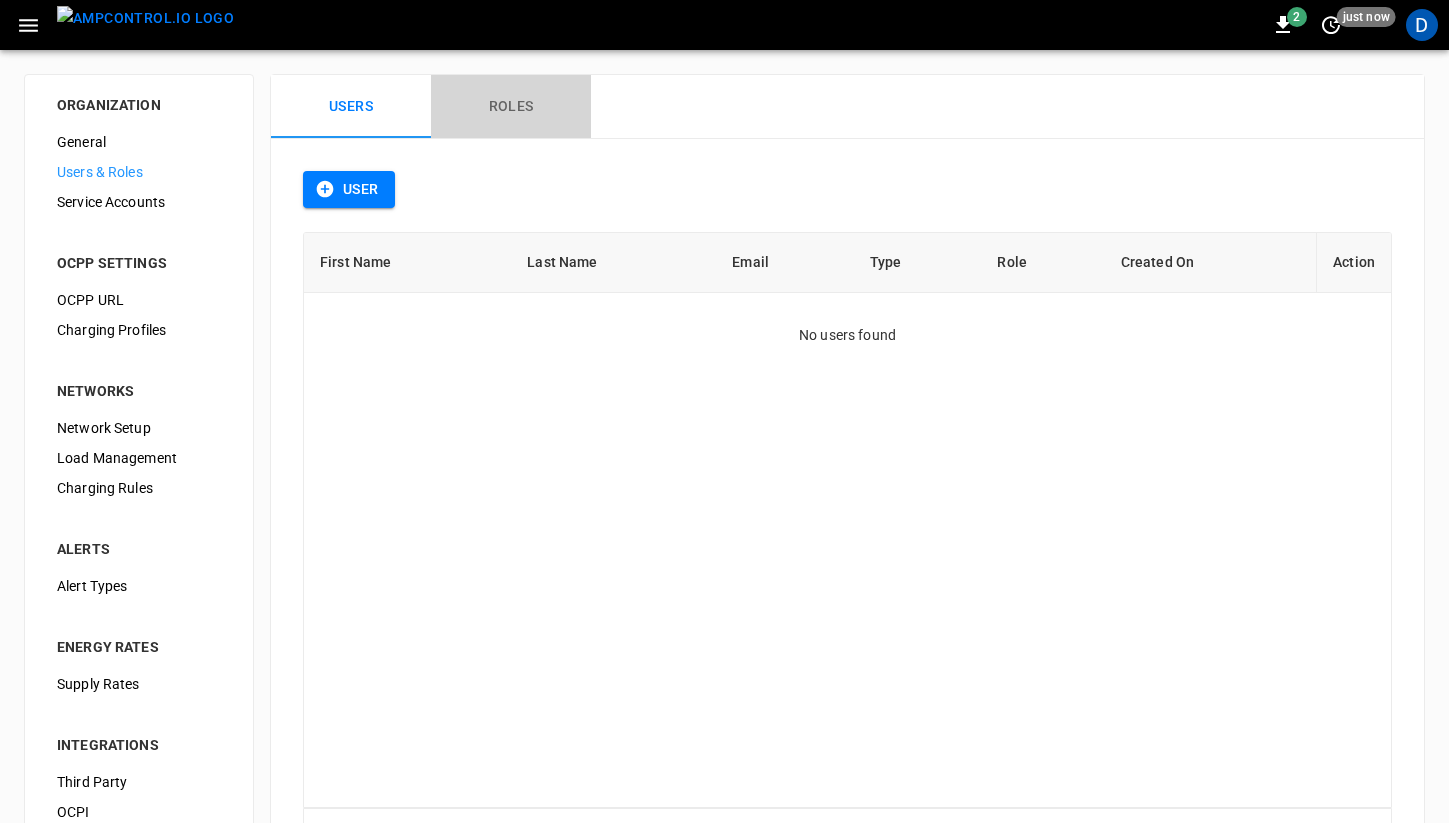 click on "Roles" at bounding box center (511, 107) 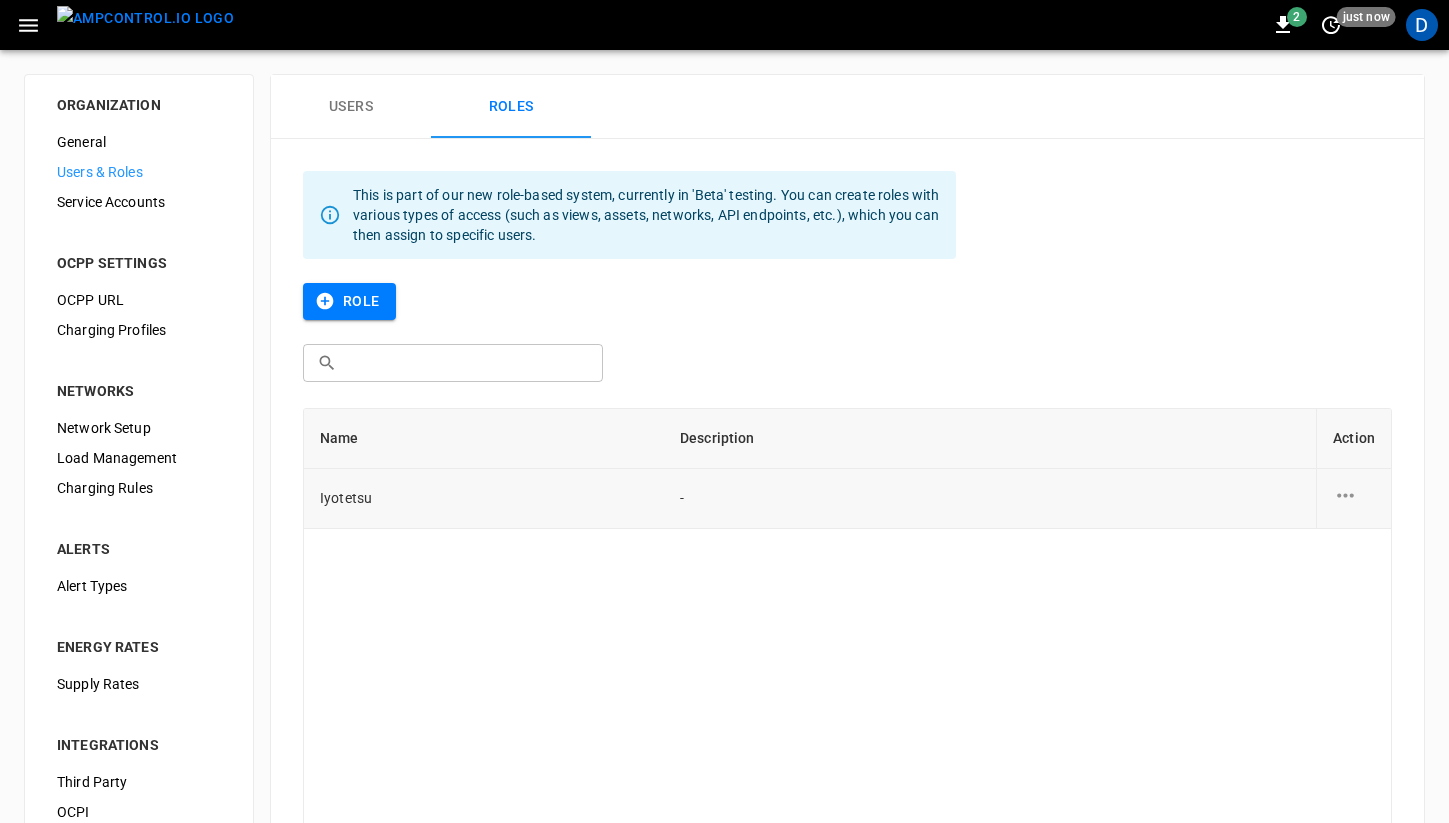 click 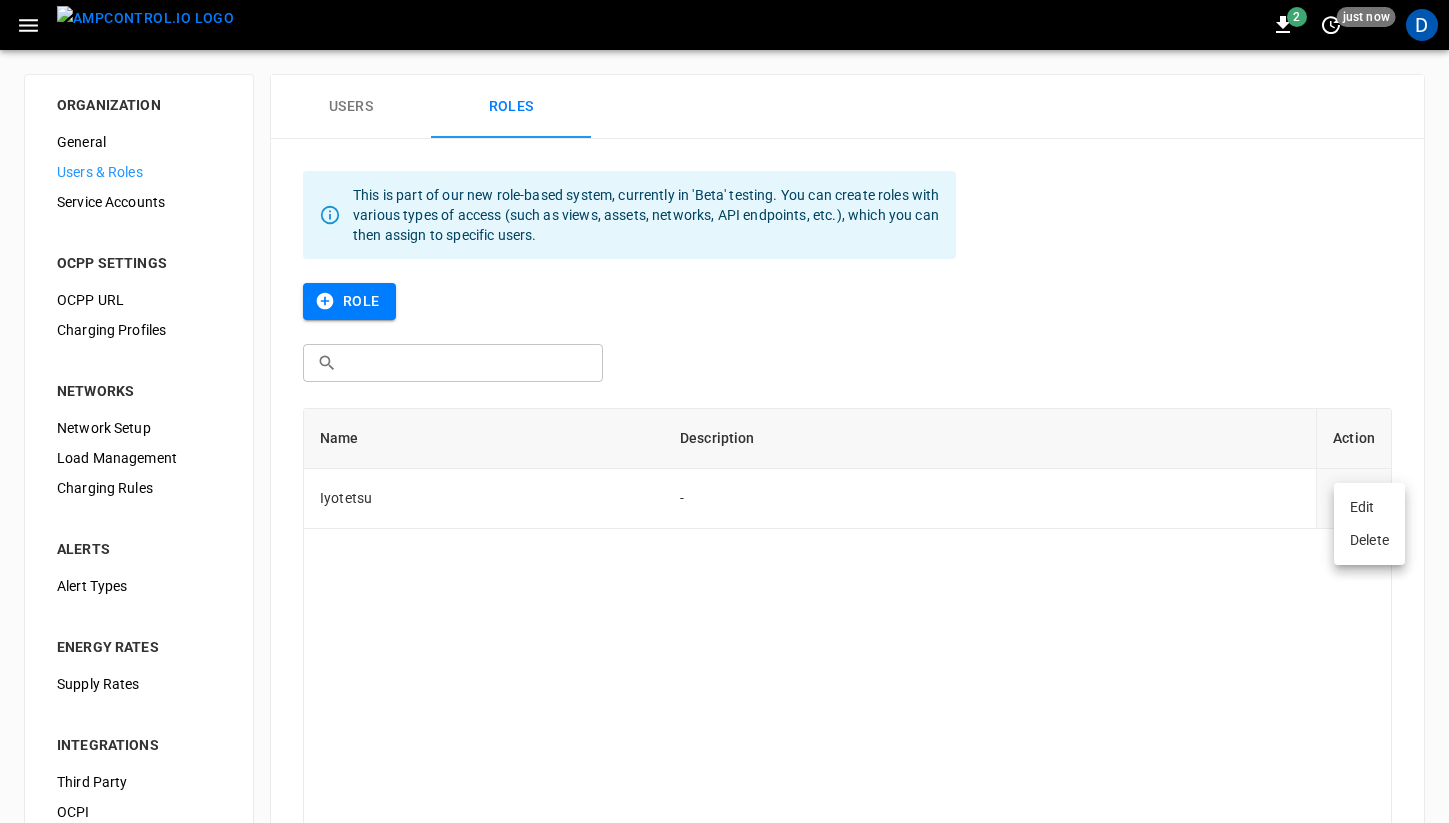 click on "Edit" at bounding box center [1369, 507] 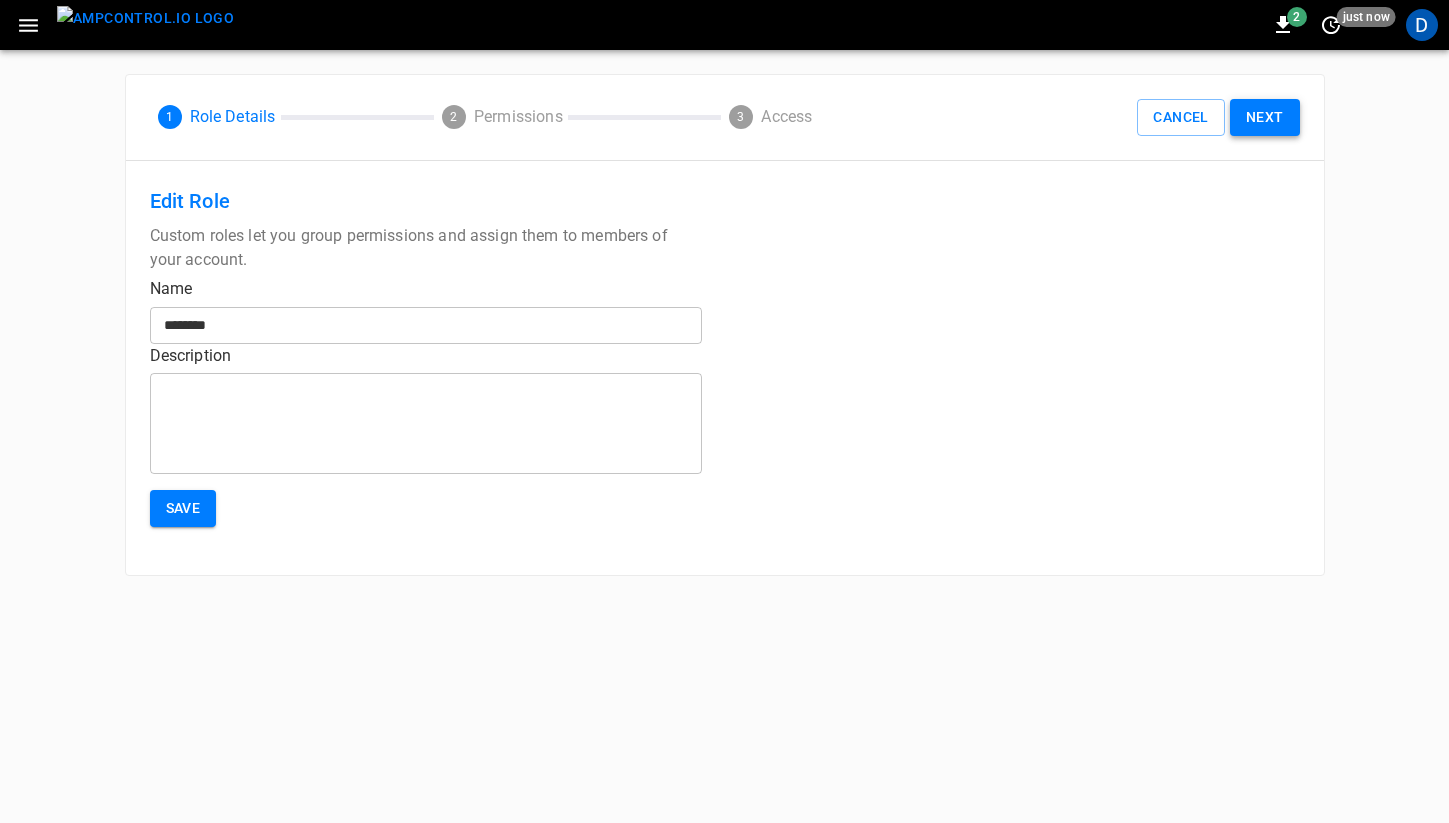 click on "Next" at bounding box center [1265, 117] 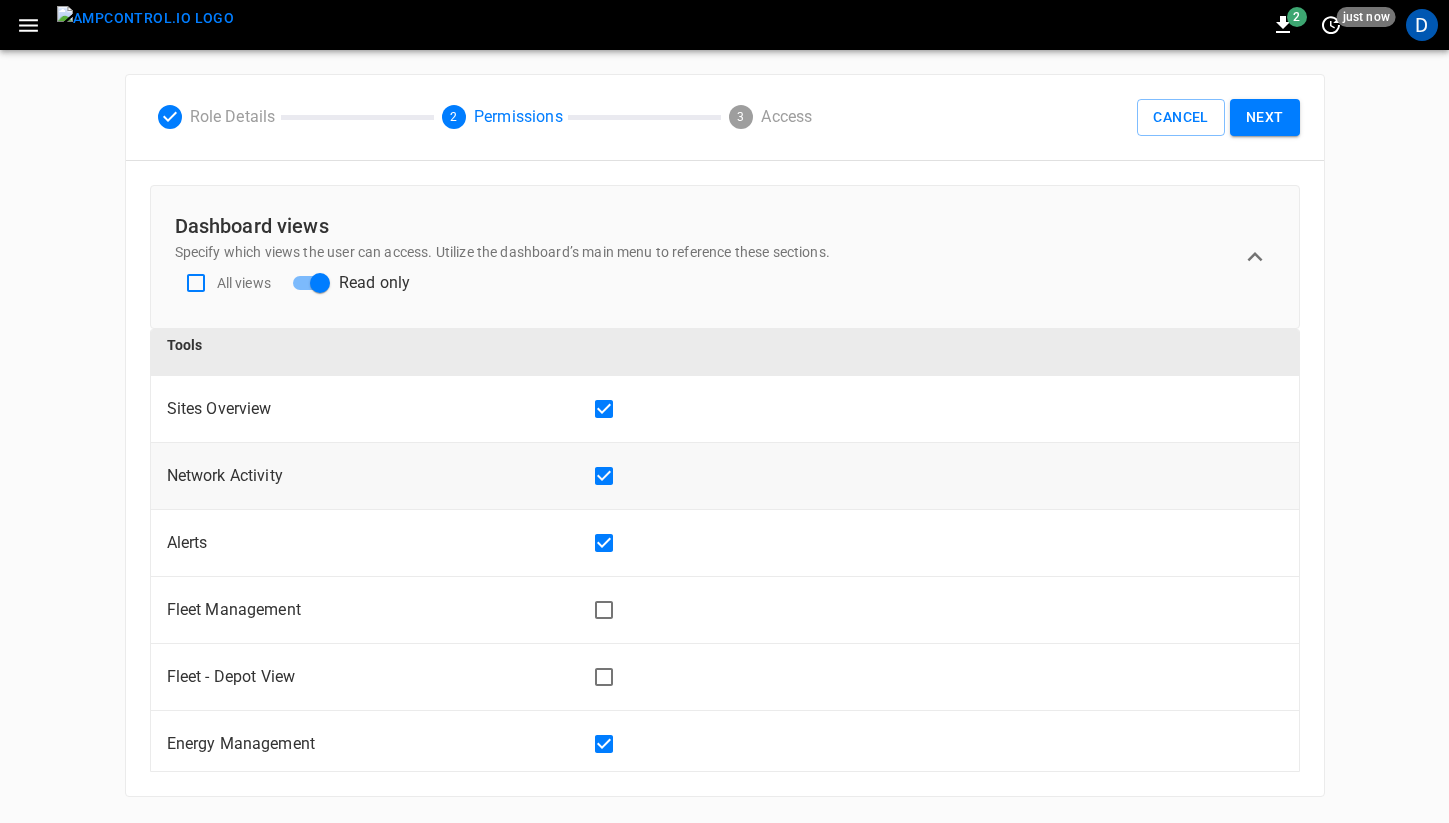 scroll, scrollTop: 0, scrollLeft: 0, axis: both 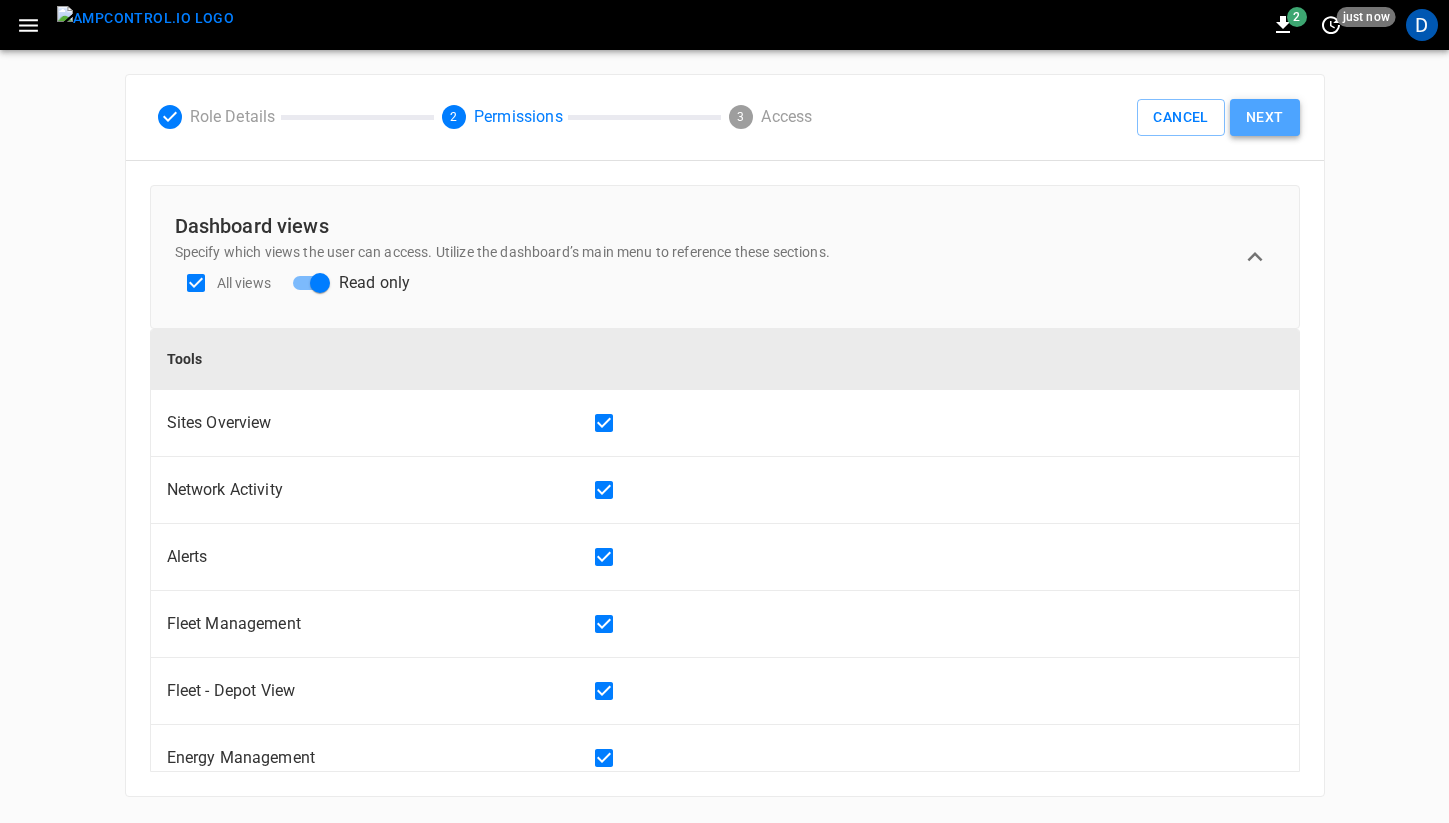 click on "Next" at bounding box center [1265, 117] 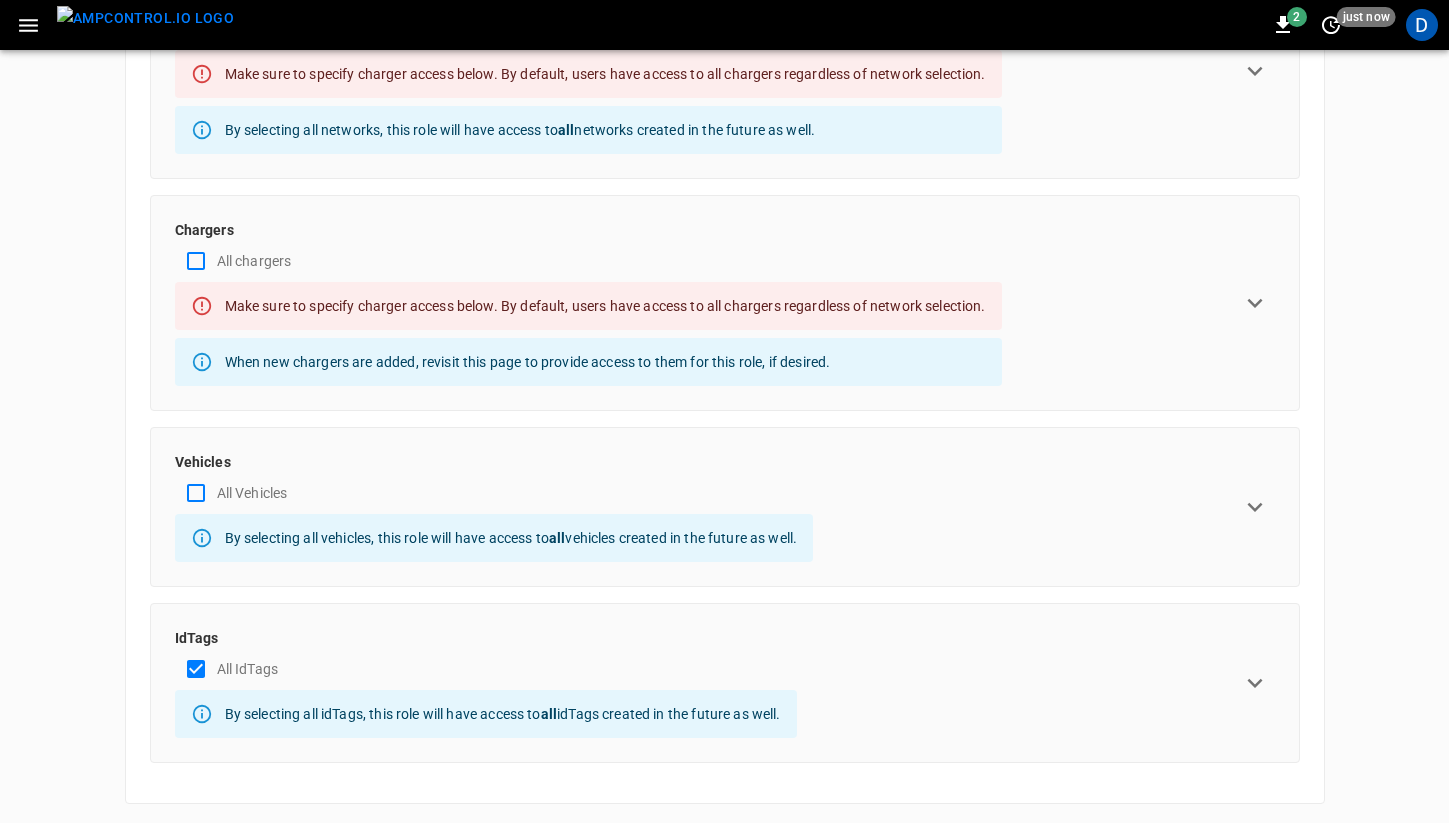 scroll, scrollTop: 0, scrollLeft: 0, axis: both 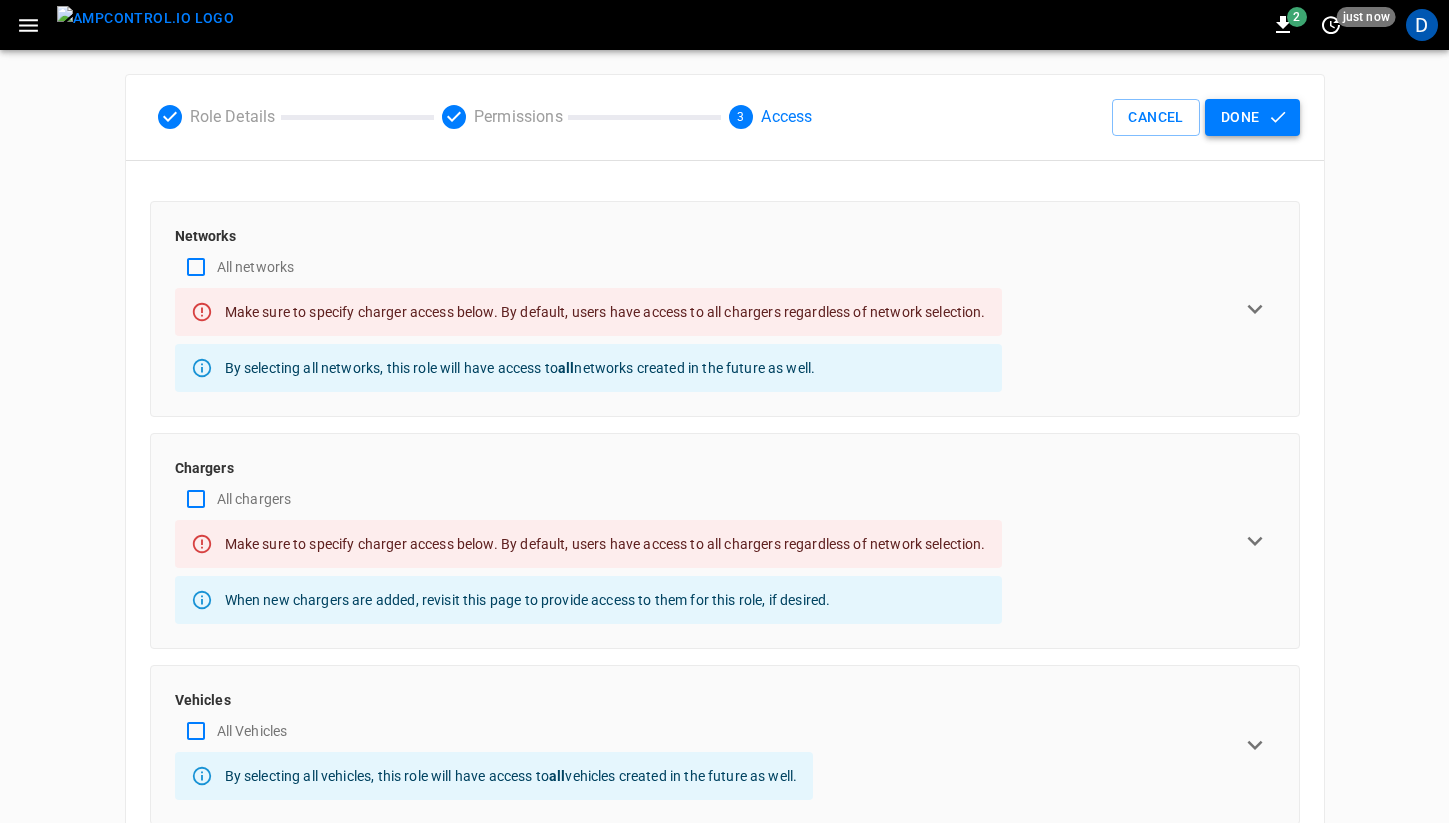 click 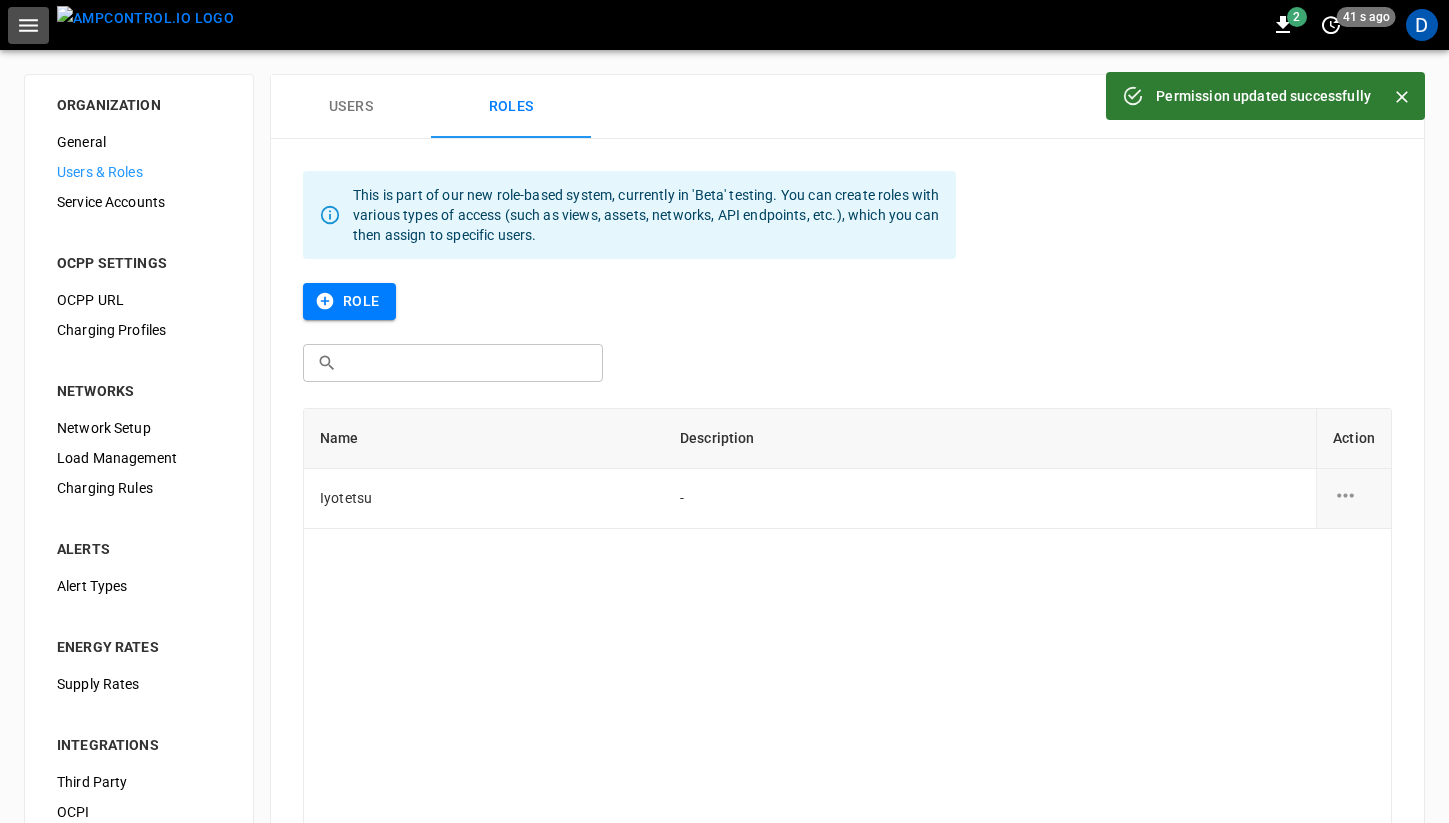 click 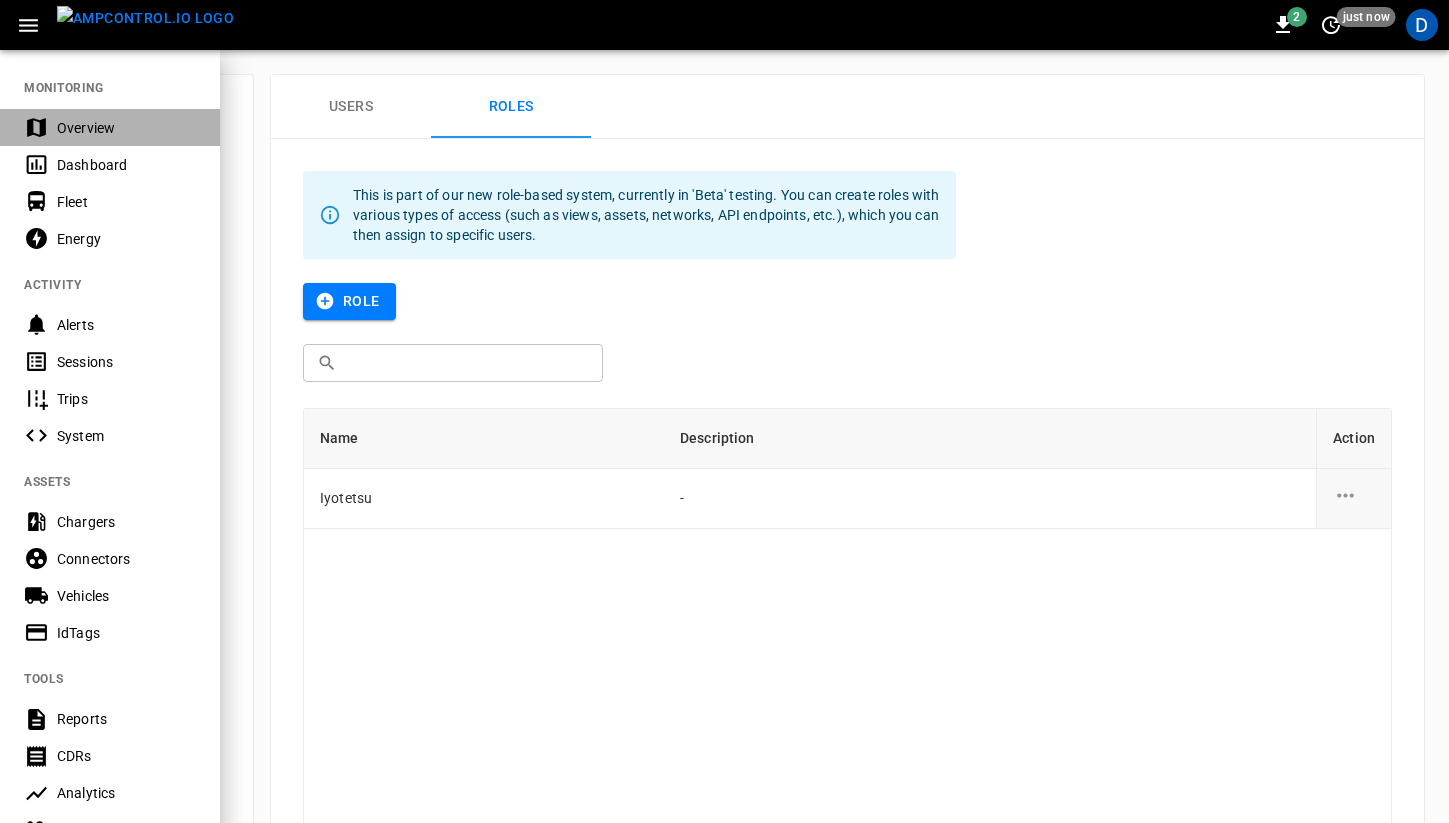 click on "Overview" at bounding box center (126, 128) 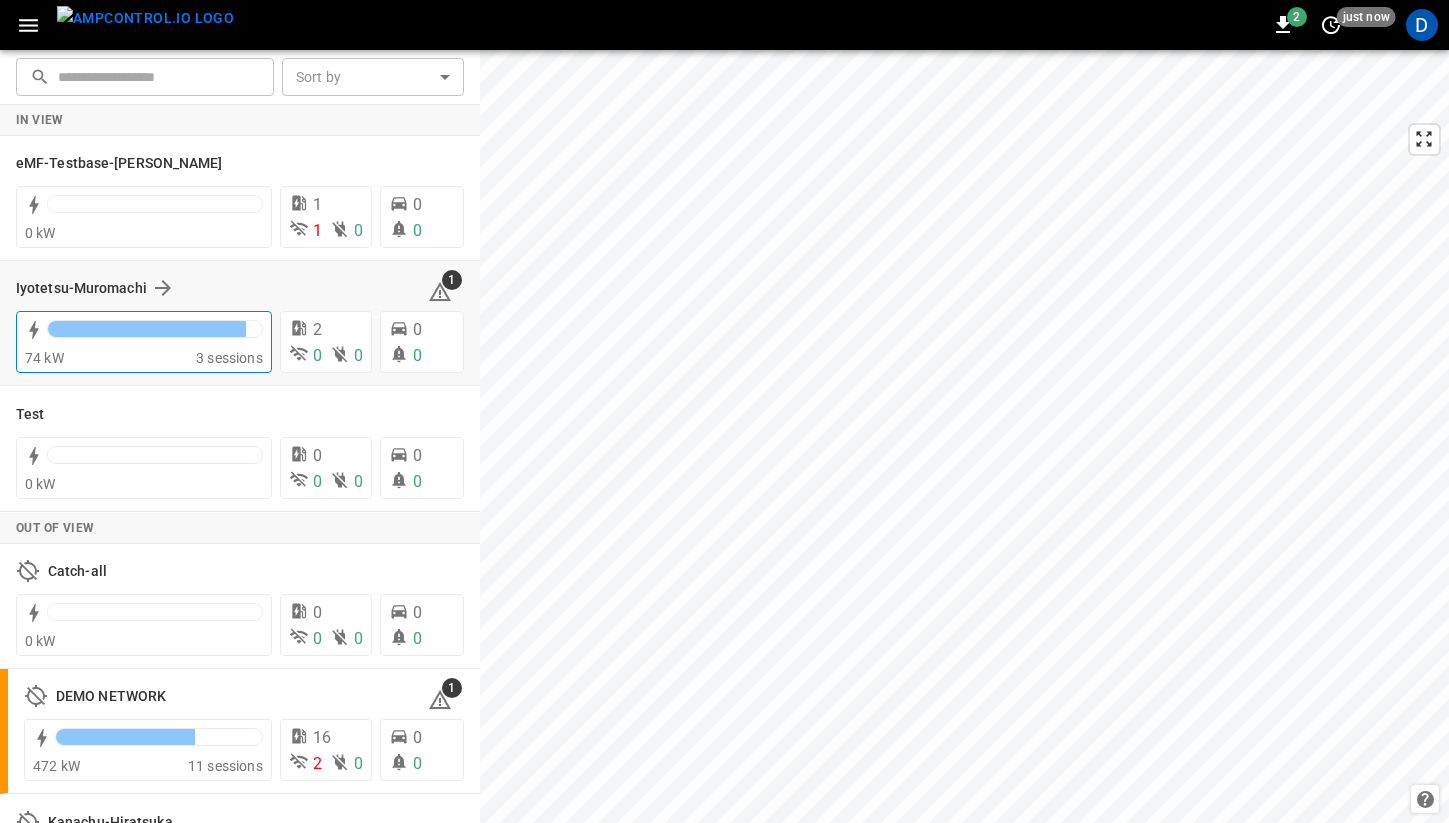 click on "74 kW" at bounding box center (110, 358) 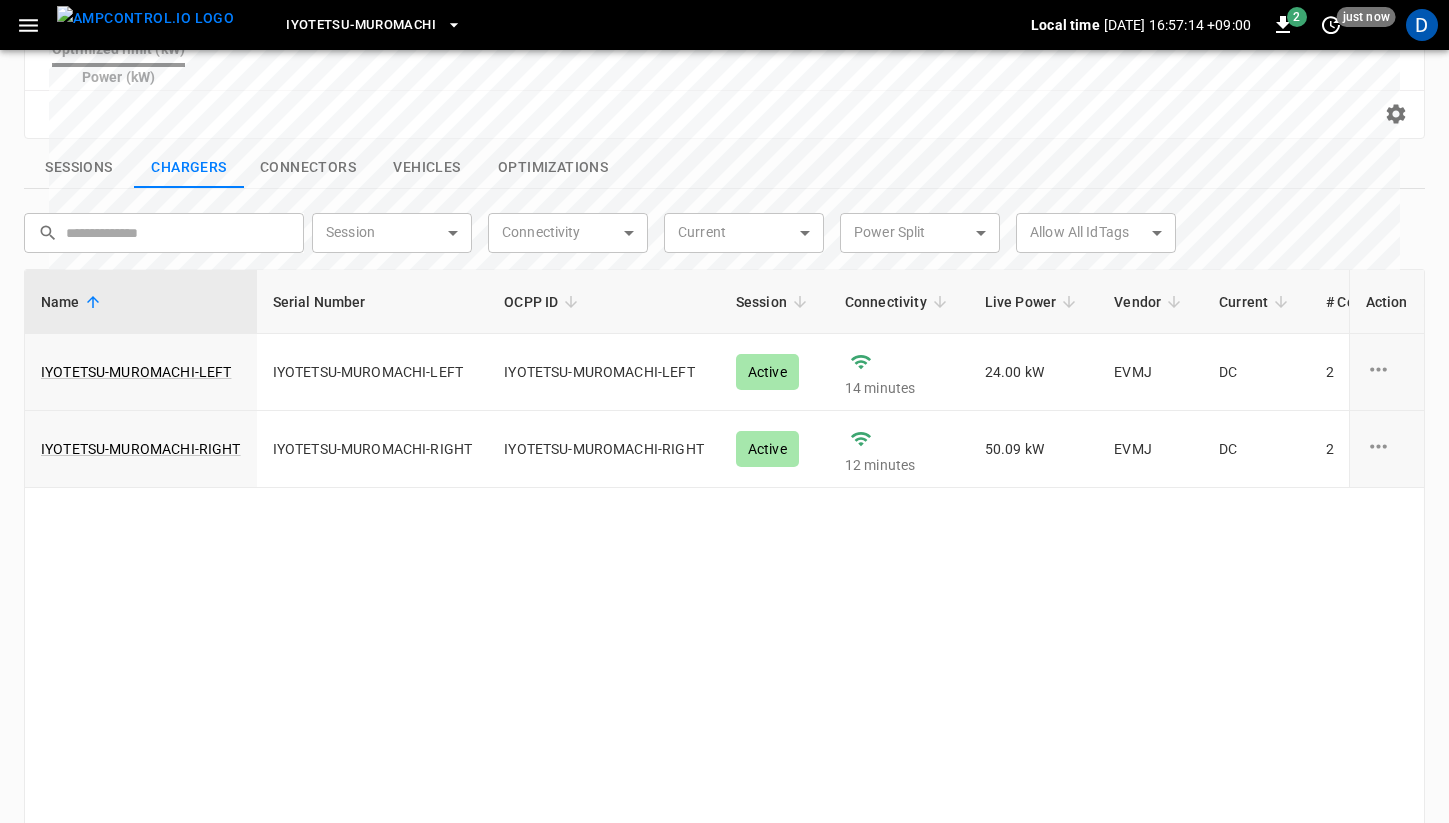 scroll, scrollTop: 736, scrollLeft: 0, axis: vertical 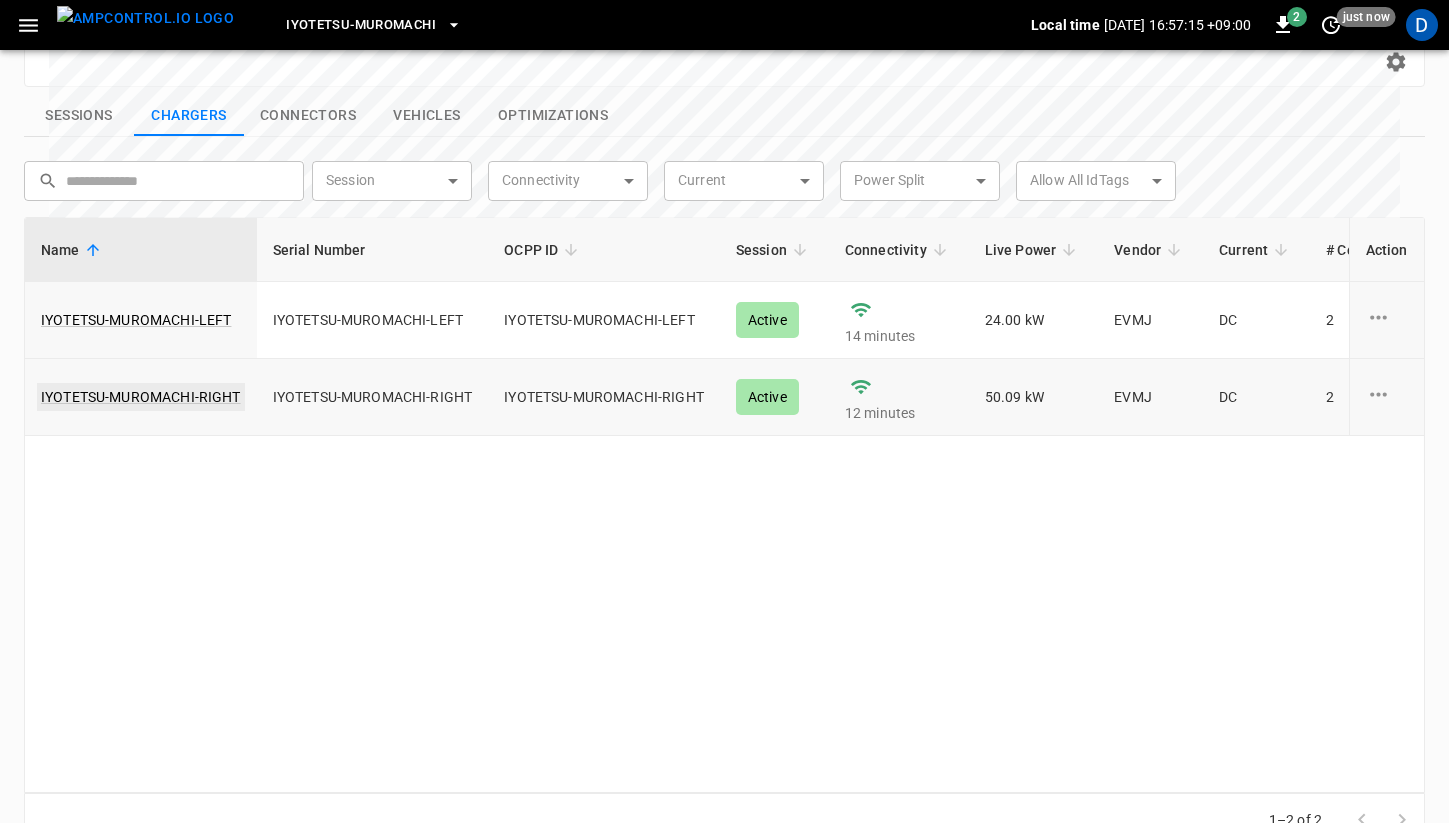 click on "IYOTETSU-MUROMACHI-RIGHT" at bounding box center [141, 397] 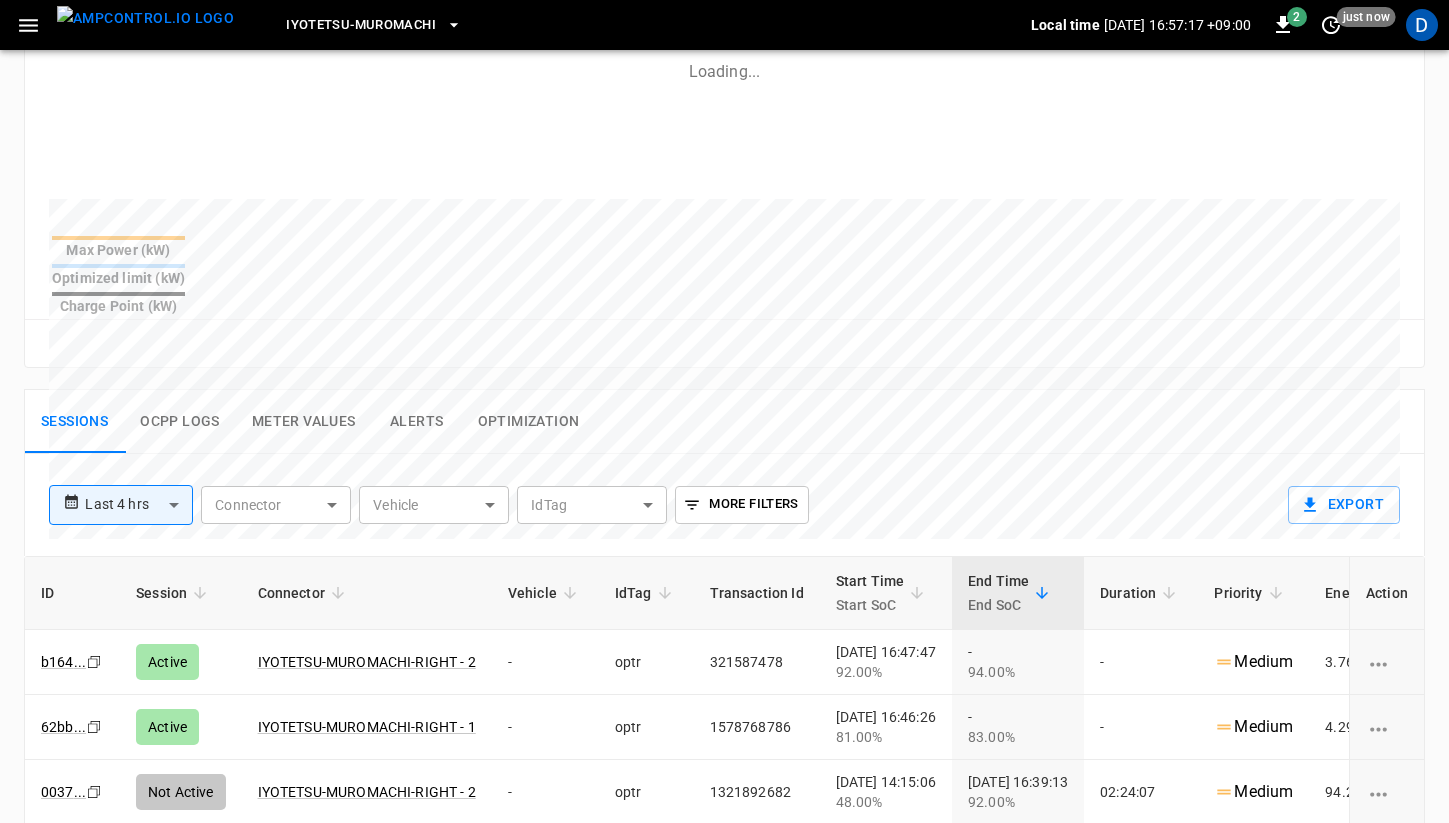 scroll, scrollTop: 816, scrollLeft: 0, axis: vertical 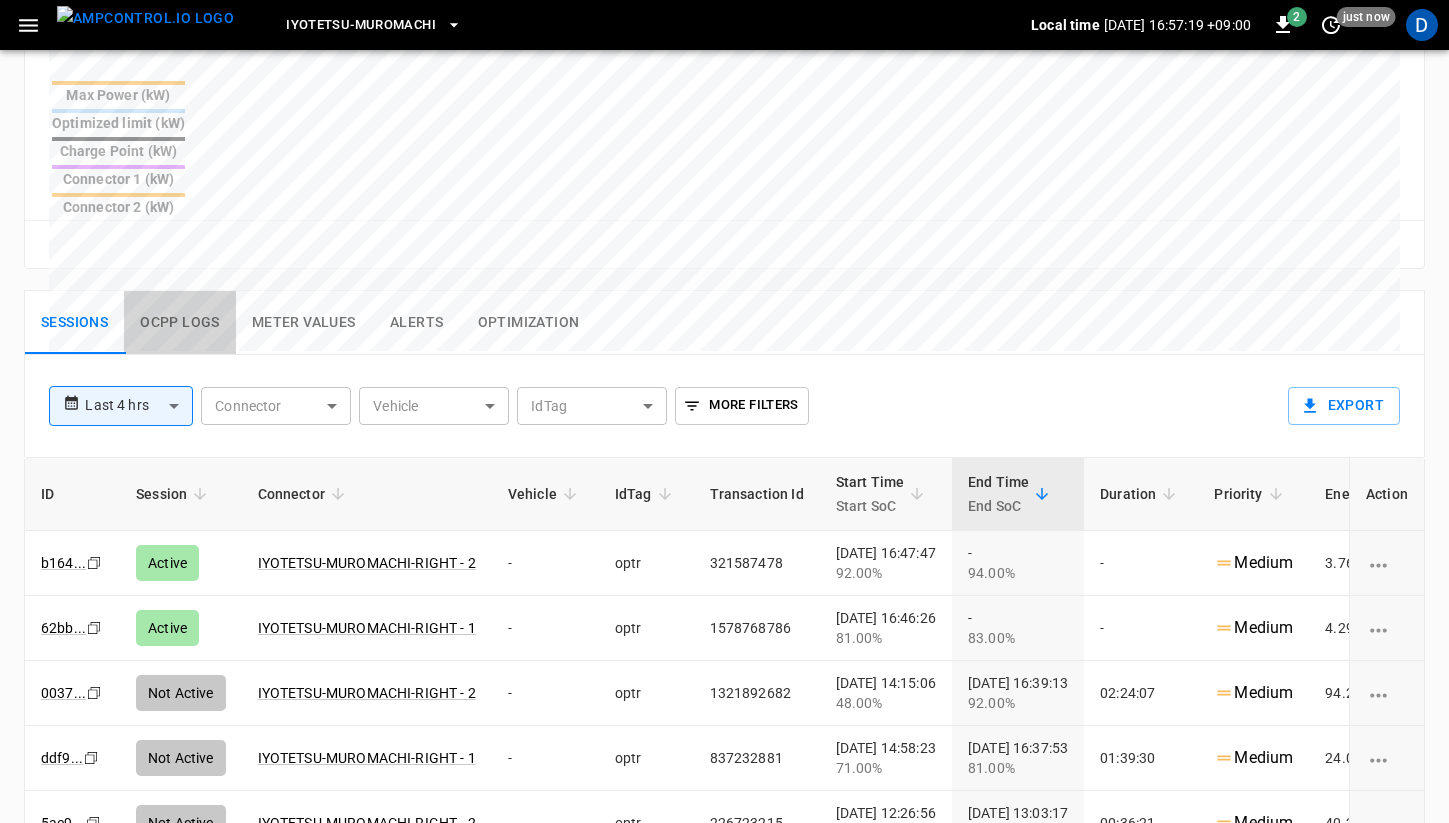click on "Ocpp logs" at bounding box center (180, 323) 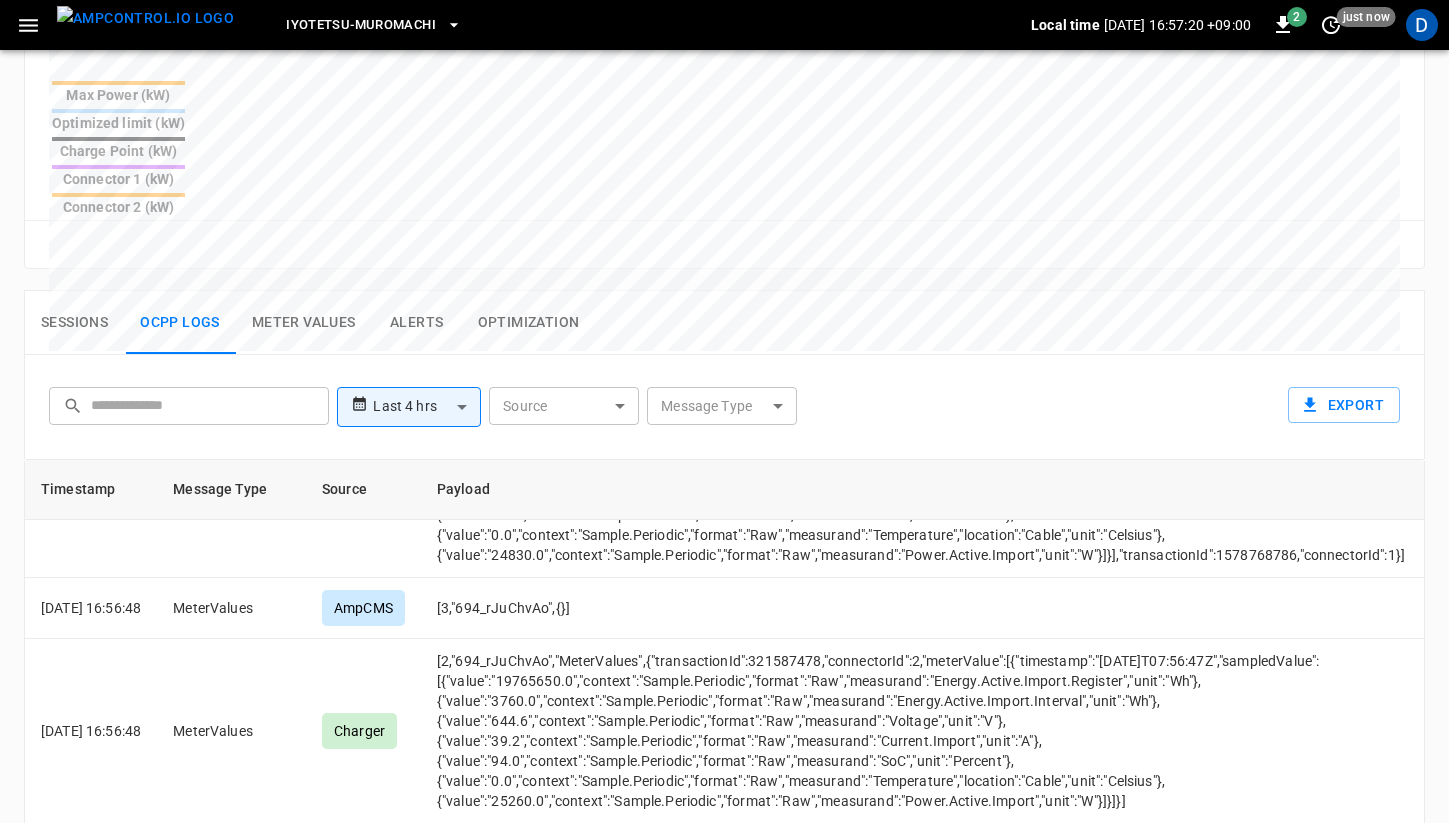 scroll, scrollTop: 200, scrollLeft: 0, axis: vertical 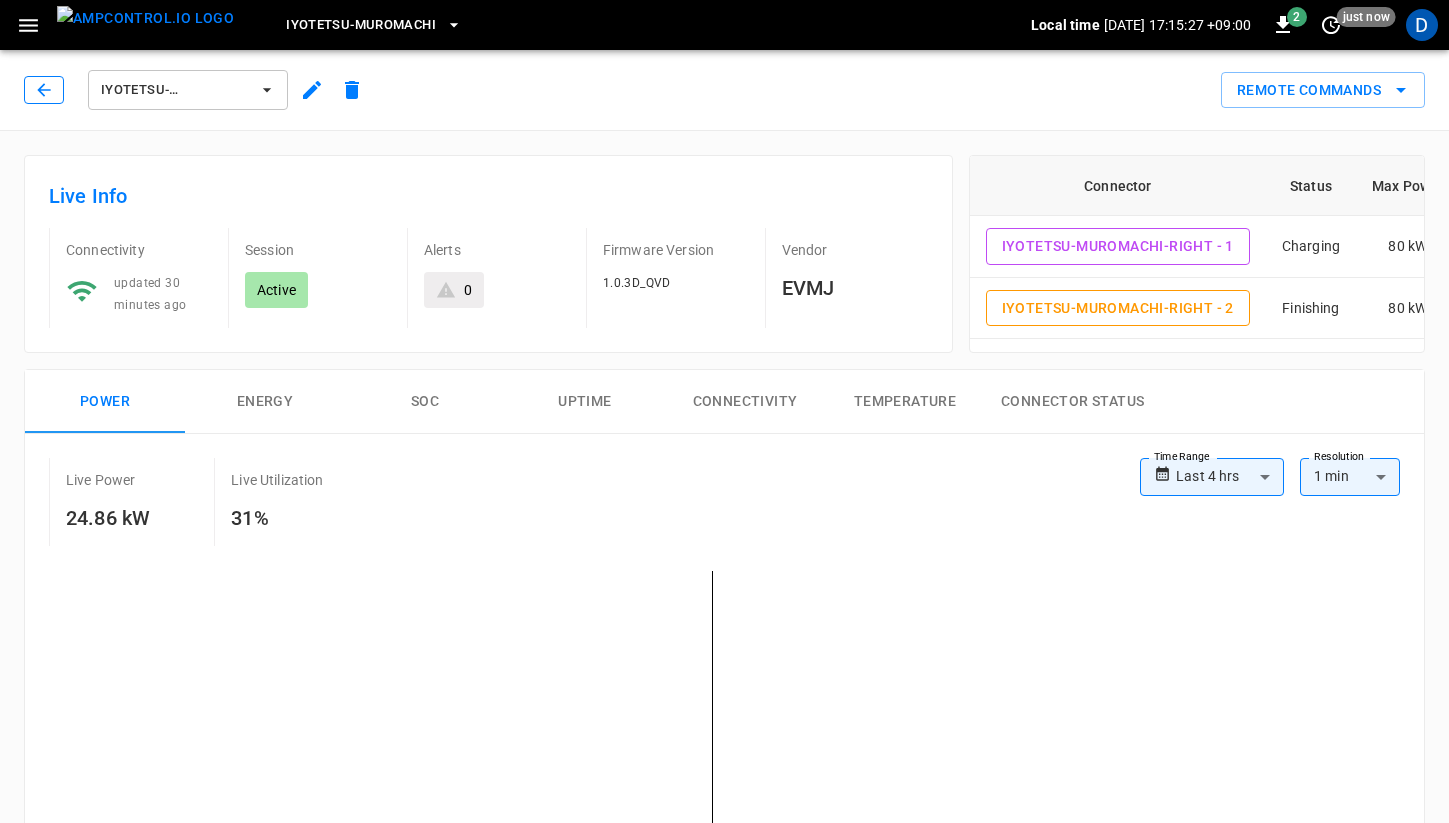 click 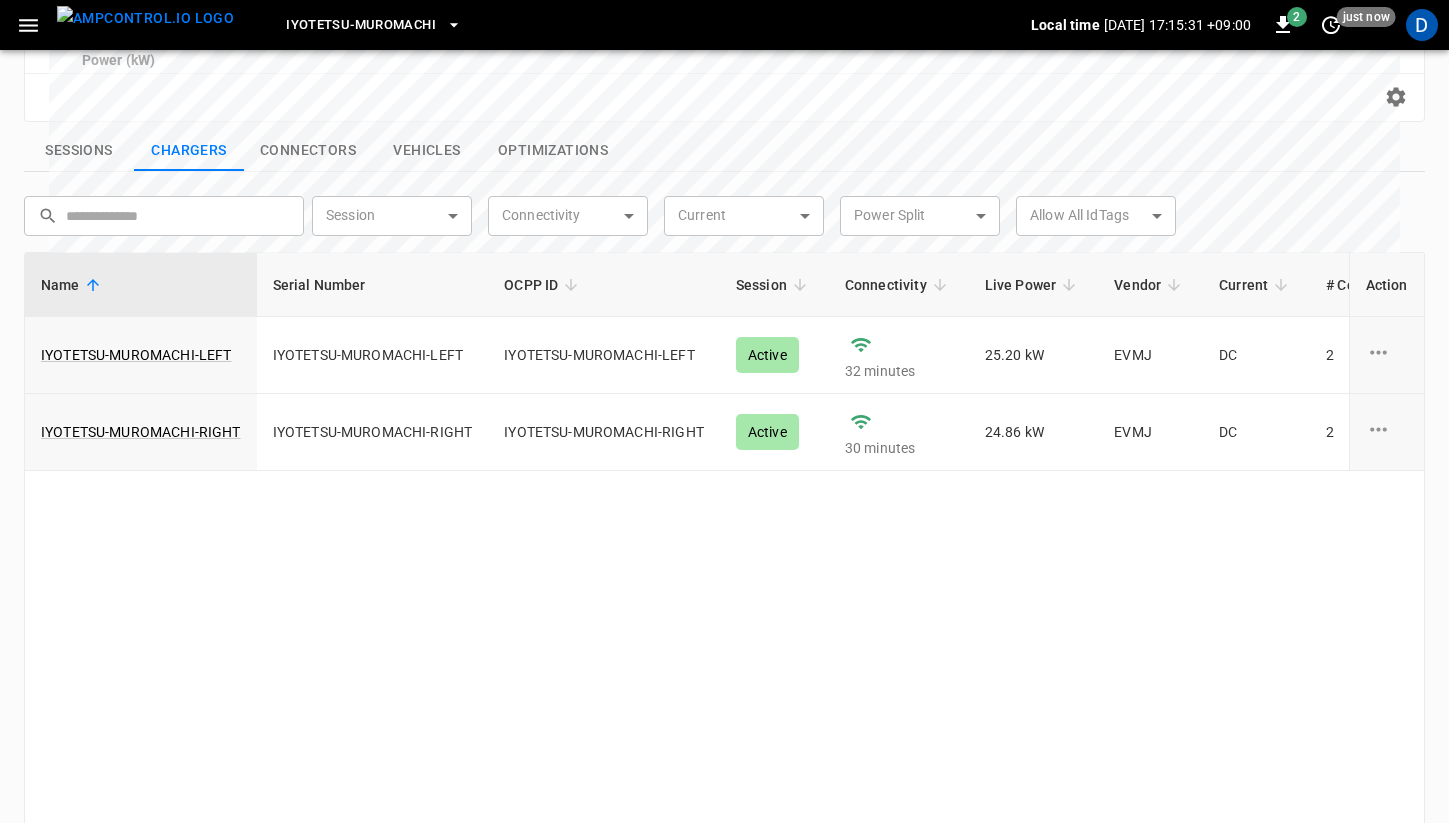 scroll, scrollTop: 720, scrollLeft: 0, axis: vertical 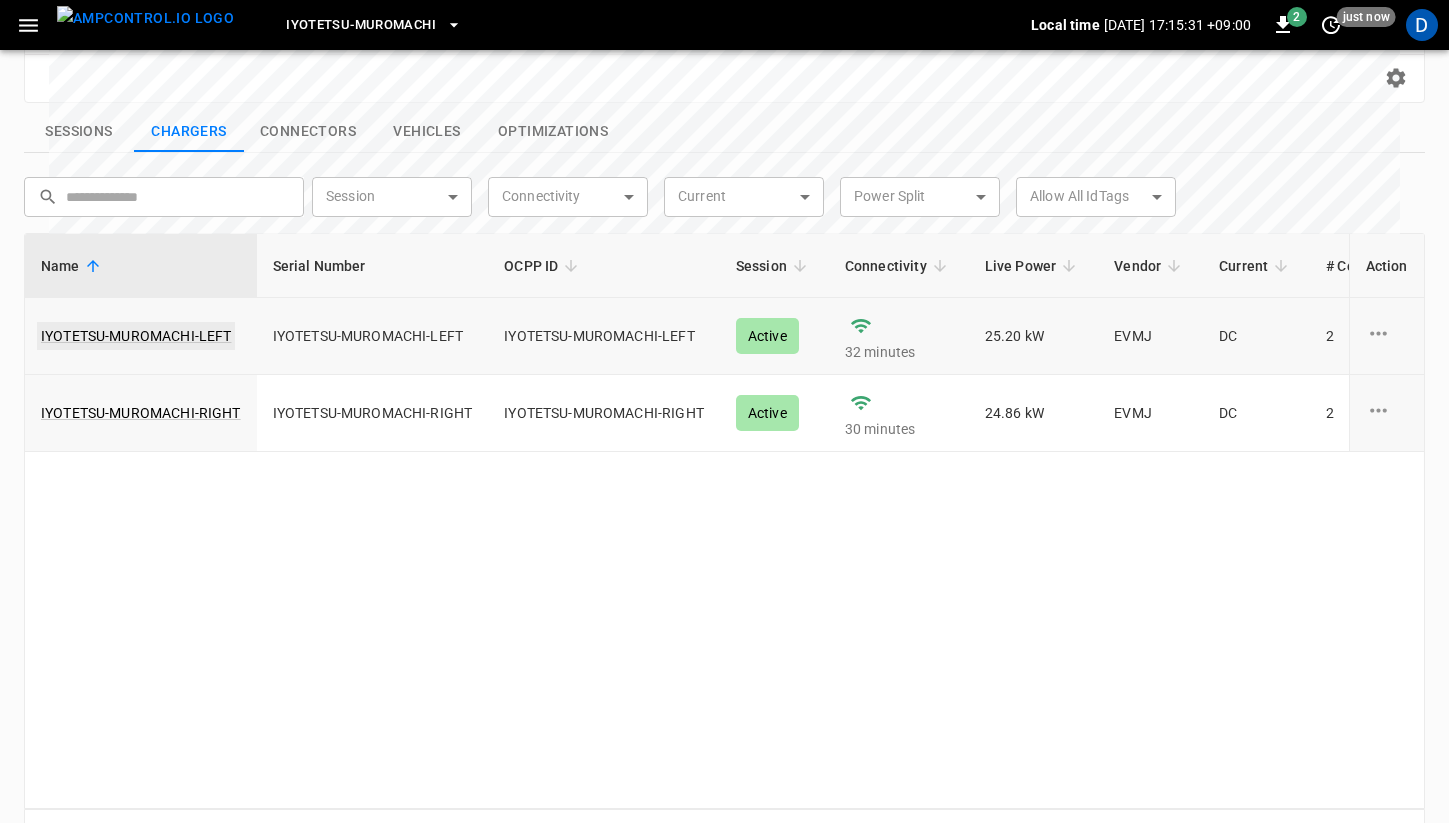 click on "IYOTETSU-MUROMACHI-LEFT" at bounding box center (136, 336) 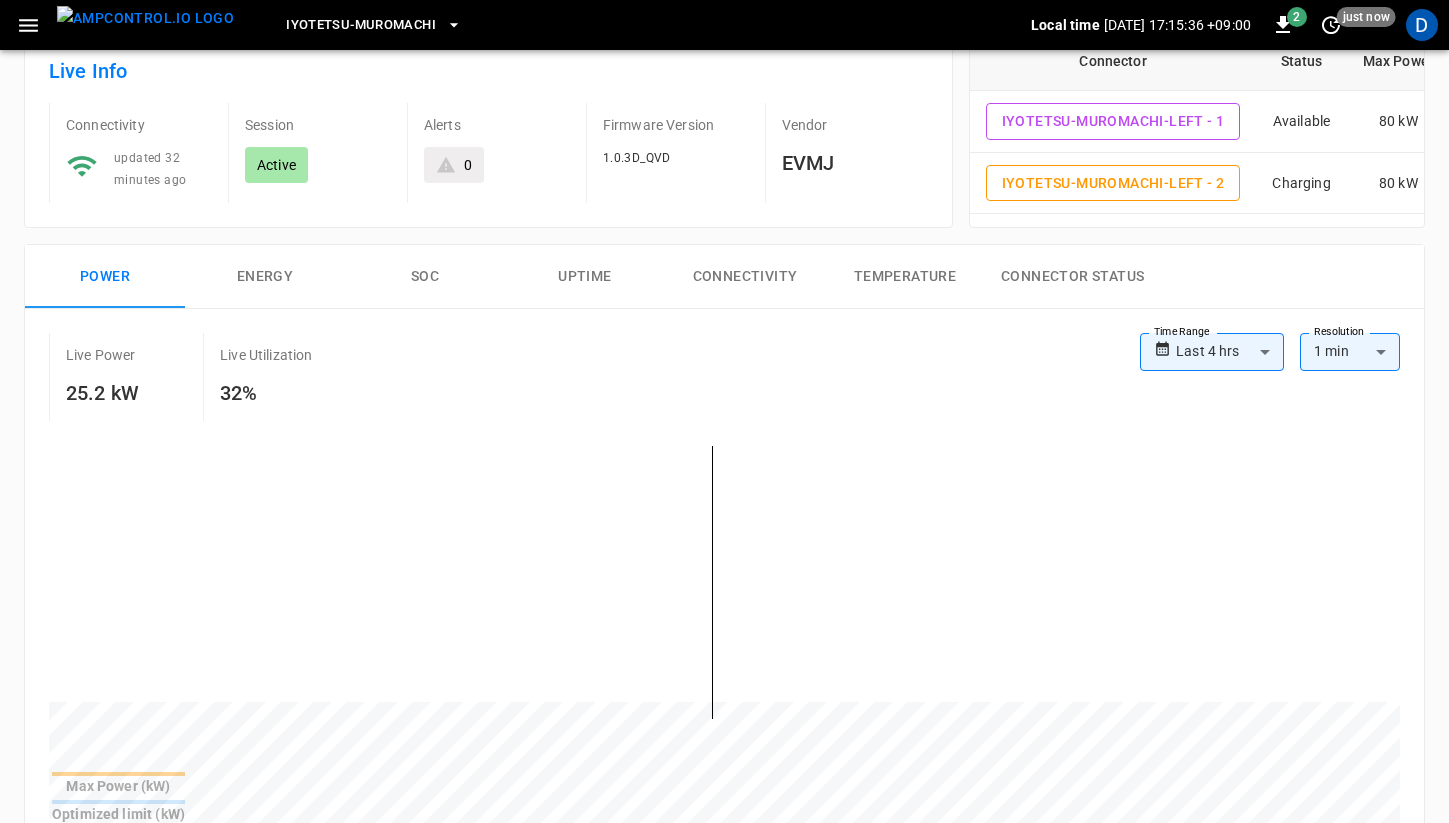 scroll, scrollTop: 0, scrollLeft: 0, axis: both 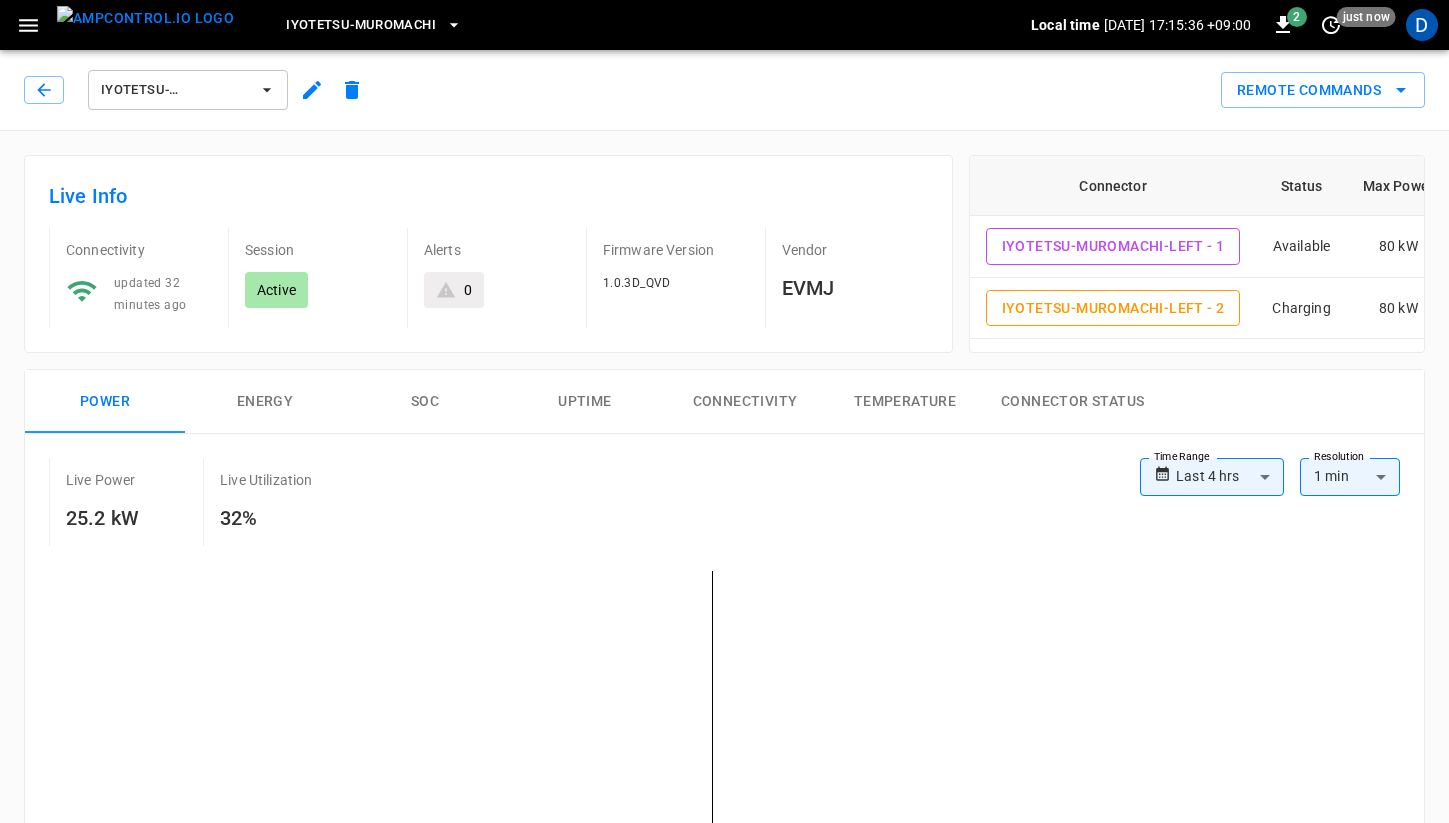 click on "IYOTETSU-MUROMACHI-LEFT" at bounding box center [175, 90] 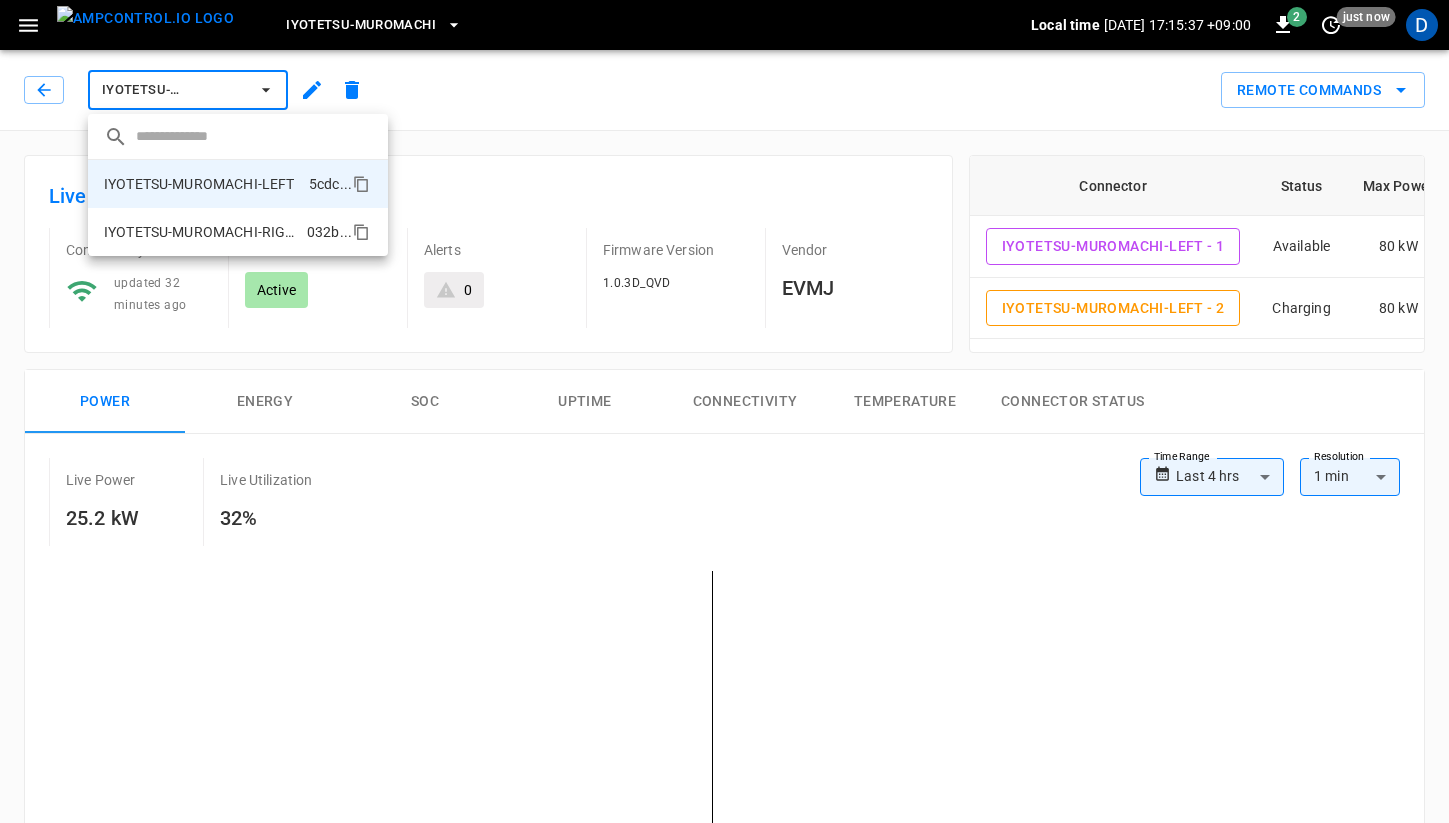 click on "IYOTETSU-MUROMACHI-RIGHT" at bounding box center [201, 232] 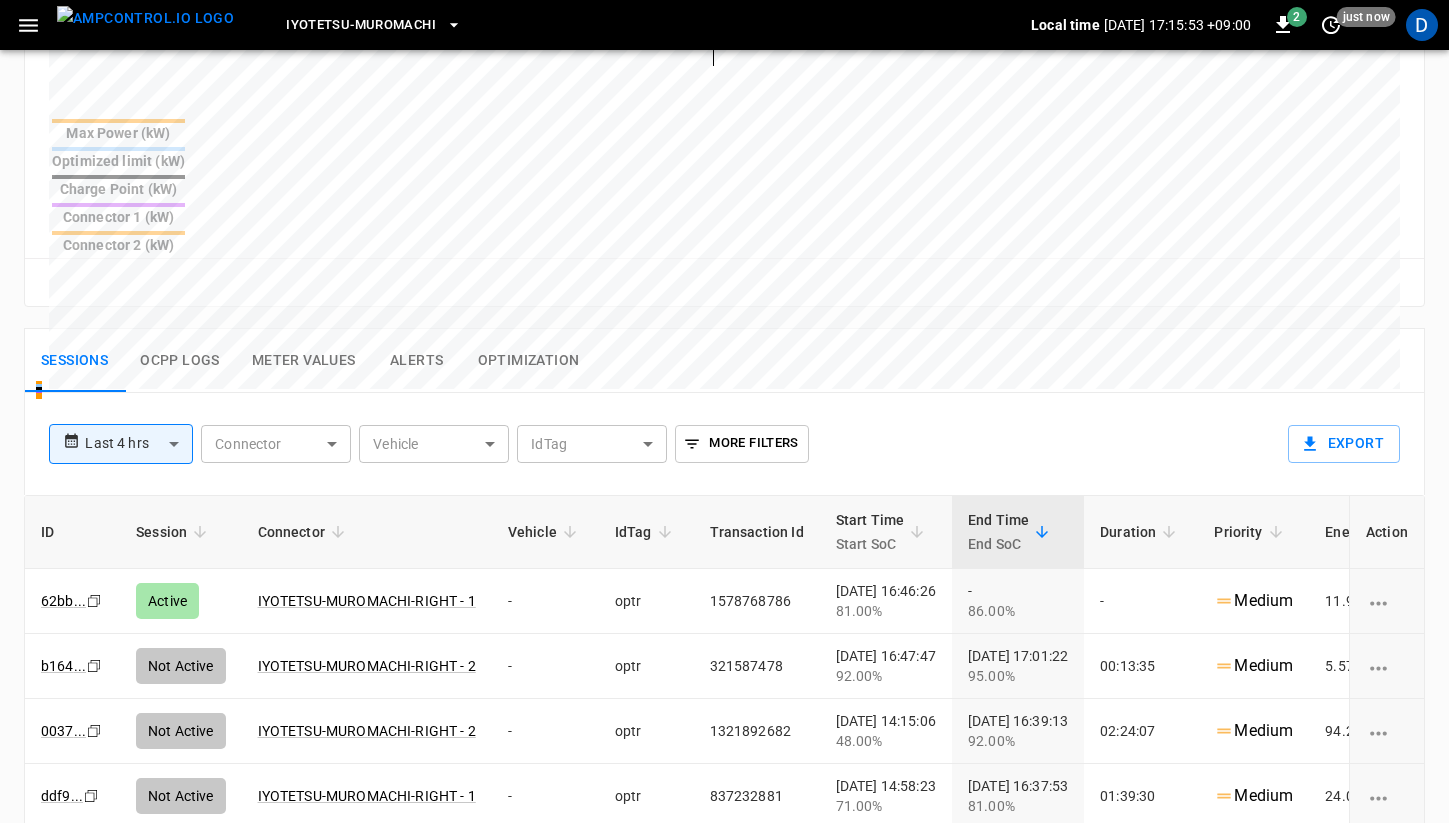 scroll, scrollTop: 753, scrollLeft: 0, axis: vertical 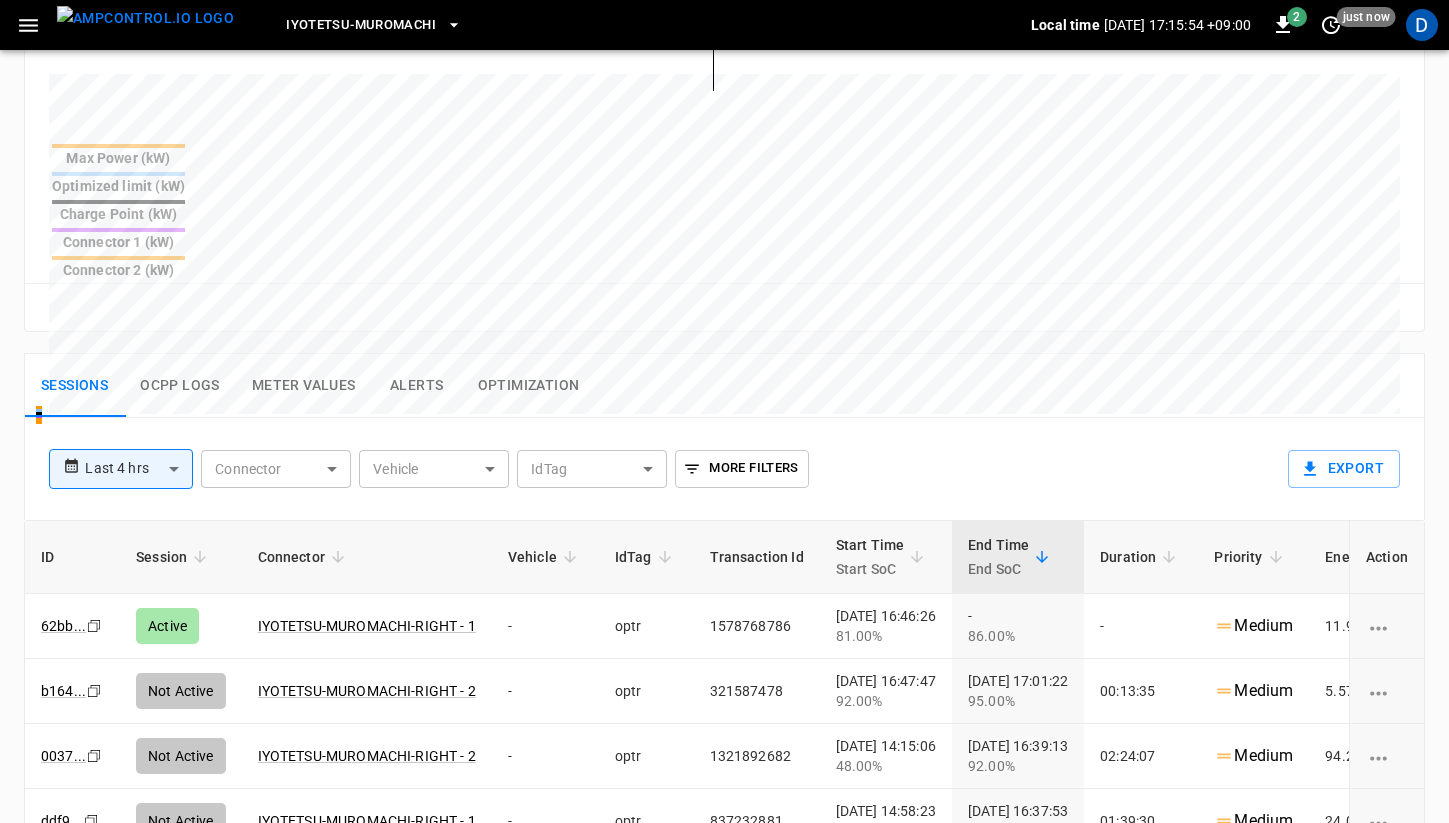 click on "Ocpp logs" at bounding box center (180, 386) 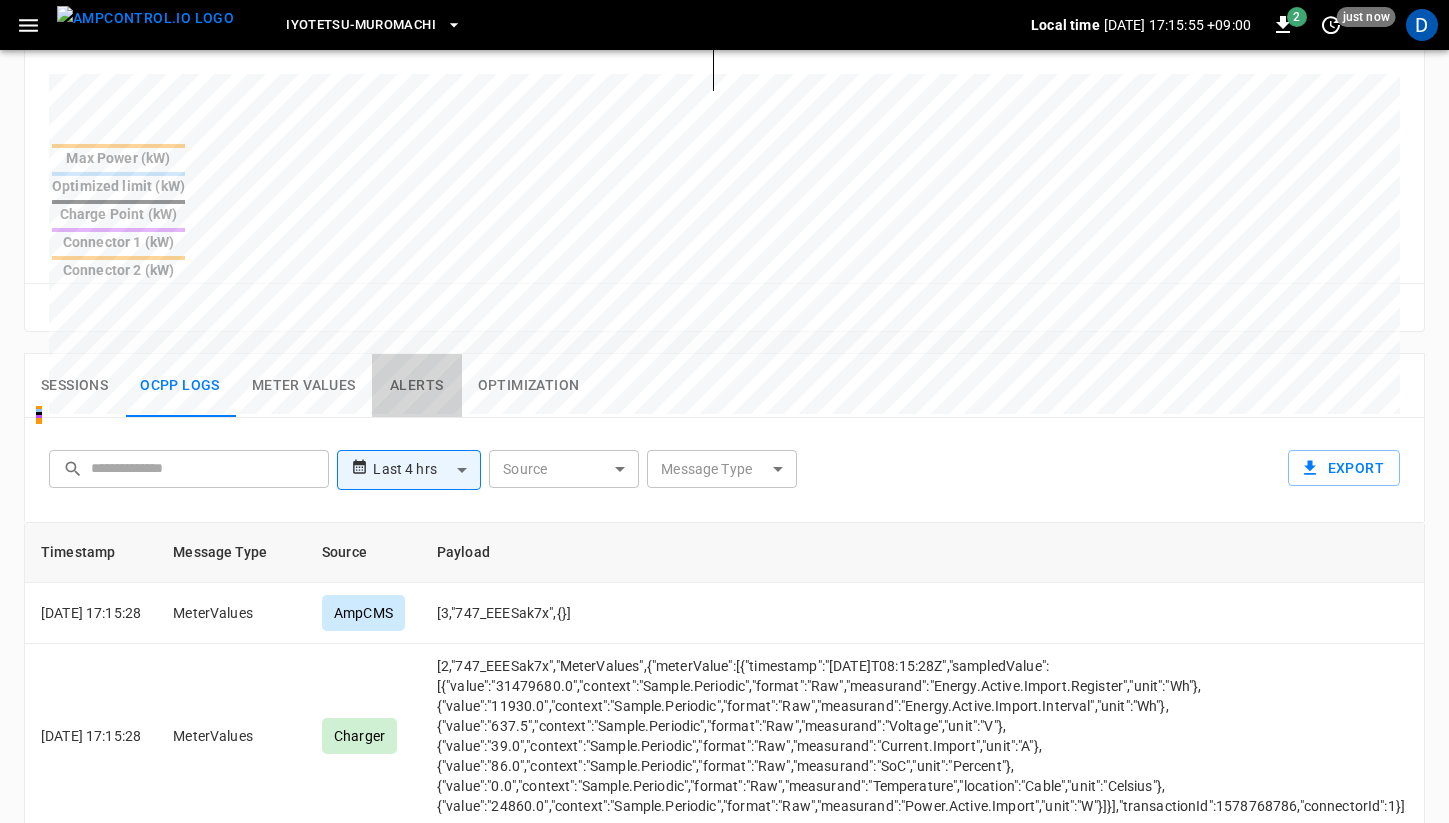 click on "Alerts" at bounding box center [417, 386] 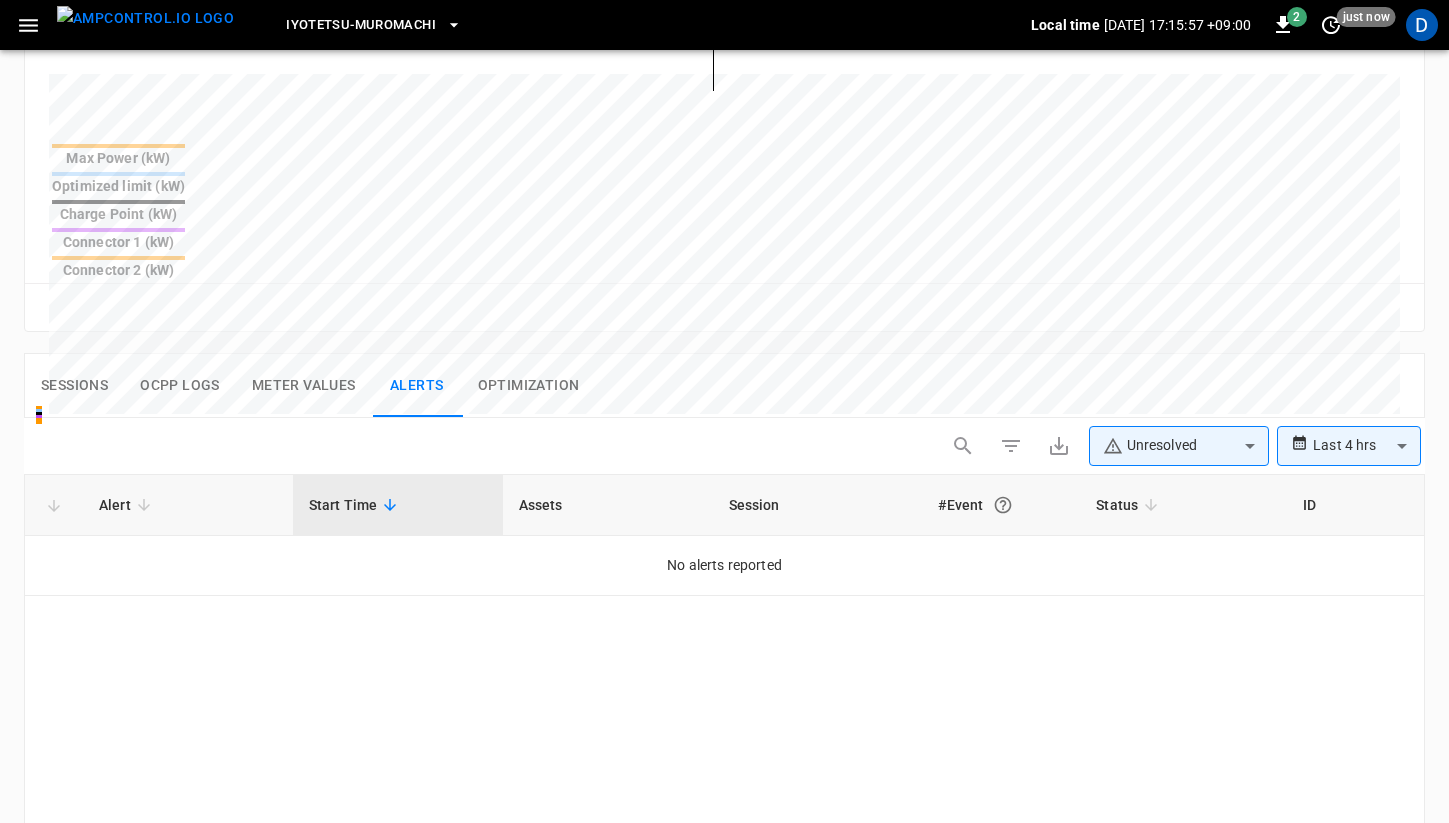 click on "Sessions" at bounding box center [74, 386] 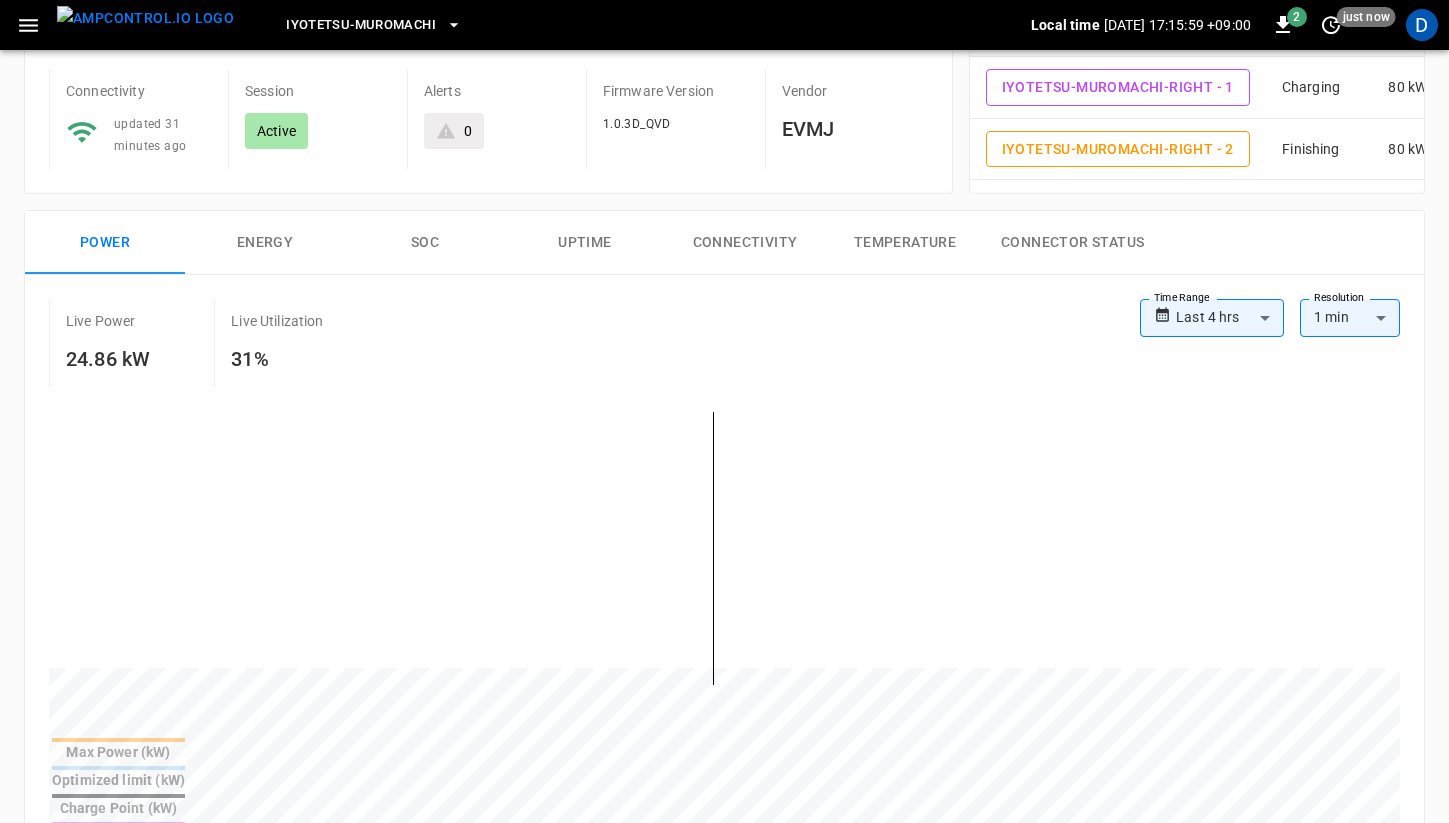 scroll, scrollTop: 0, scrollLeft: 0, axis: both 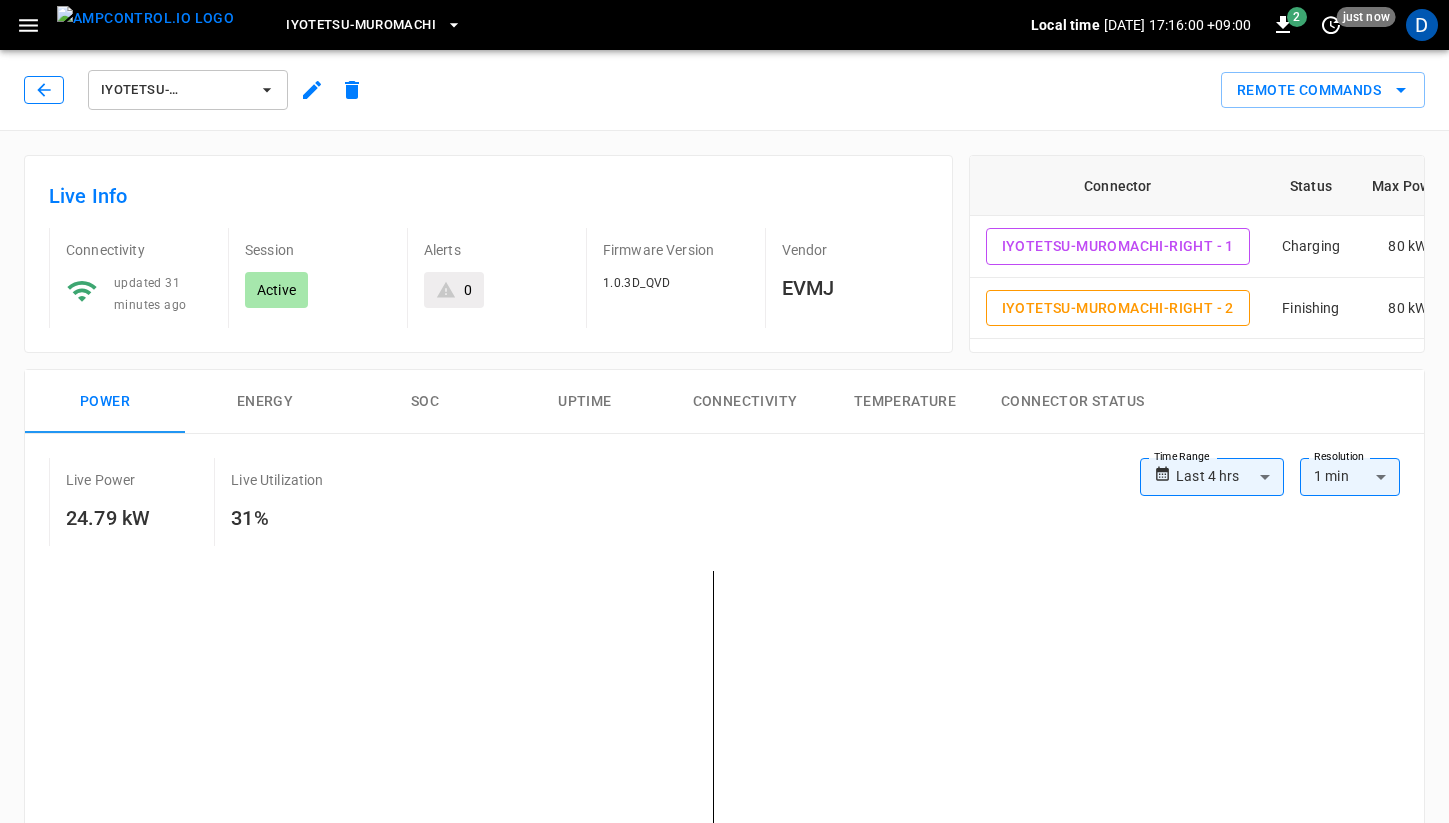 click 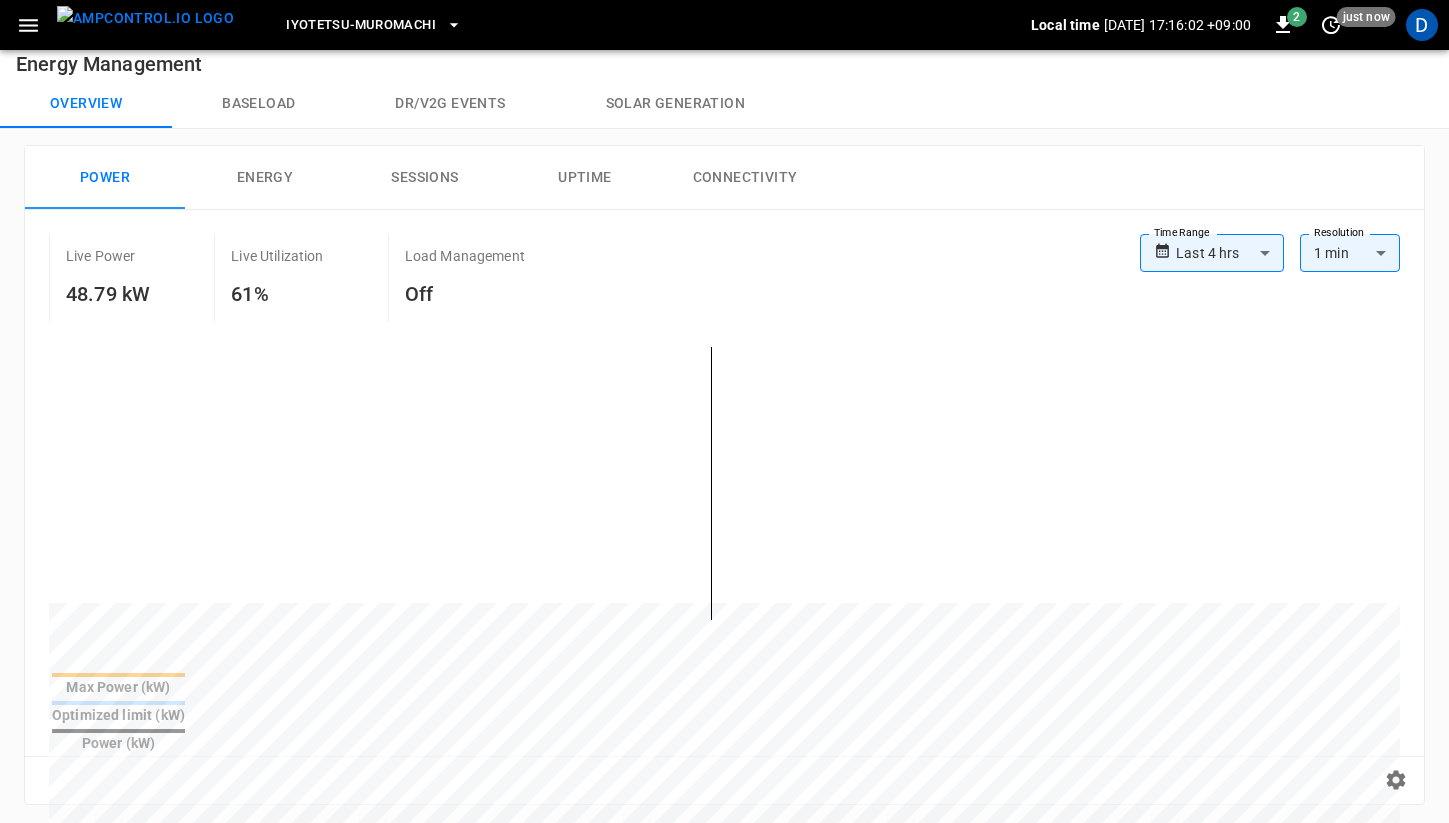 scroll, scrollTop: 0, scrollLeft: 0, axis: both 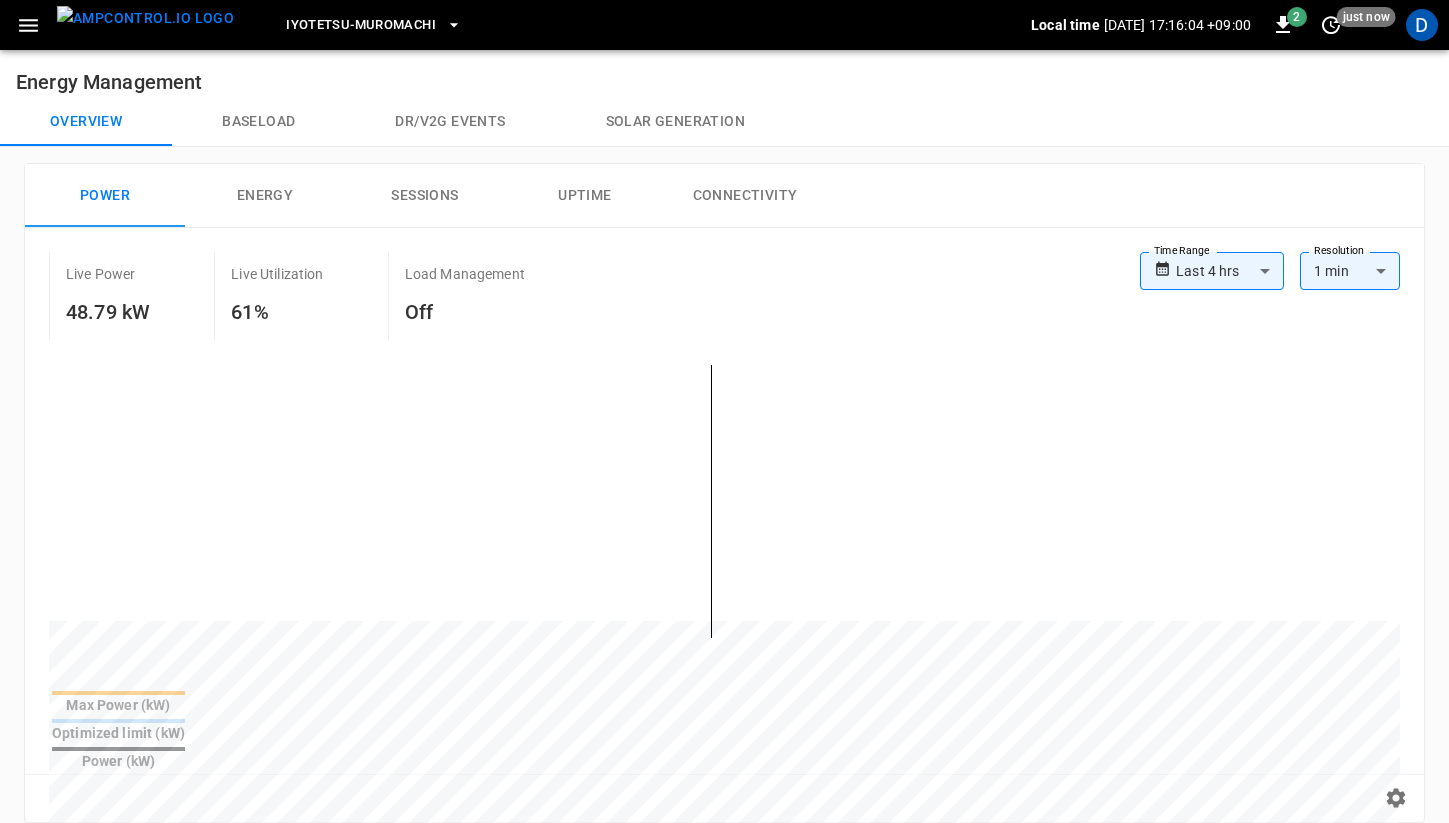 click on "Dr/V2G events" at bounding box center [450, 122] 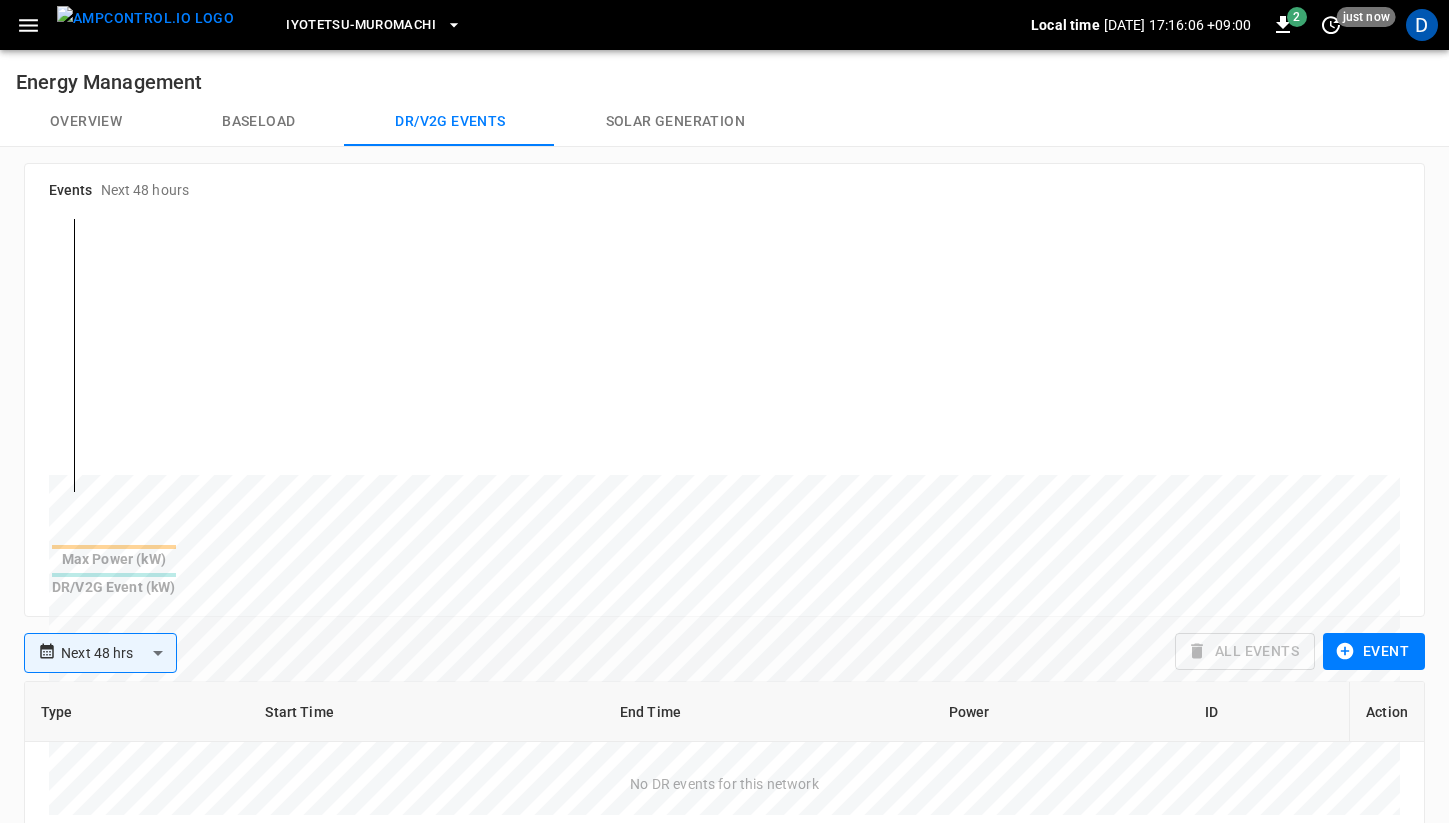 click on "Overview" at bounding box center [86, 122] 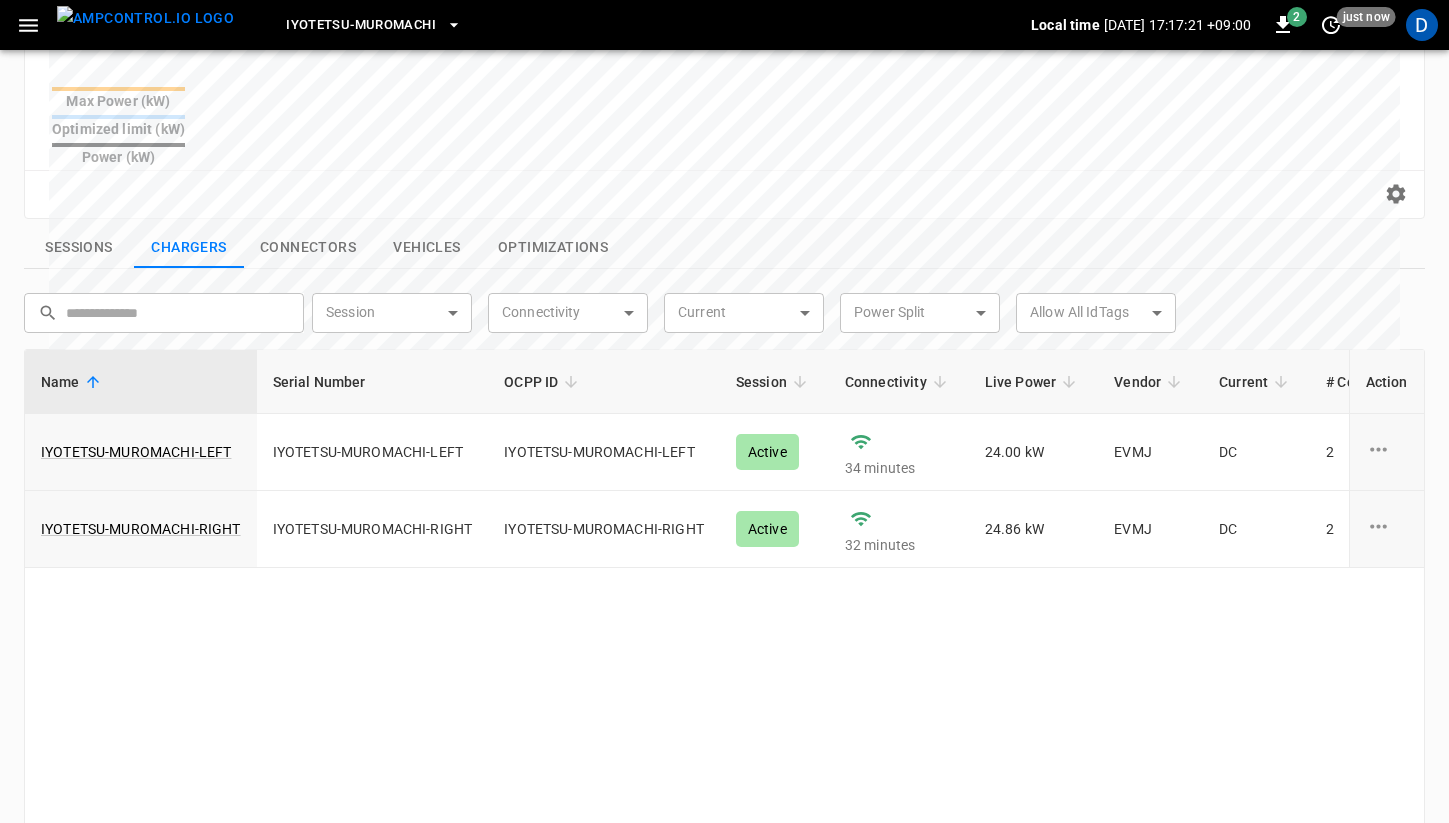 scroll, scrollTop: 602, scrollLeft: 0, axis: vertical 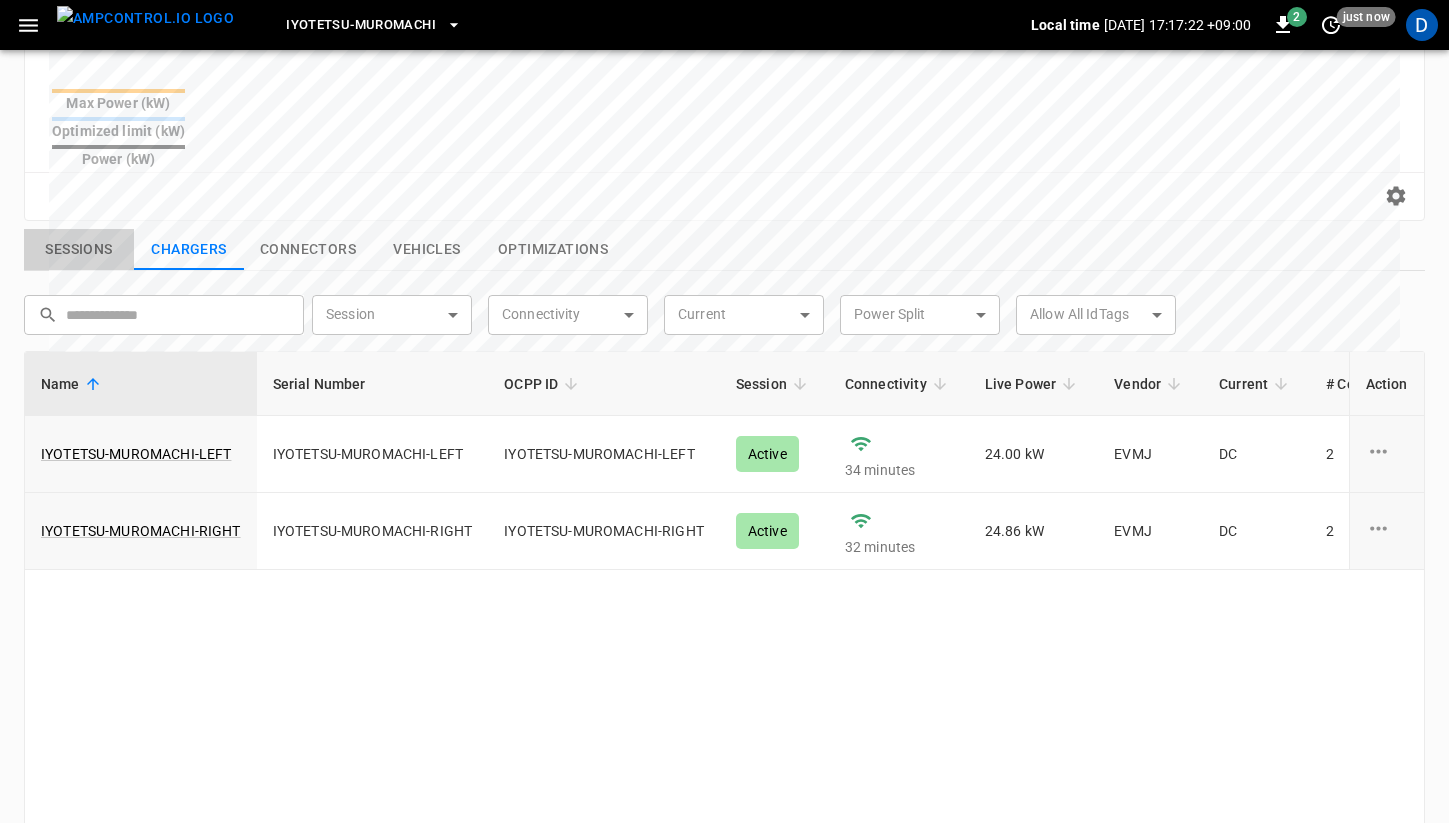 click on "Sessions" at bounding box center [79, 250] 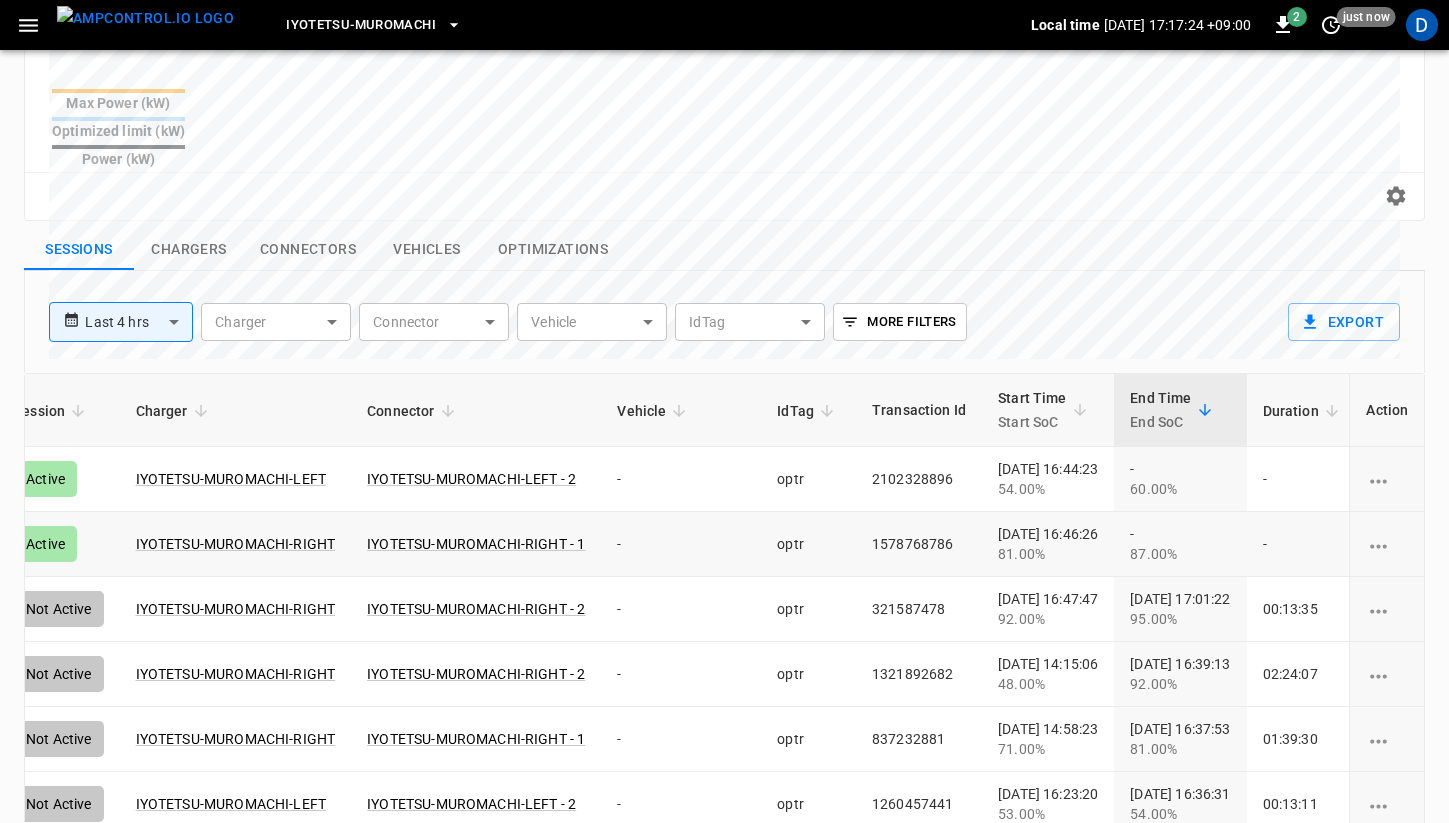 scroll, scrollTop: 0, scrollLeft: 0, axis: both 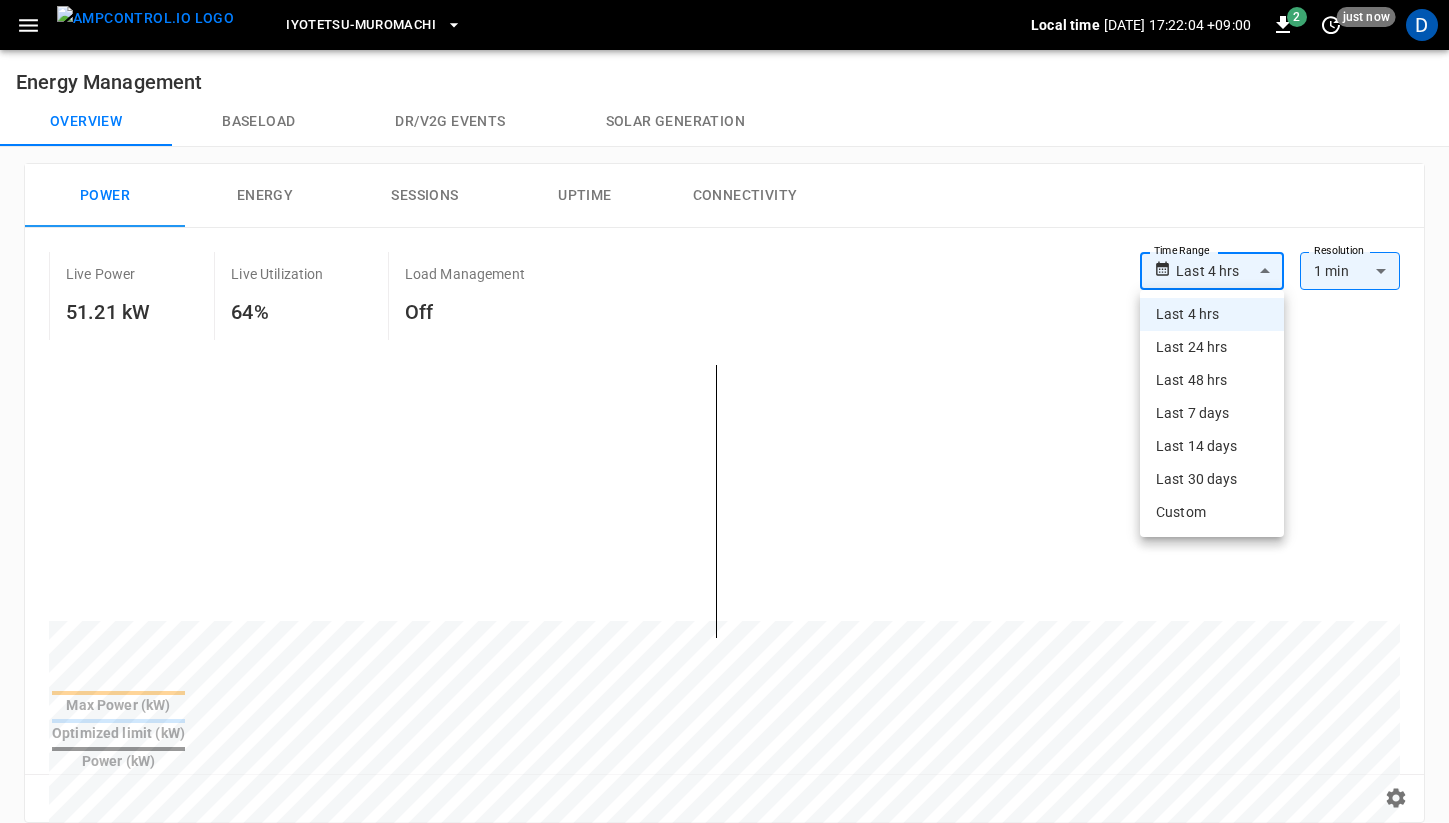 click on "**********" at bounding box center [724, 810] 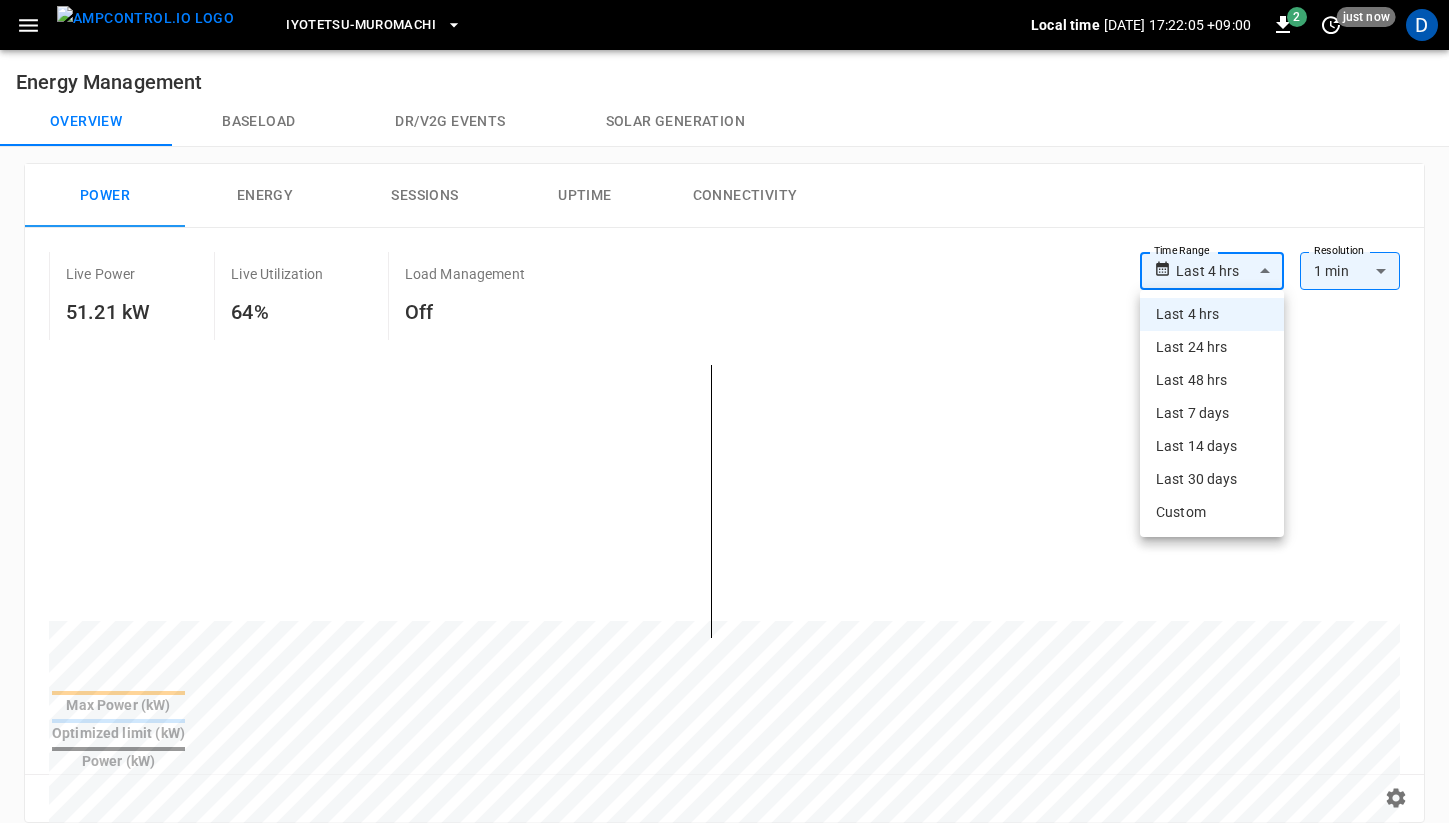 click on "Last 14 days" at bounding box center [1212, 446] 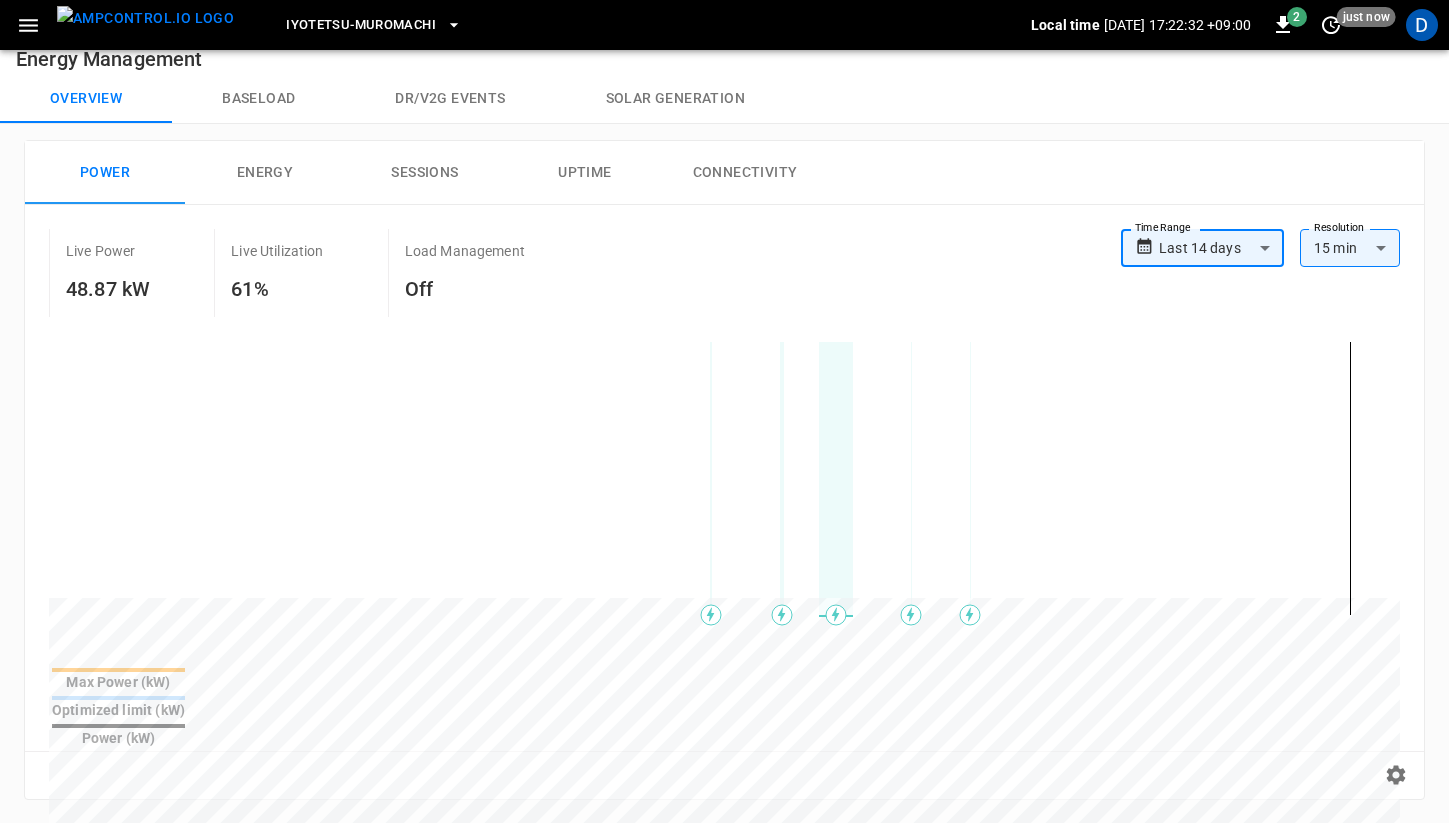 scroll, scrollTop: 10, scrollLeft: 0, axis: vertical 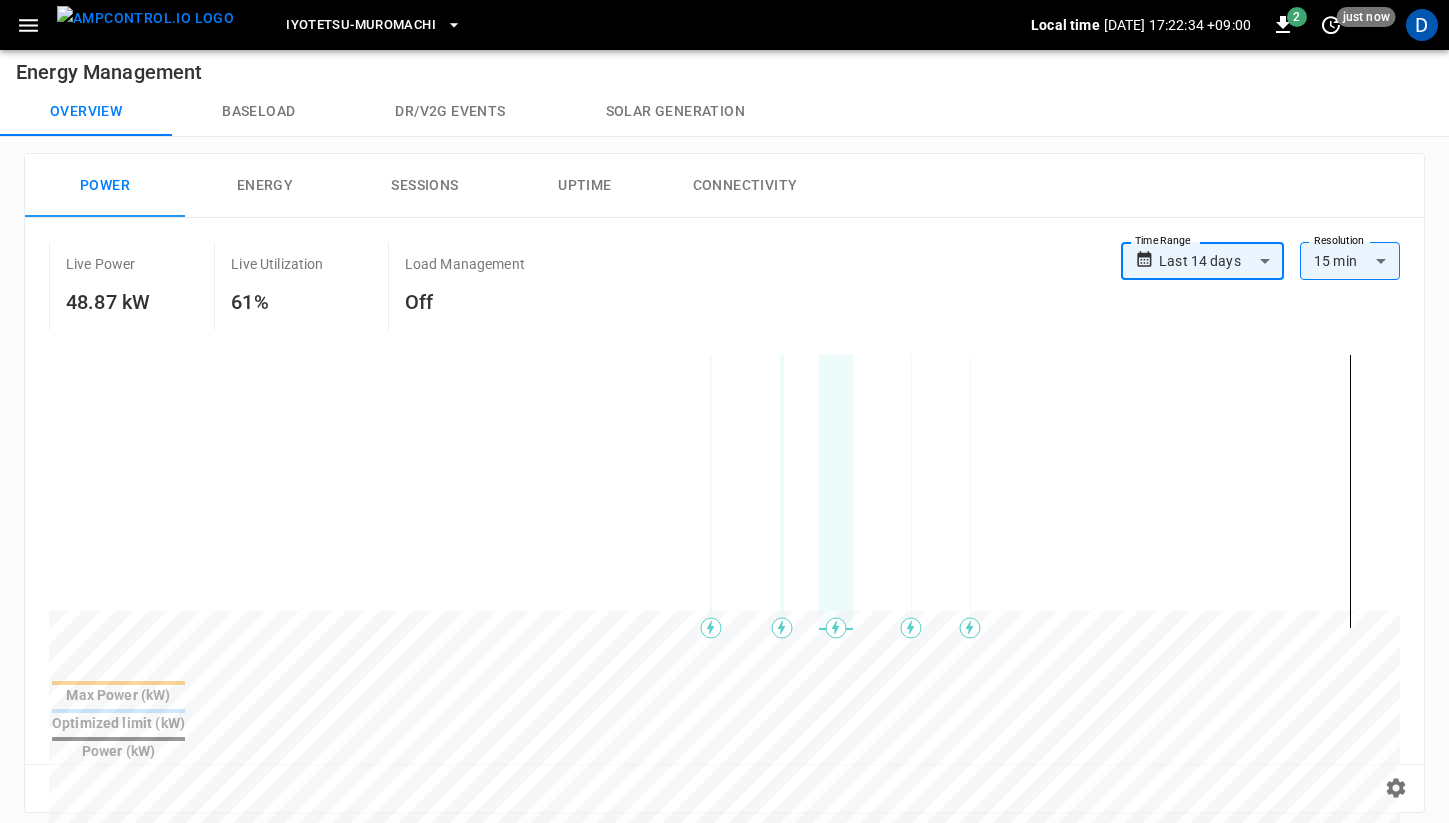 click on "**********" at bounding box center (724, 800) 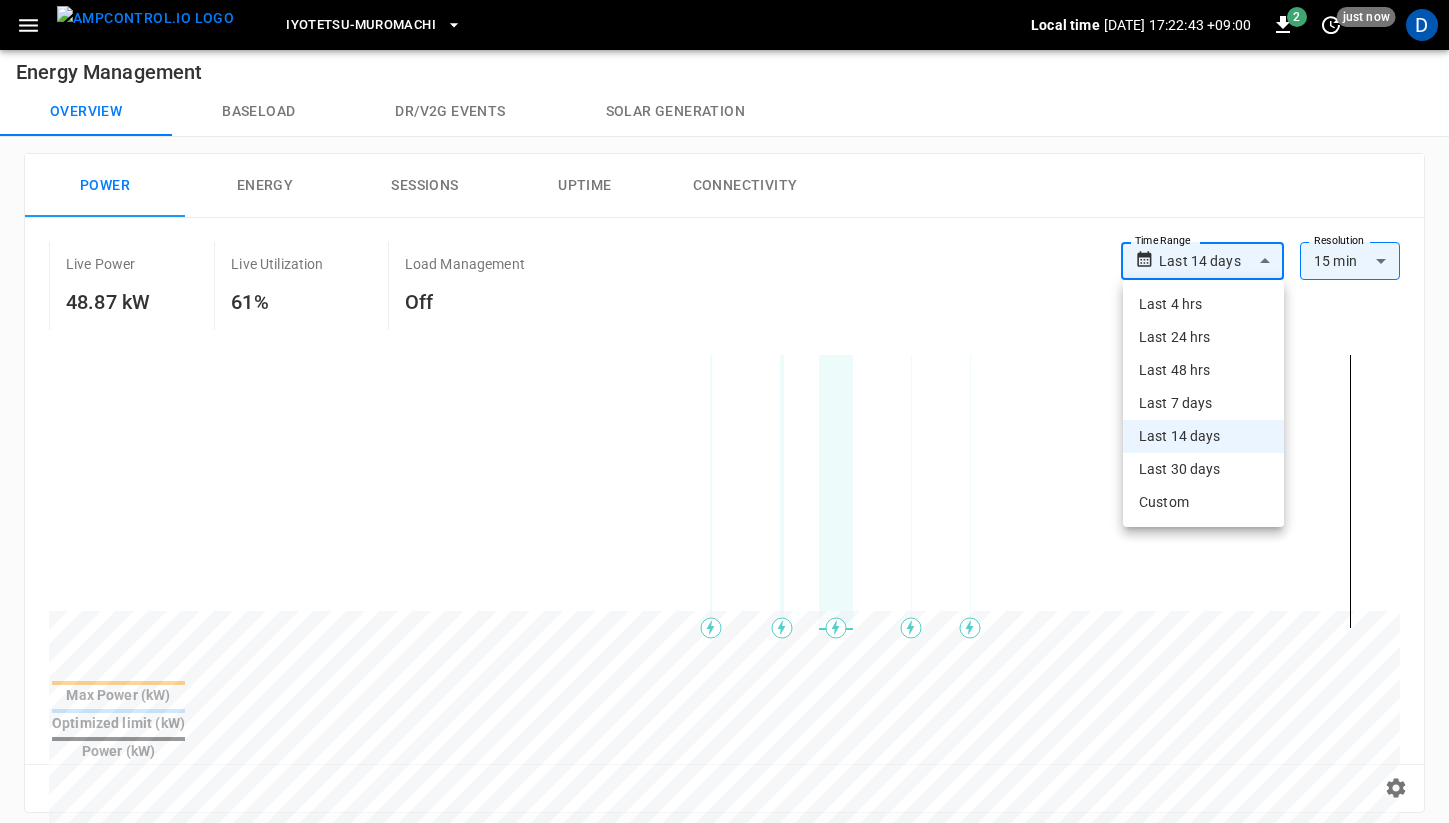 click at bounding box center [724, 411] 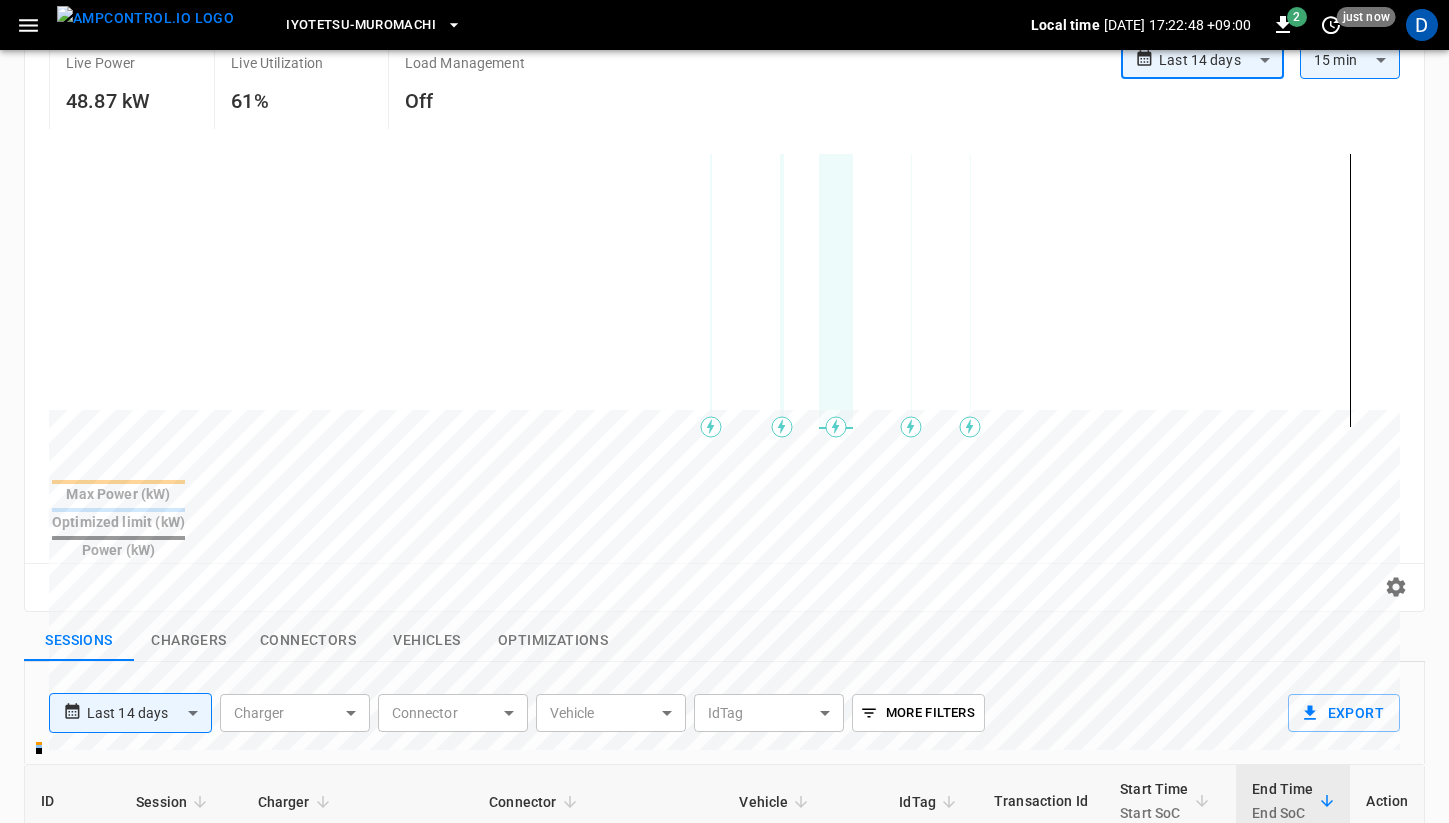 scroll, scrollTop: 0, scrollLeft: 0, axis: both 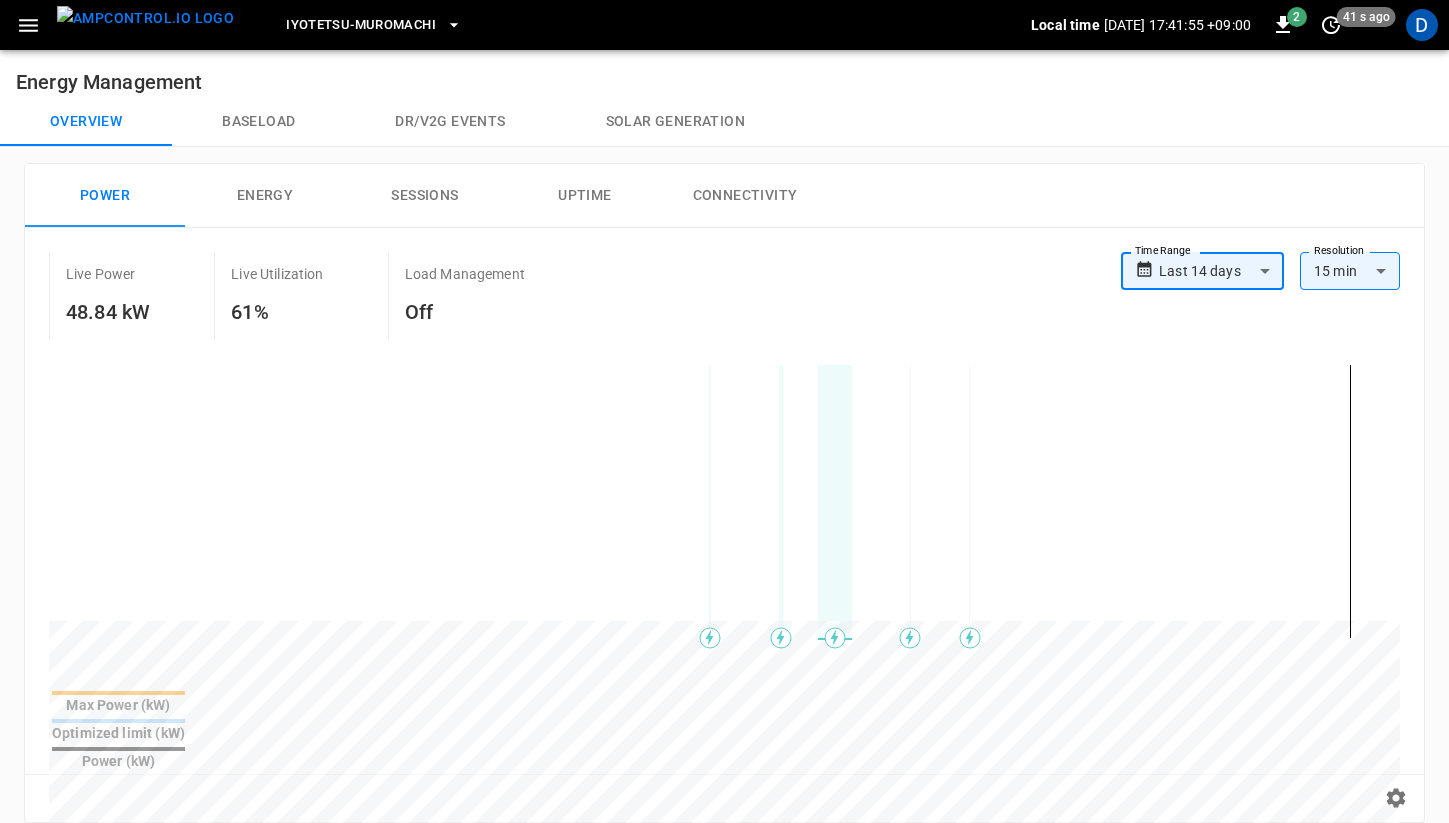 click on "**********" at bounding box center [724, 810] 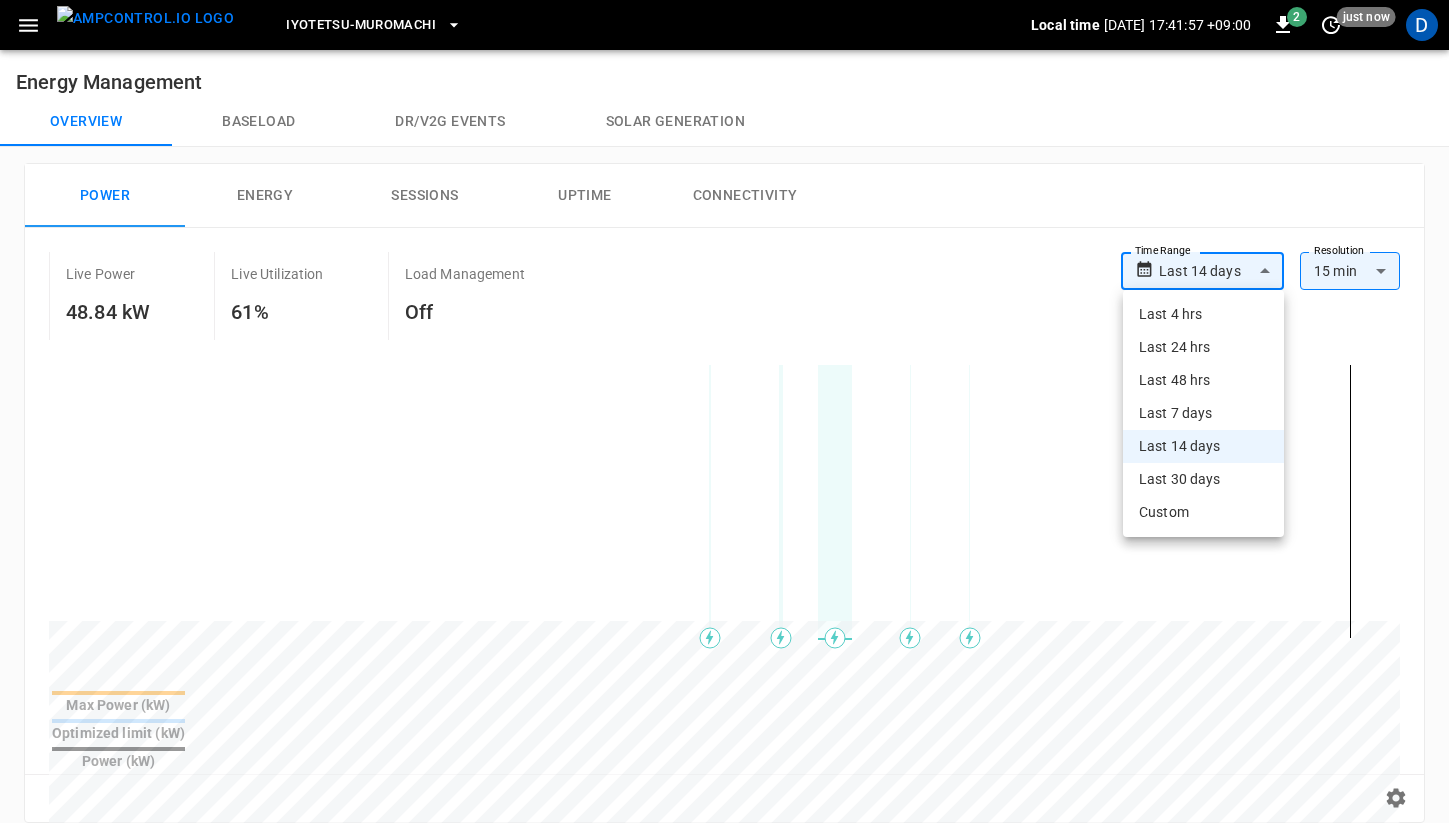 click on "Last 4 hrs" at bounding box center (1203, 314) 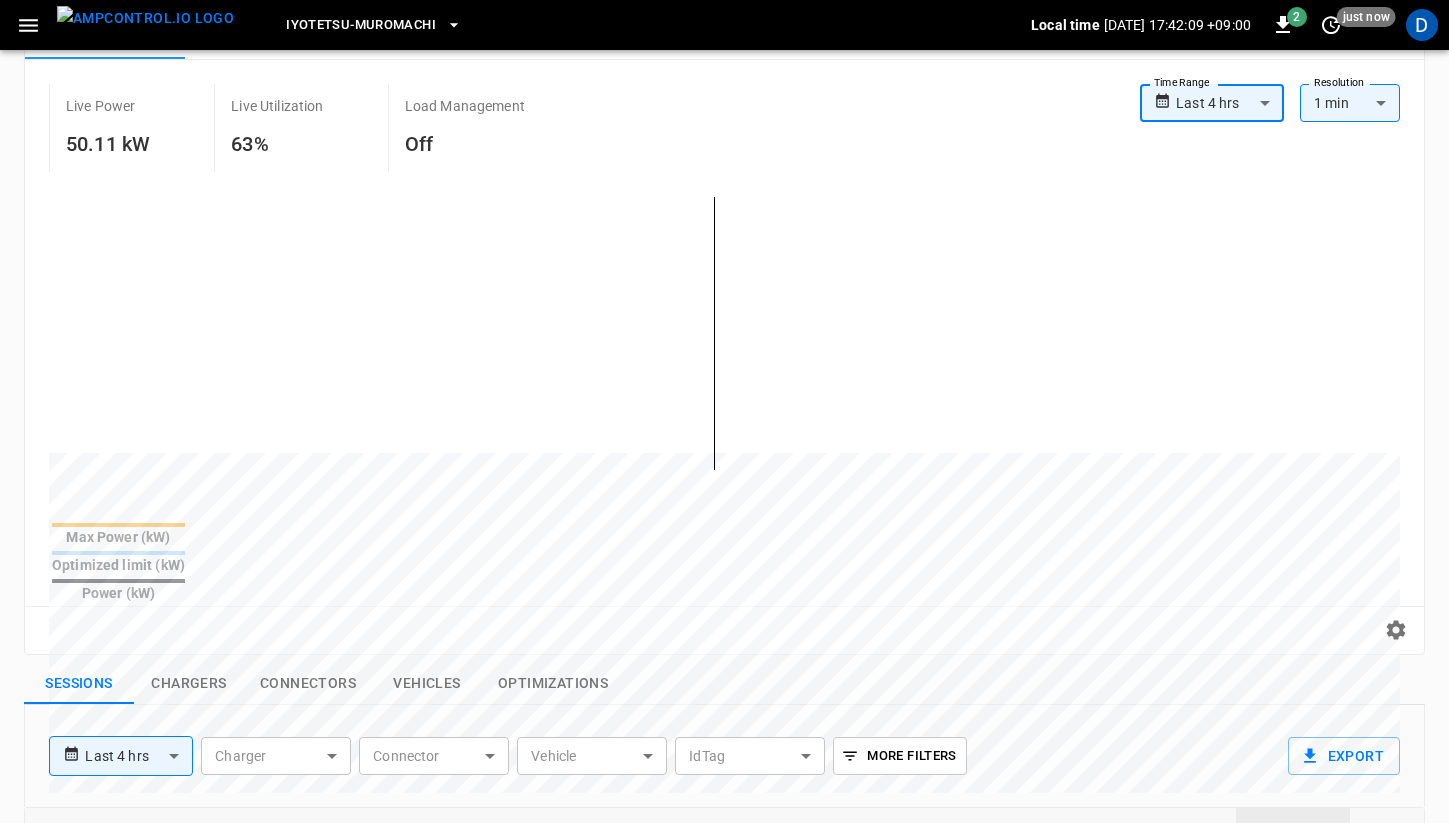 scroll, scrollTop: 383, scrollLeft: 0, axis: vertical 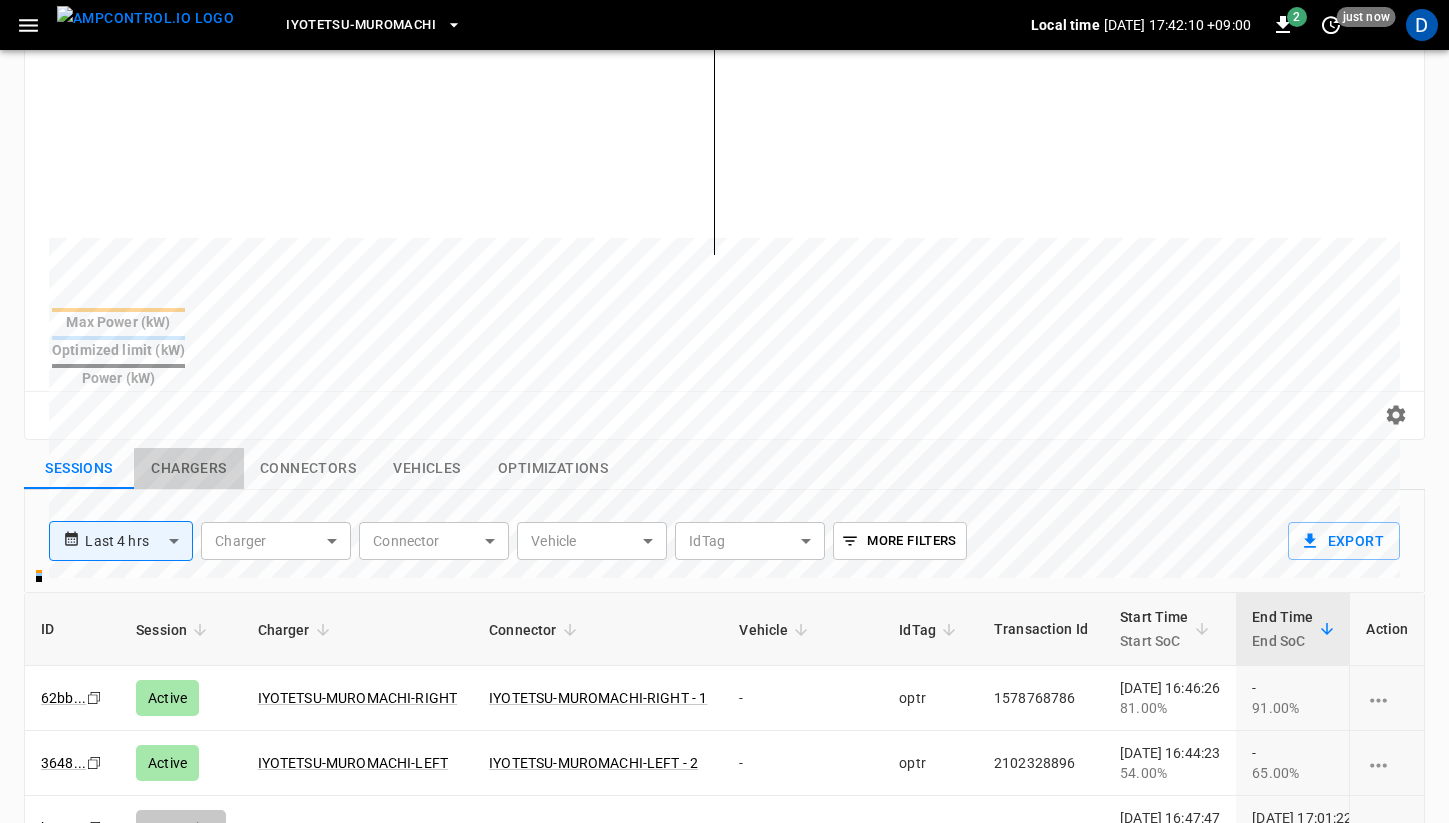 click on "Chargers" at bounding box center (189, 469) 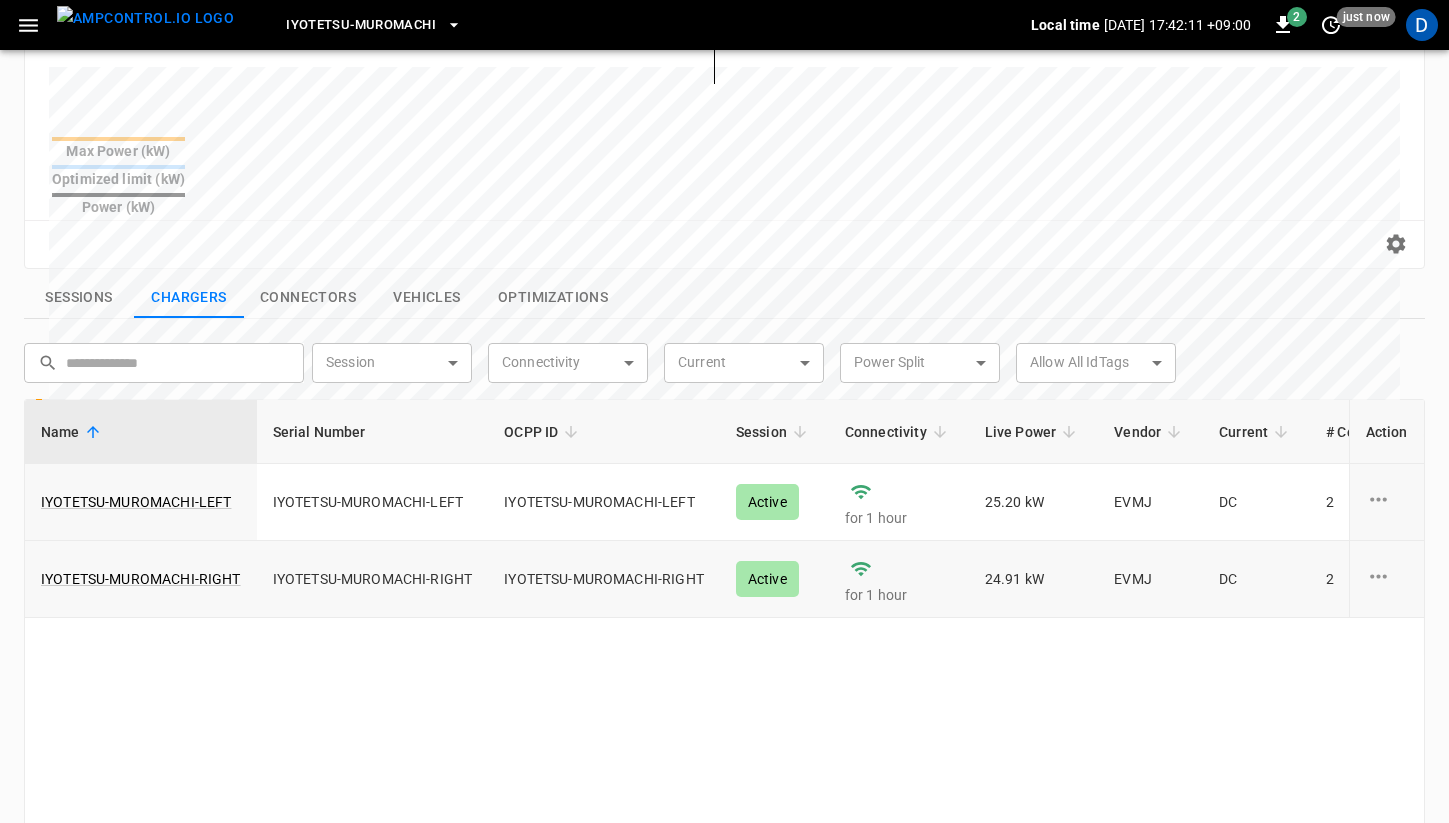 scroll, scrollTop: 572, scrollLeft: 0, axis: vertical 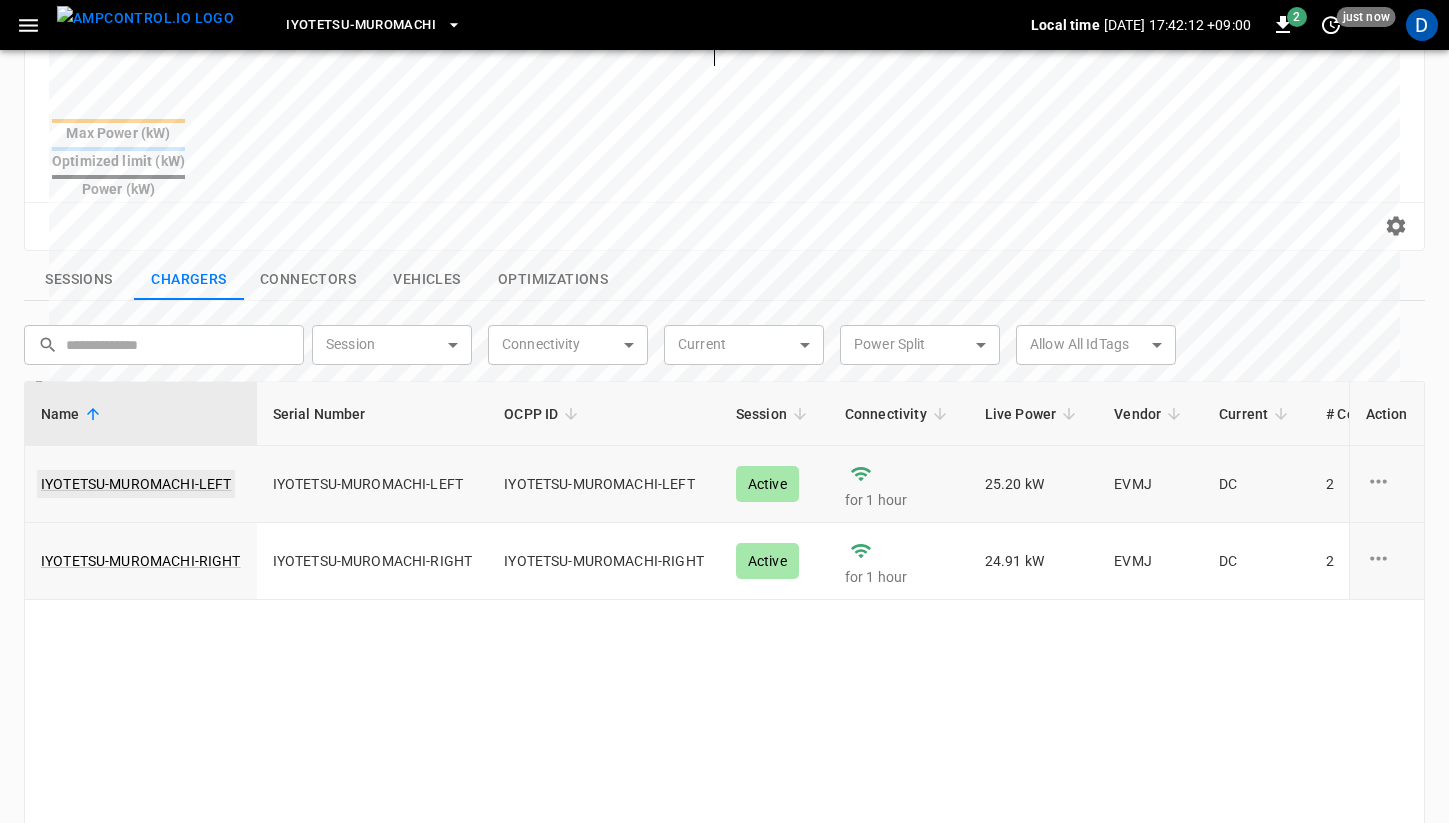 click on "IYOTETSU-MUROMACHI-LEFT" at bounding box center (136, 484) 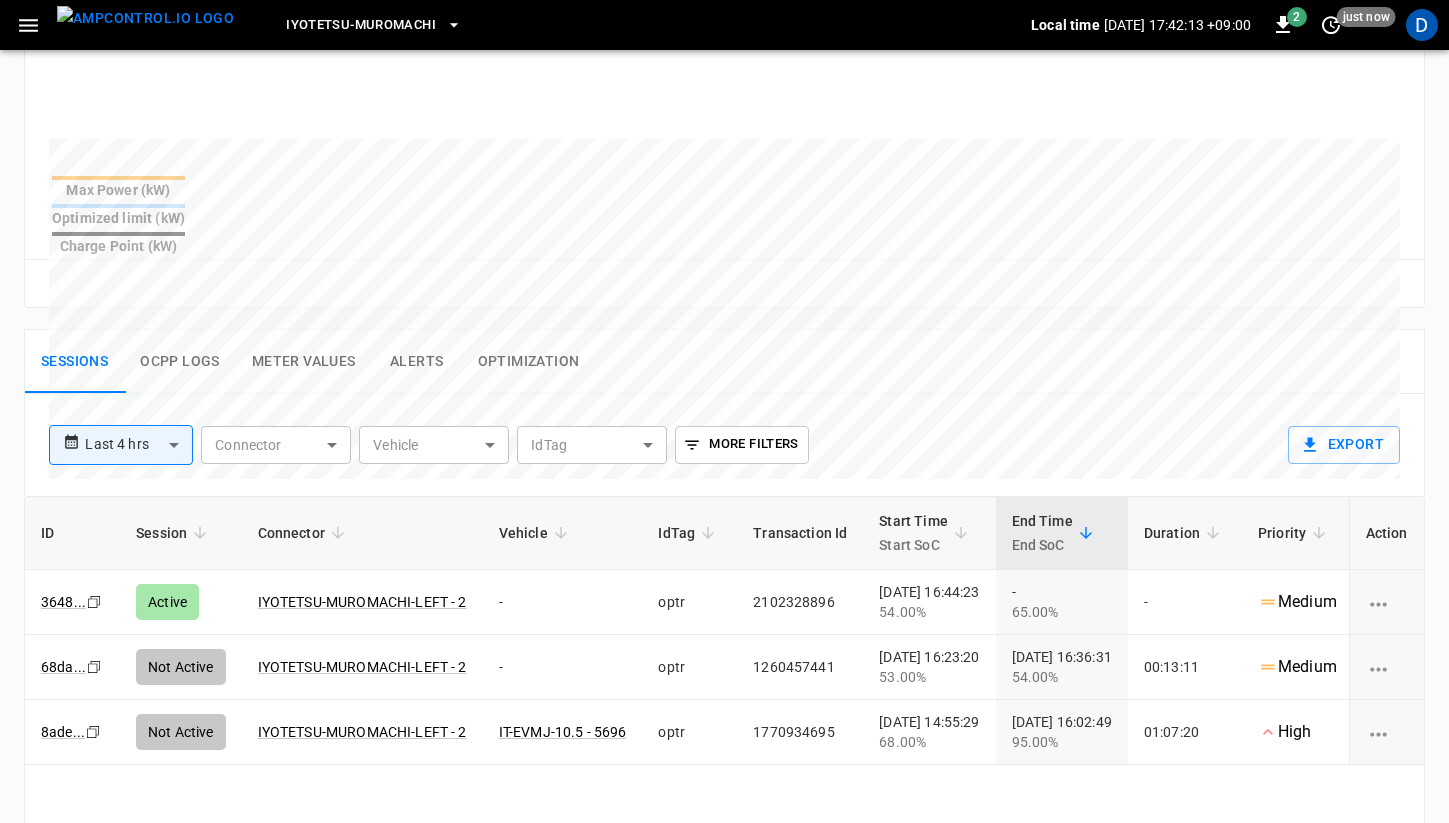 scroll, scrollTop: 728, scrollLeft: 0, axis: vertical 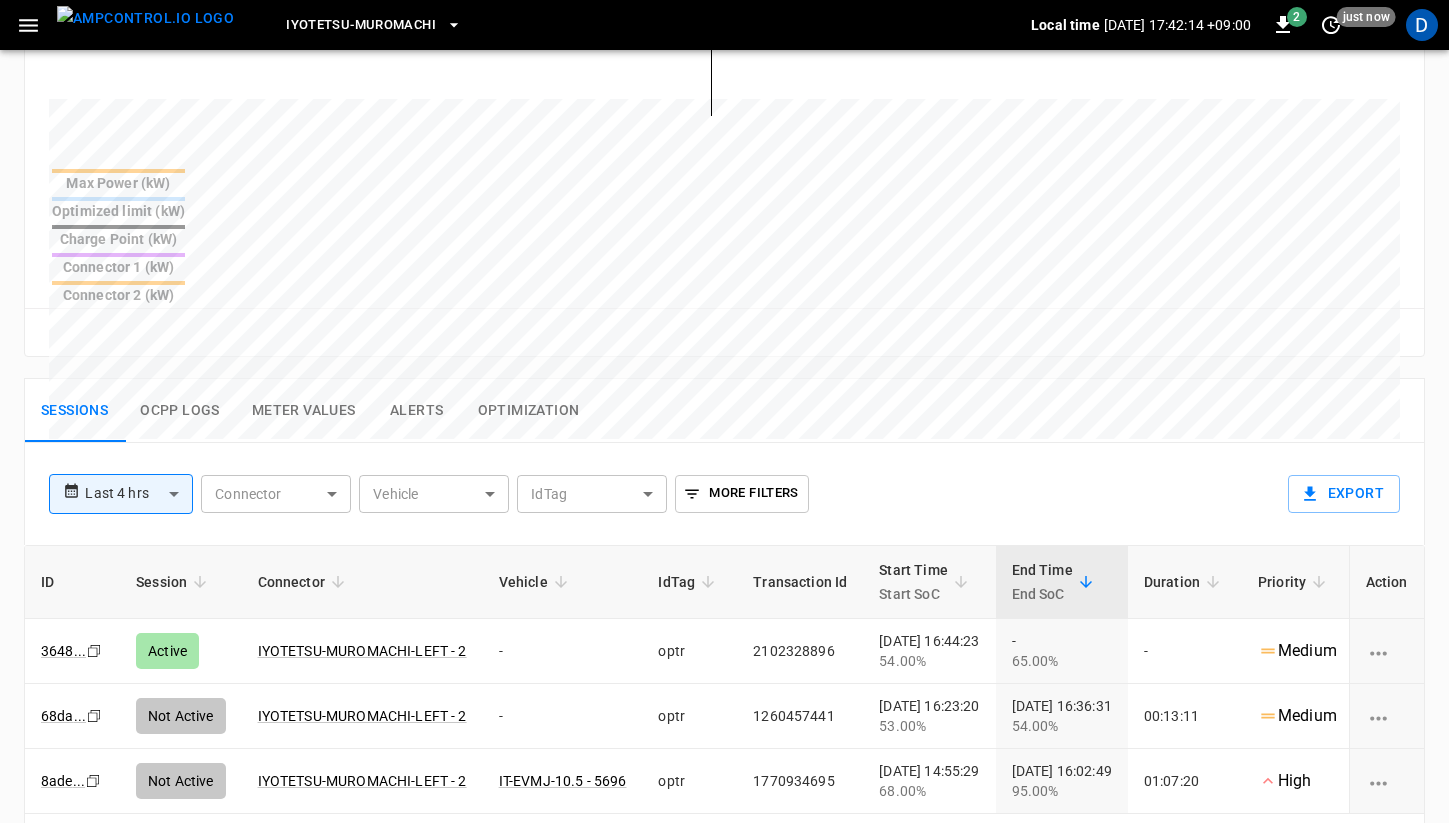 click on "Ocpp logs" at bounding box center (180, 411) 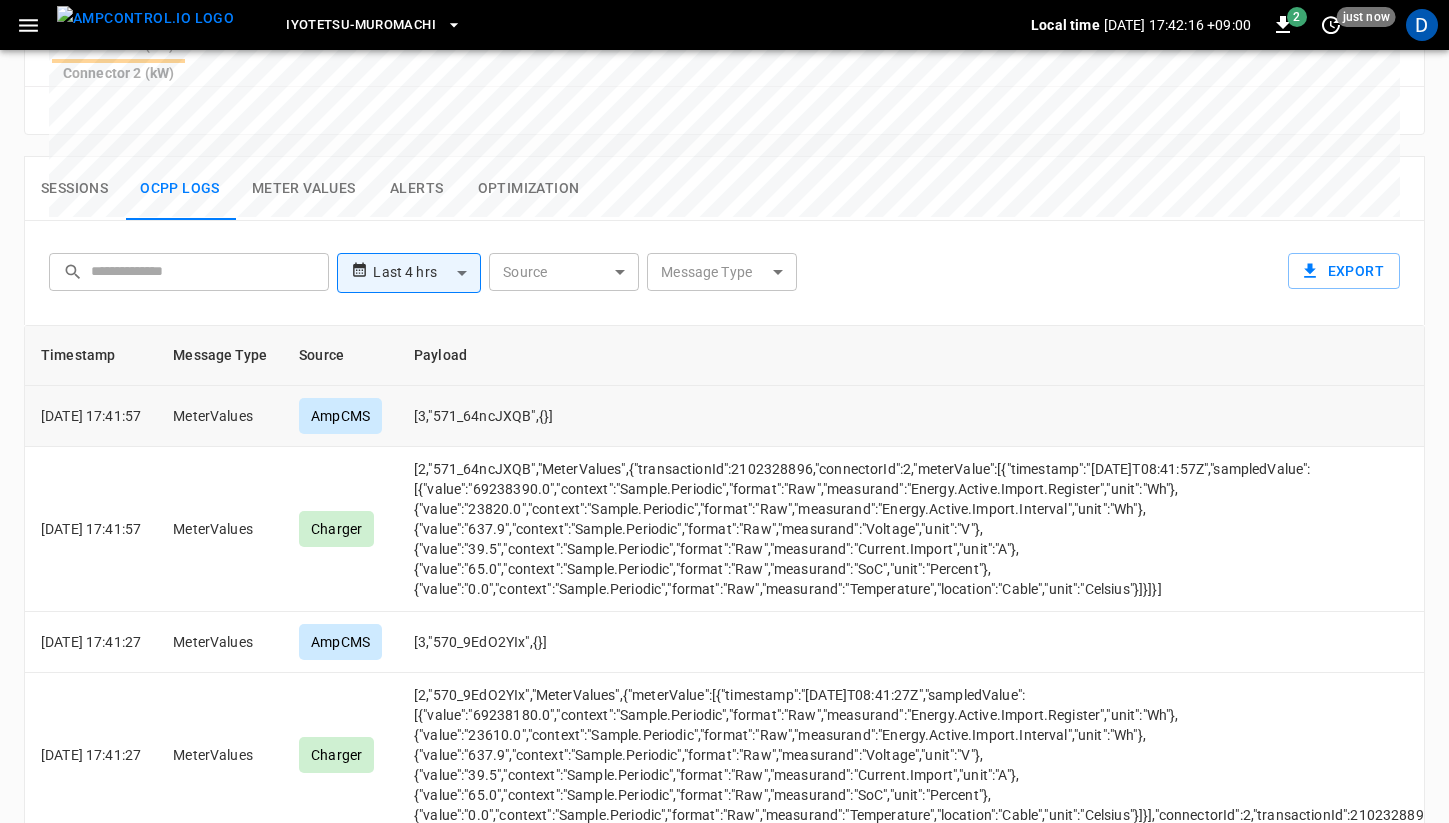 scroll, scrollTop: 1007, scrollLeft: 0, axis: vertical 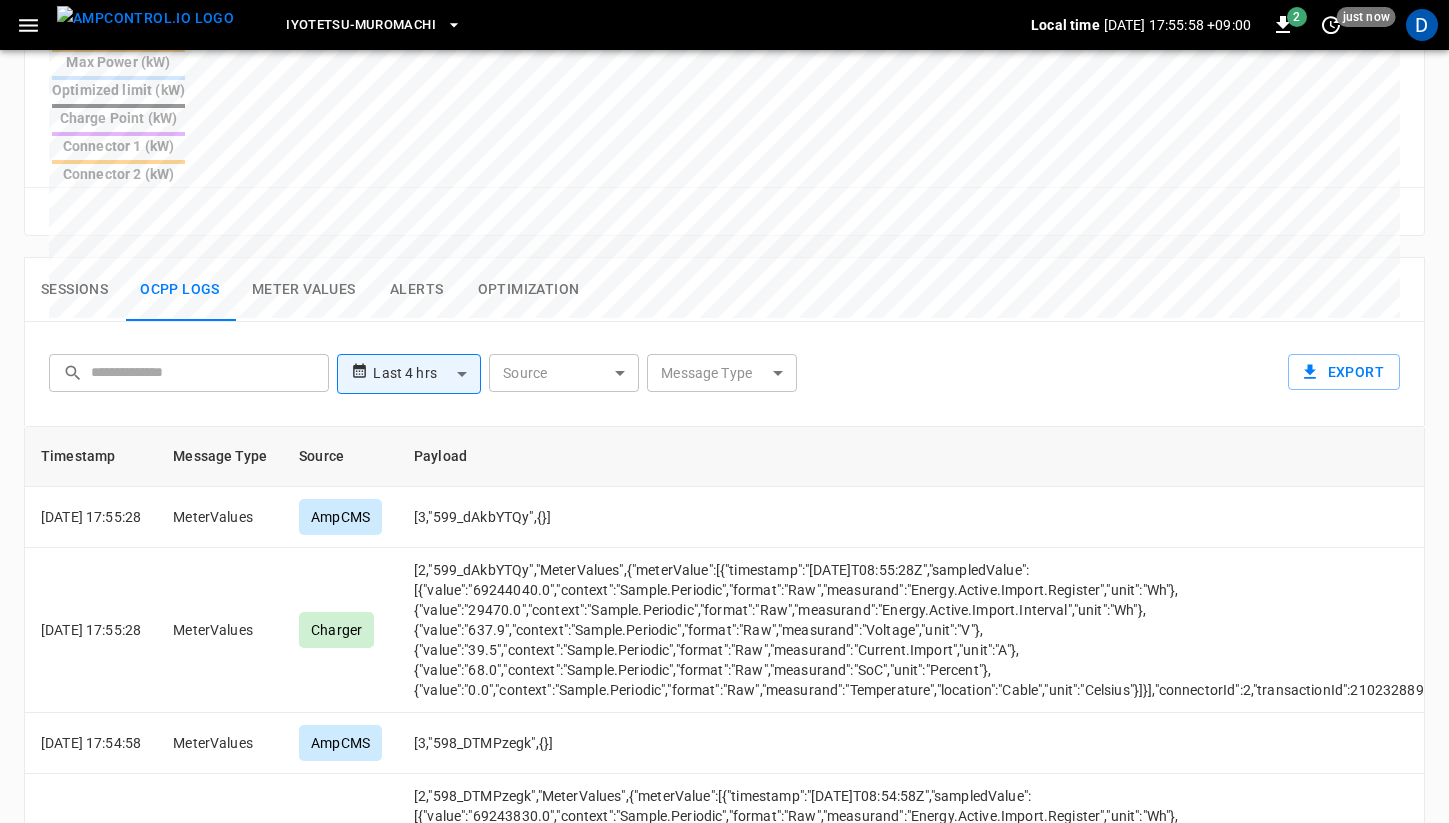 click on "Sessions" at bounding box center (74, 290) 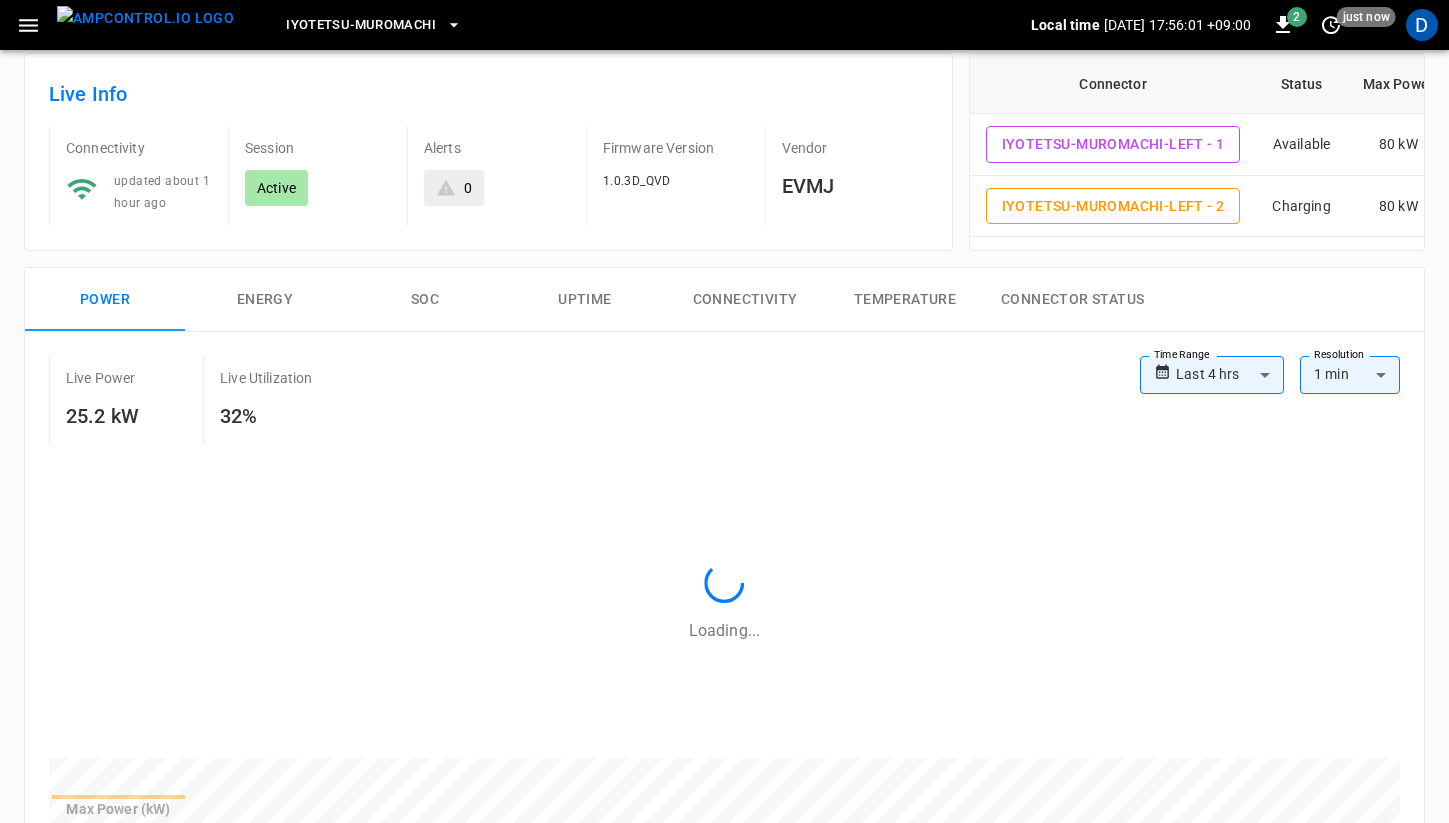 scroll, scrollTop: 138, scrollLeft: 0, axis: vertical 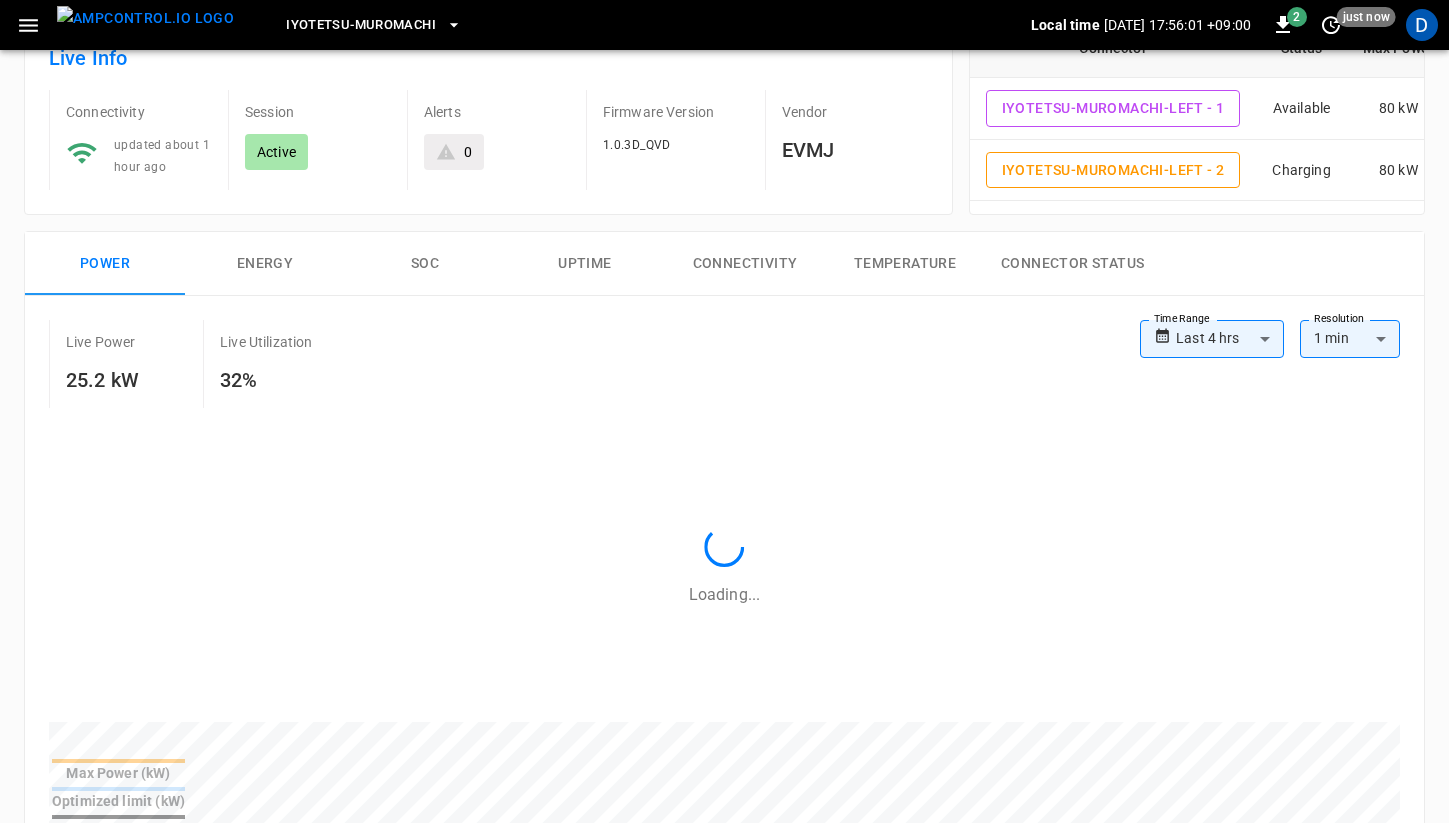 click on "**********" at bounding box center (724, 797) 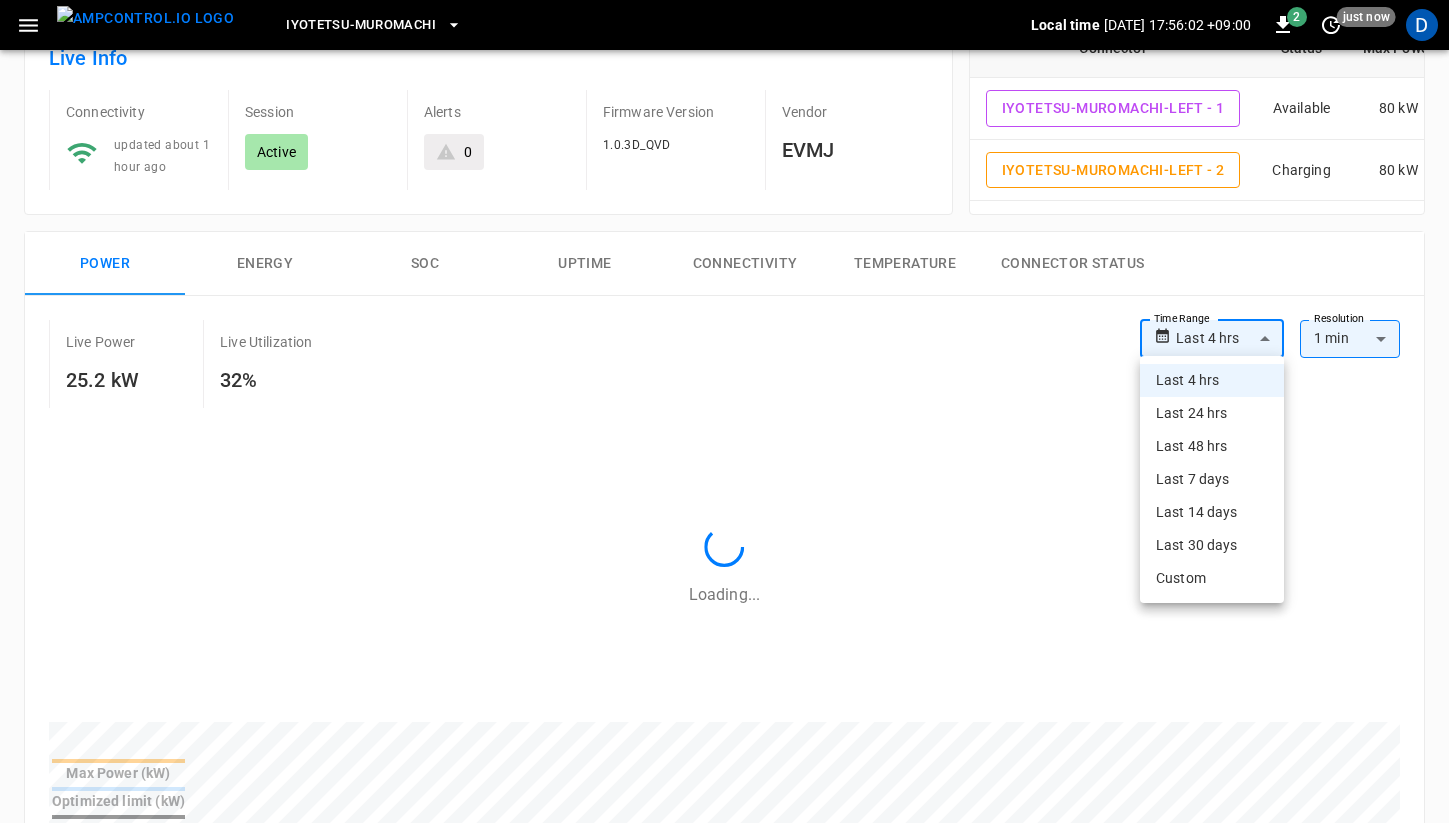 click on "Last 24 hrs" at bounding box center (1212, 413) 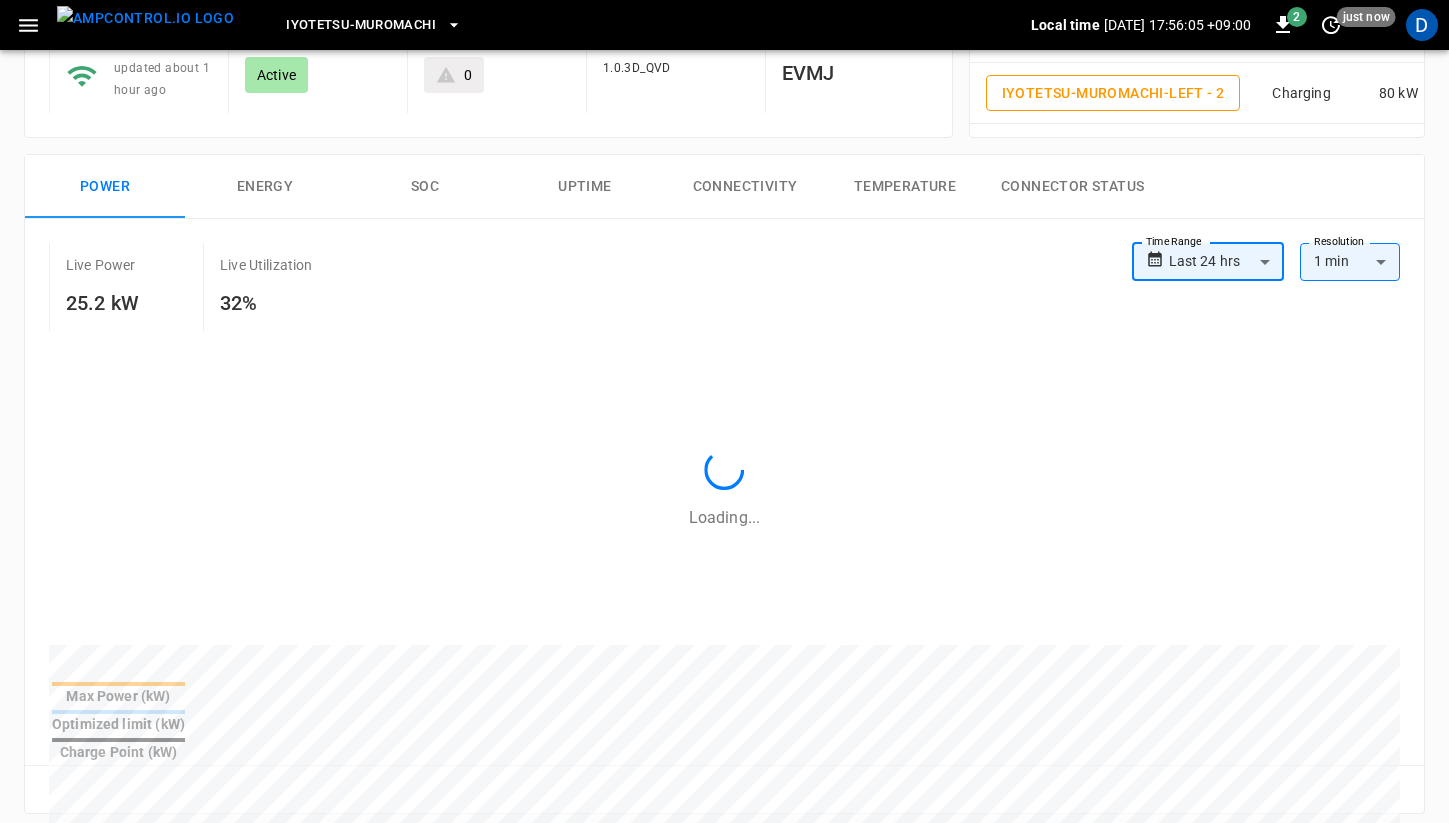 scroll, scrollTop: 222, scrollLeft: 0, axis: vertical 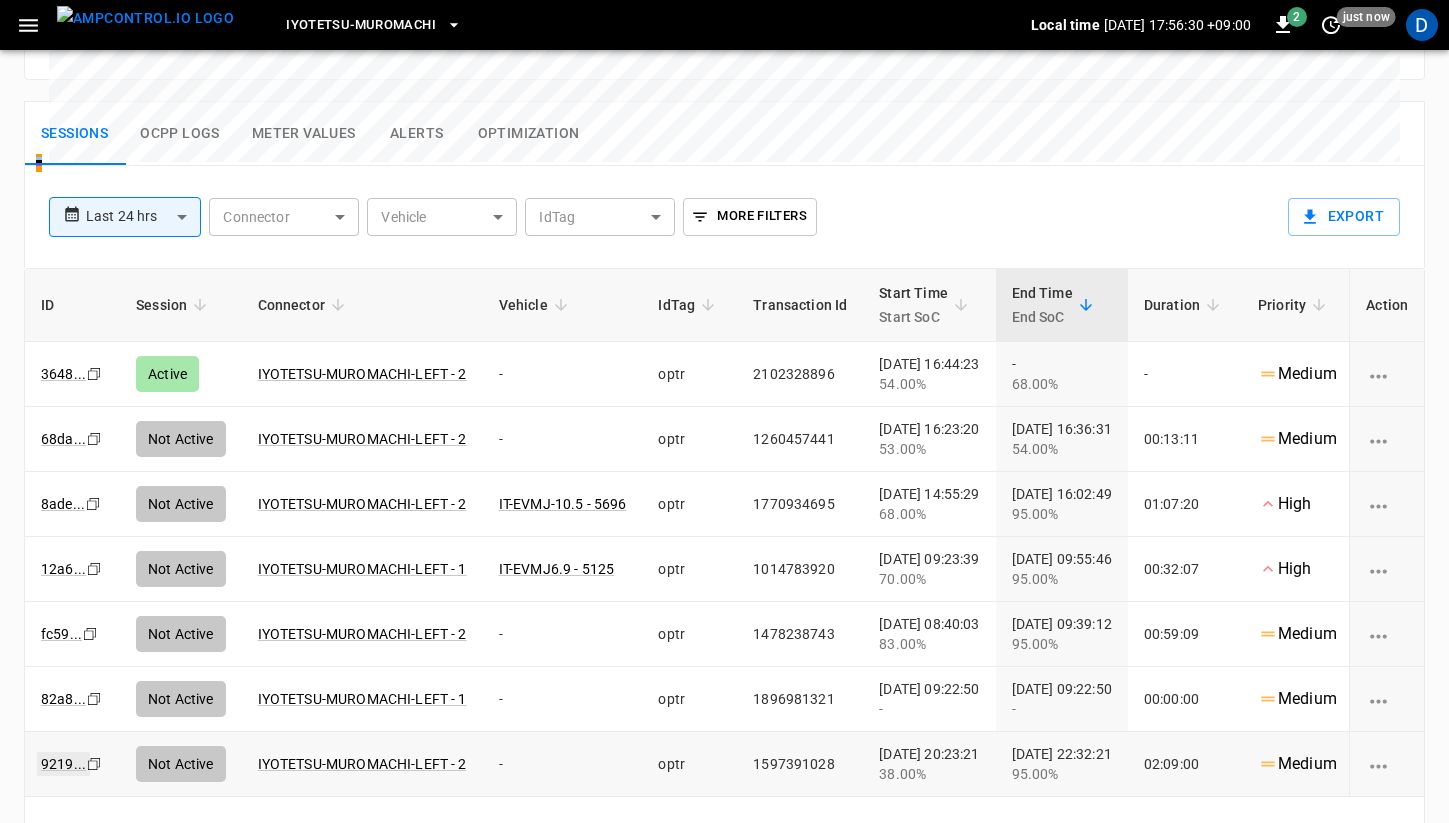 click on "9219 ..." at bounding box center (63, 764) 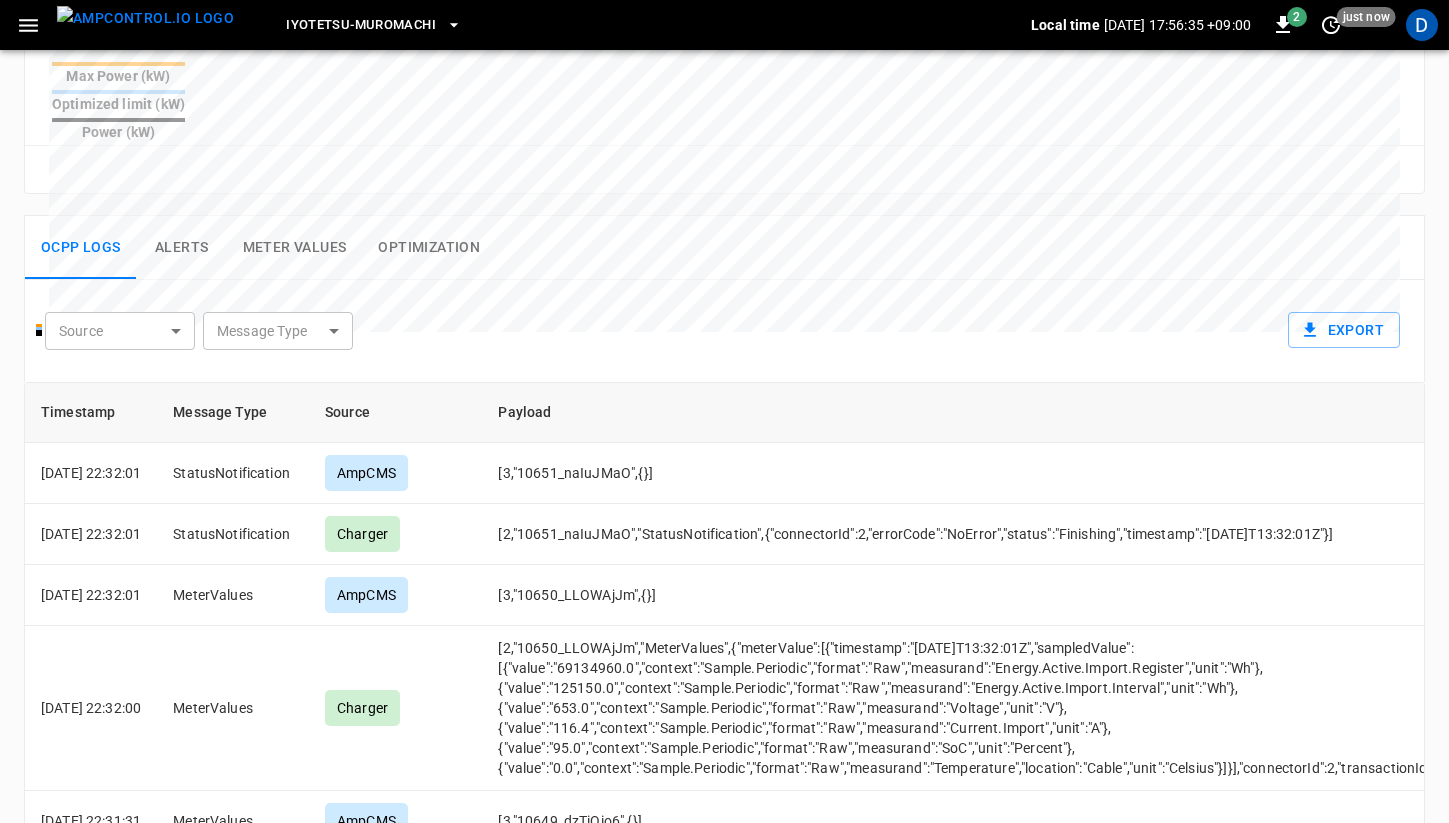 scroll, scrollTop: 948, scrollLeft: 0, axis: vertical 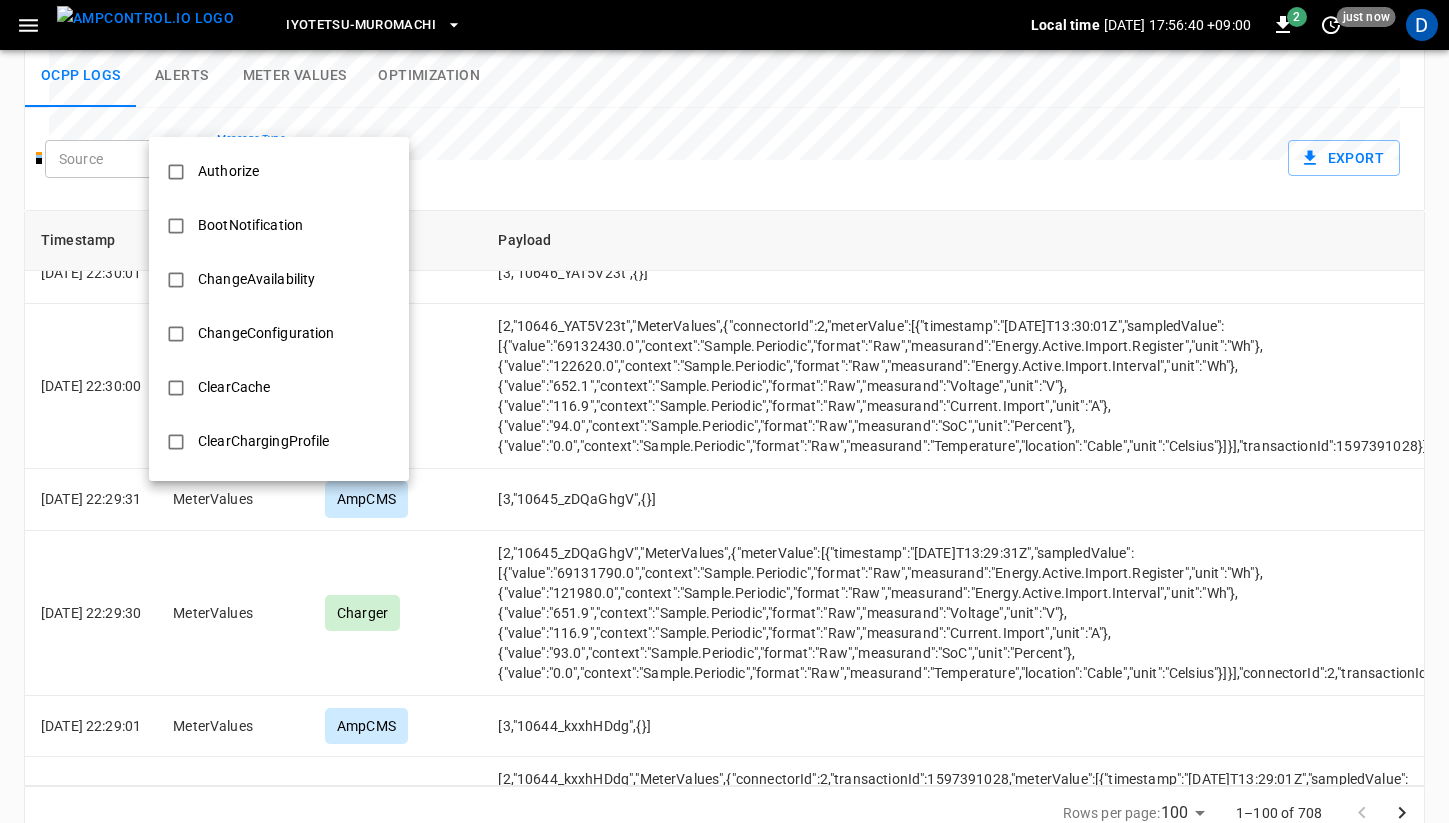 click on "Iyotetsu-Muromachi Local time 2025-07-03 17:56:40 +09:00 2 just now D Session 9219 ... Copy Not Active 1597391028 Actions Details Start 2025-07-02 20:23:21 38.00  % End 2025-07-02 22:32:21 95.00% Duration 2h 9m Energy 125.17 kWh Supply Cost - Assets Charger IYOTETSU-MUROMACHI-LEFT Connector IYOTETSU-MUROMACHI-LEFT - 2 Vehicle - IdTag optr Power SOC Energy Connectivity Live Power - Live Utilization - Resolution 1 min ** Resolution Max Power (kW) Optimized limit (kW) Power (kW) Reset zoom Ocpp logs Alerts Meter Values Optimization Source ​ Source Message Type ​ Message Type Export Timestamp Message Type Source Payload 2025-07-02 22:32:01 StatusNotification AmpCMS [3,"10651_naIuJMaO",{}] 2025-07-02 22:32:01 StatusNotification Charger [2,"10651_naIuJMaO","StatusNotification",{"connectorId":2,"errorCode":"NoError","status":"Finishing","timestamp":"2025-07-02T13:32:01Z"}] 2025-07-02 22:32:01 MeterValues AmpCMS [3,"10650_LLOWAjJm",{}] 2025-07-02 22:32:00 MeterValues Charger 2025-07-02 22:31:31 MeterValues AmpCMS" at bounding box center [724, -42] 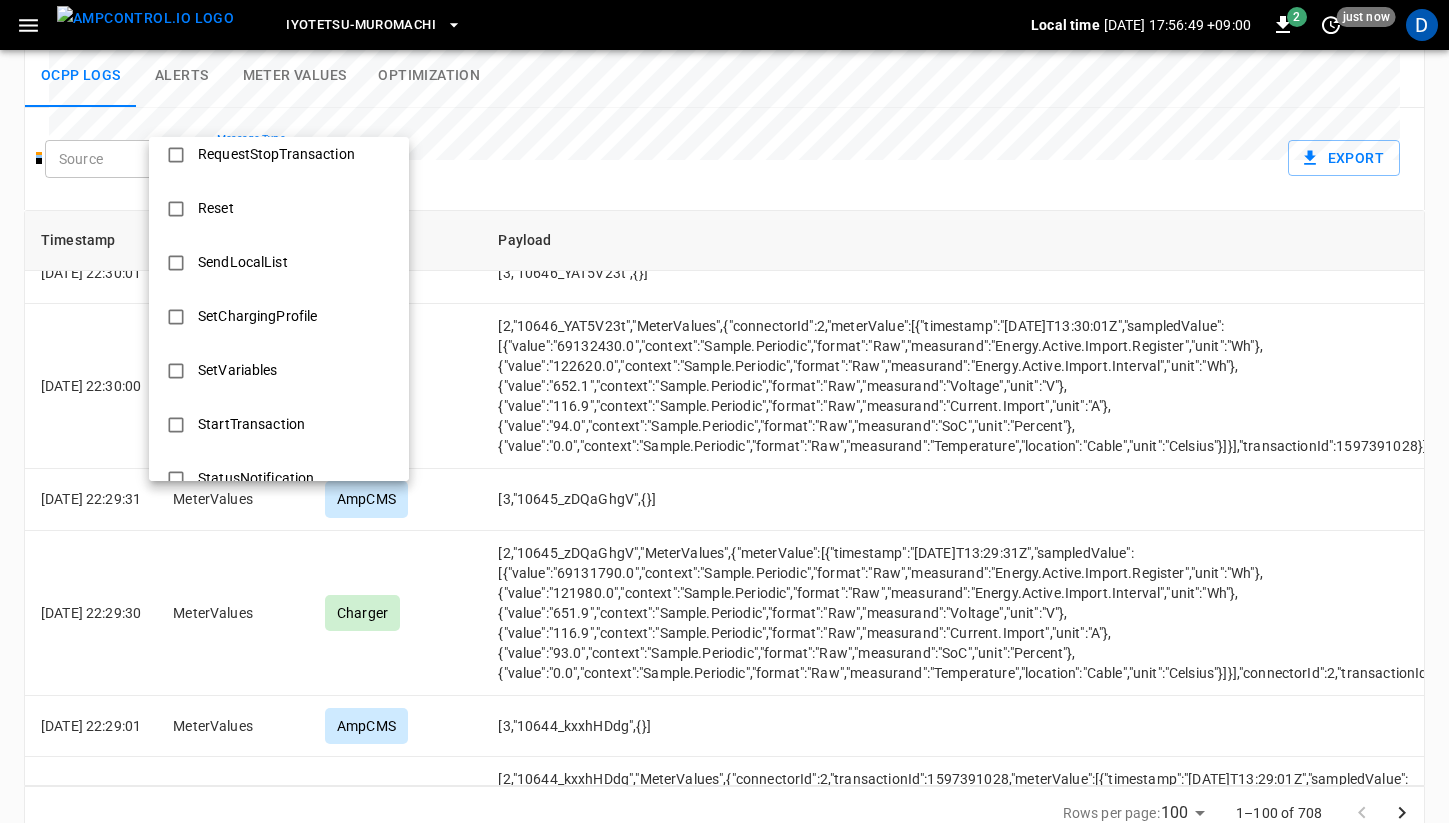 scroll, scrollTop: 934, scrollLeft: 0, axis: vertical 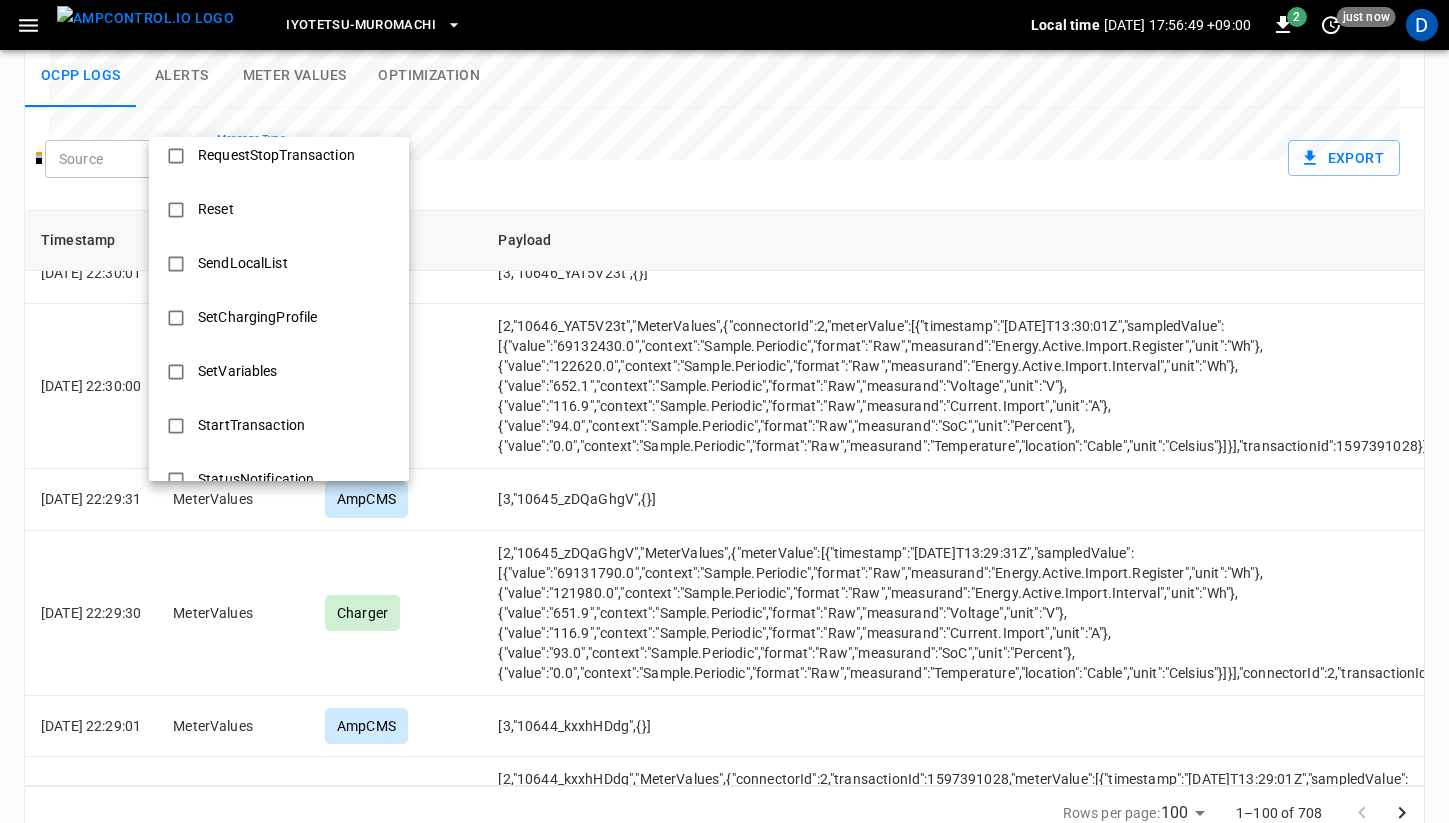 click on "SetChargingProfile" at bounding box center (257, 317) 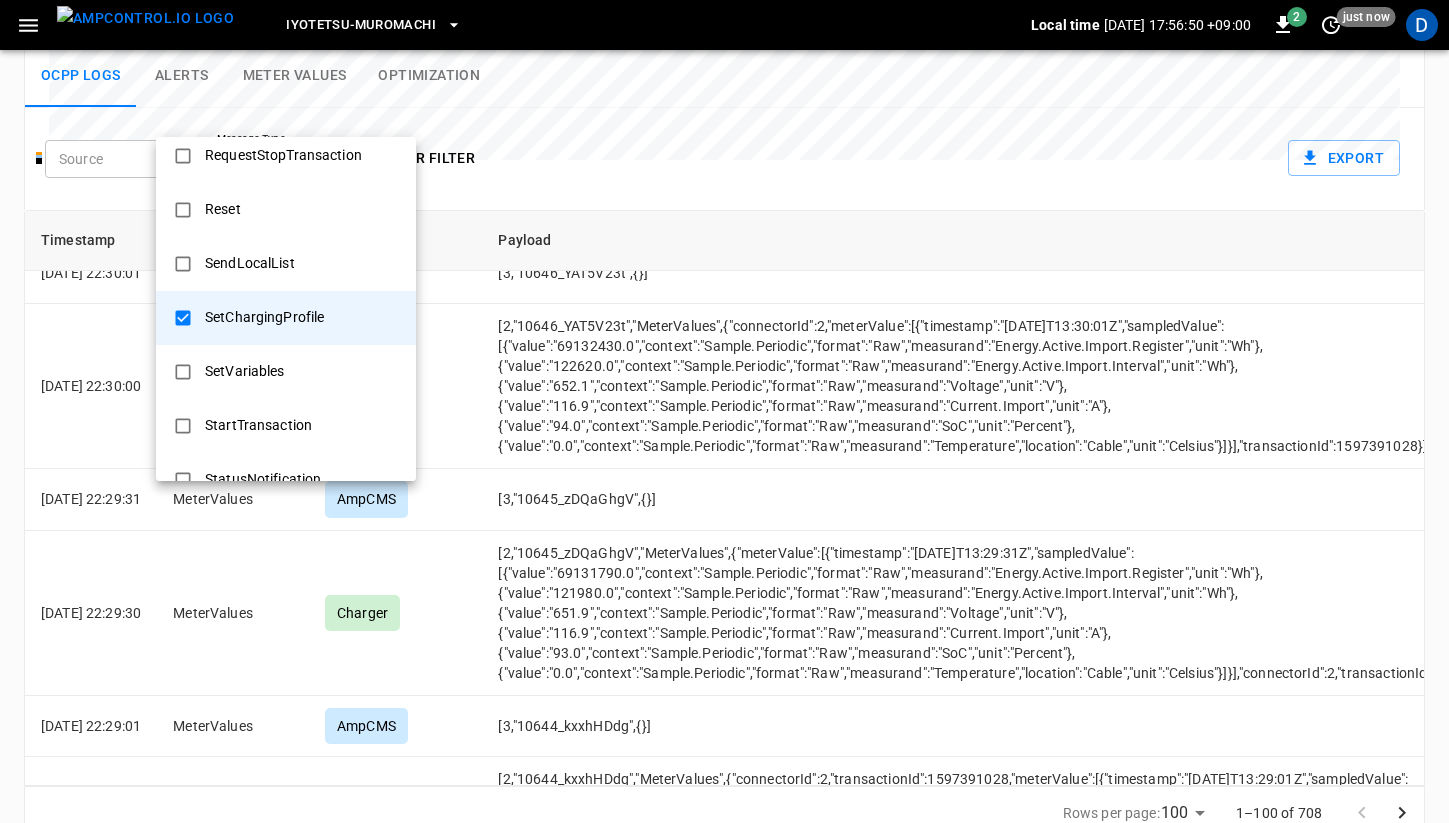 click at bounding box center (724, 411) 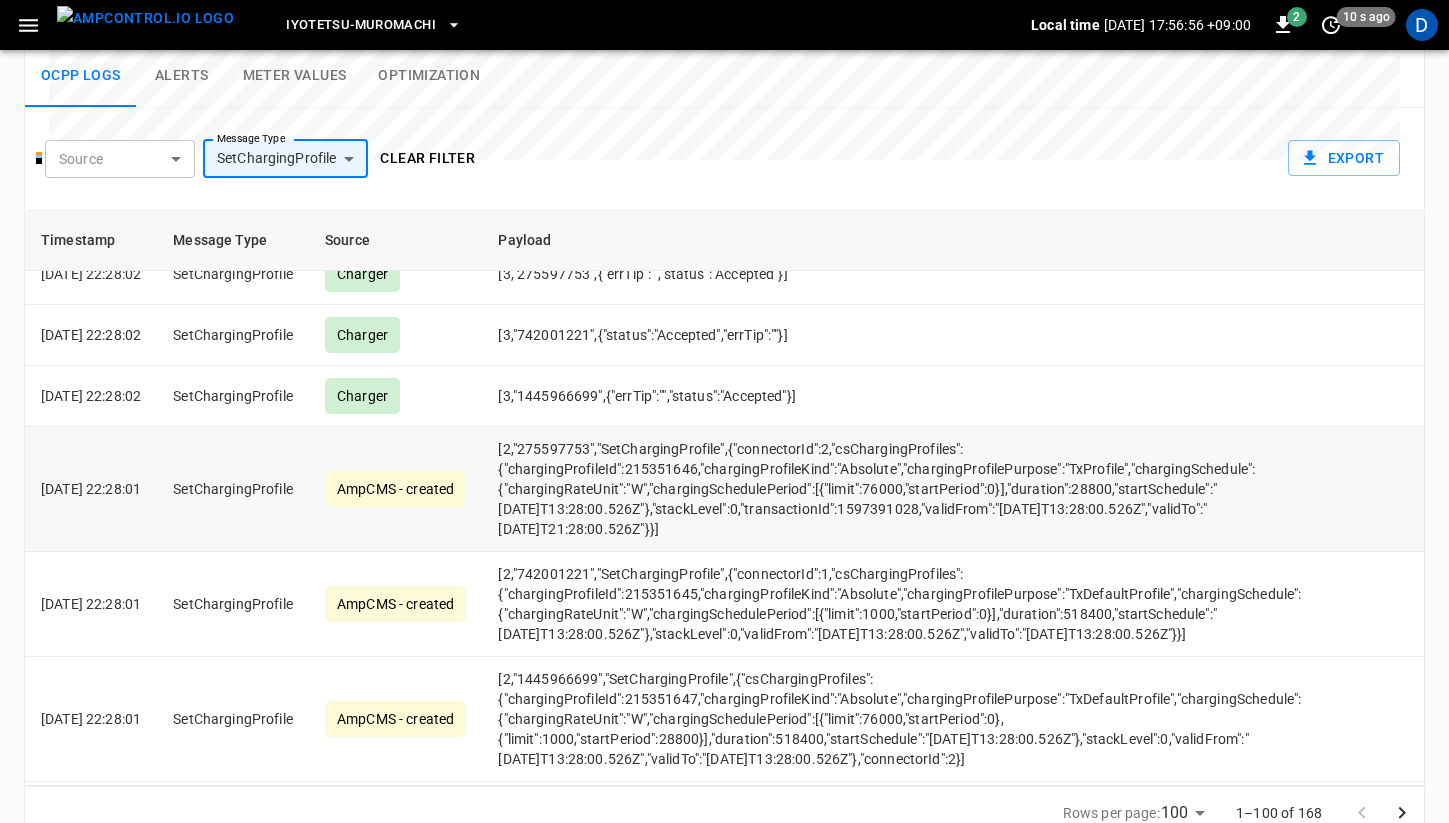 scroll, scrollTop: 0, scrollLeft: 0, axis: both 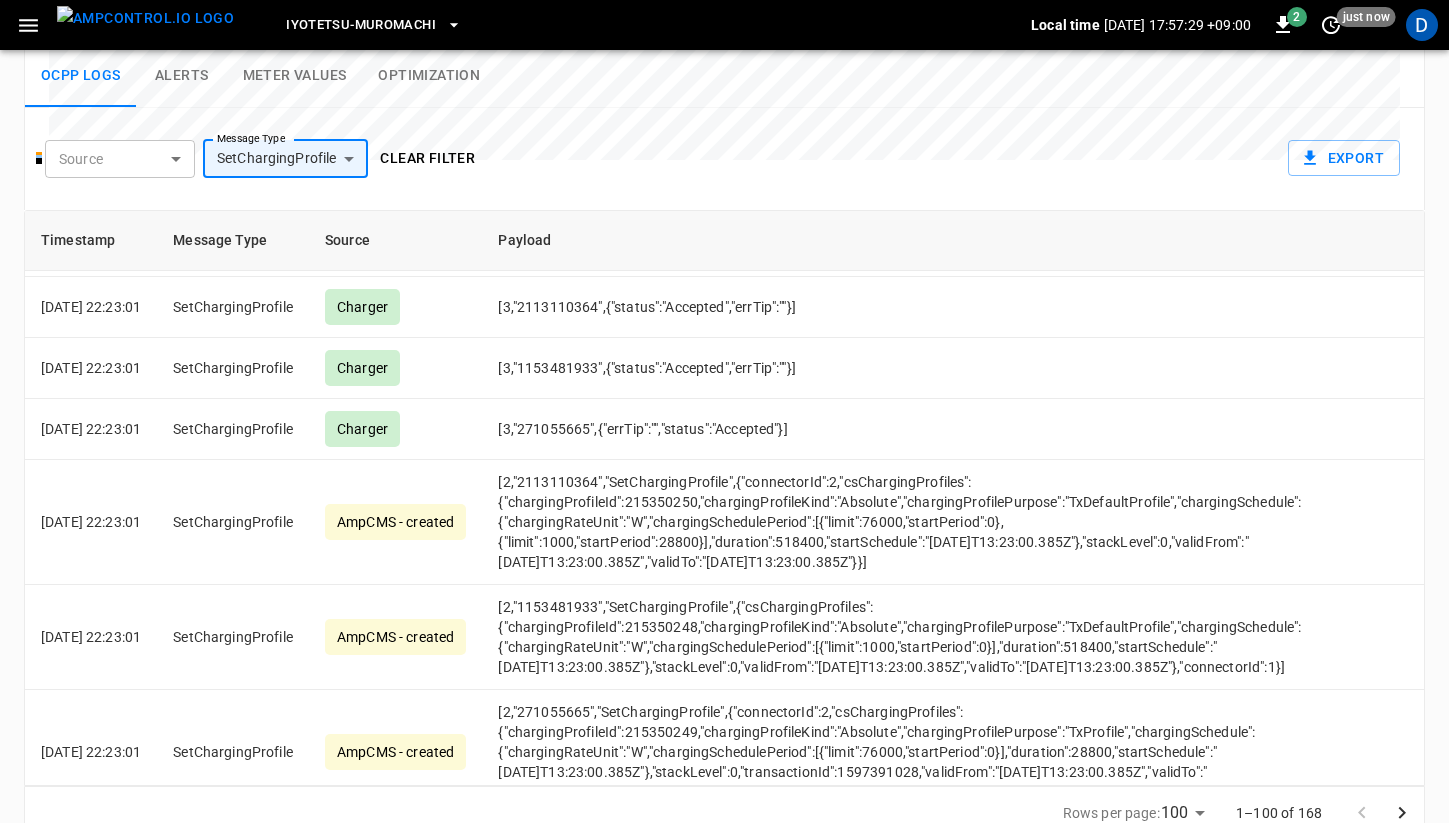 click 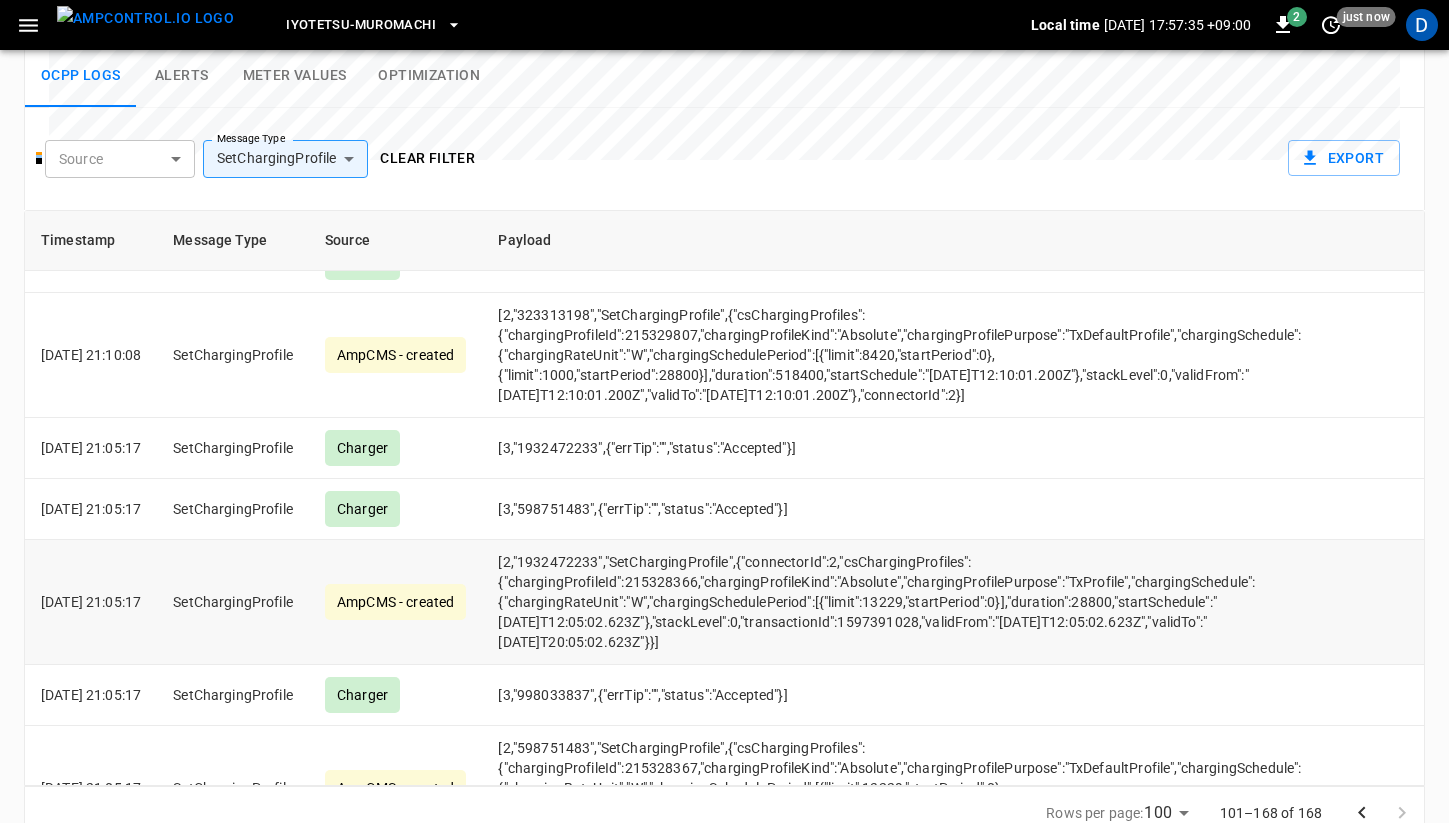 scroll, scrollTop: 0, scrollLeft: 0, axis: both 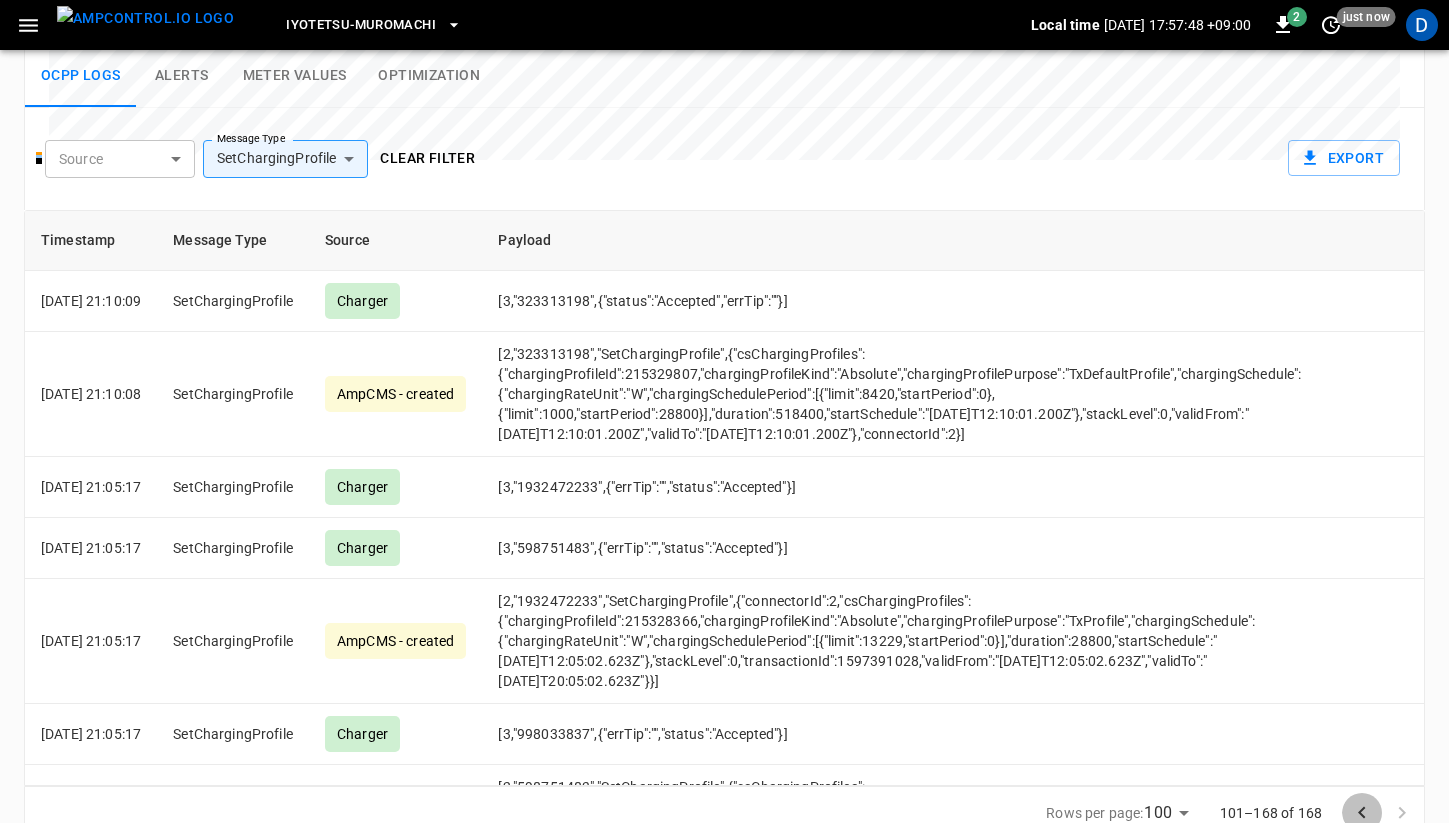 click 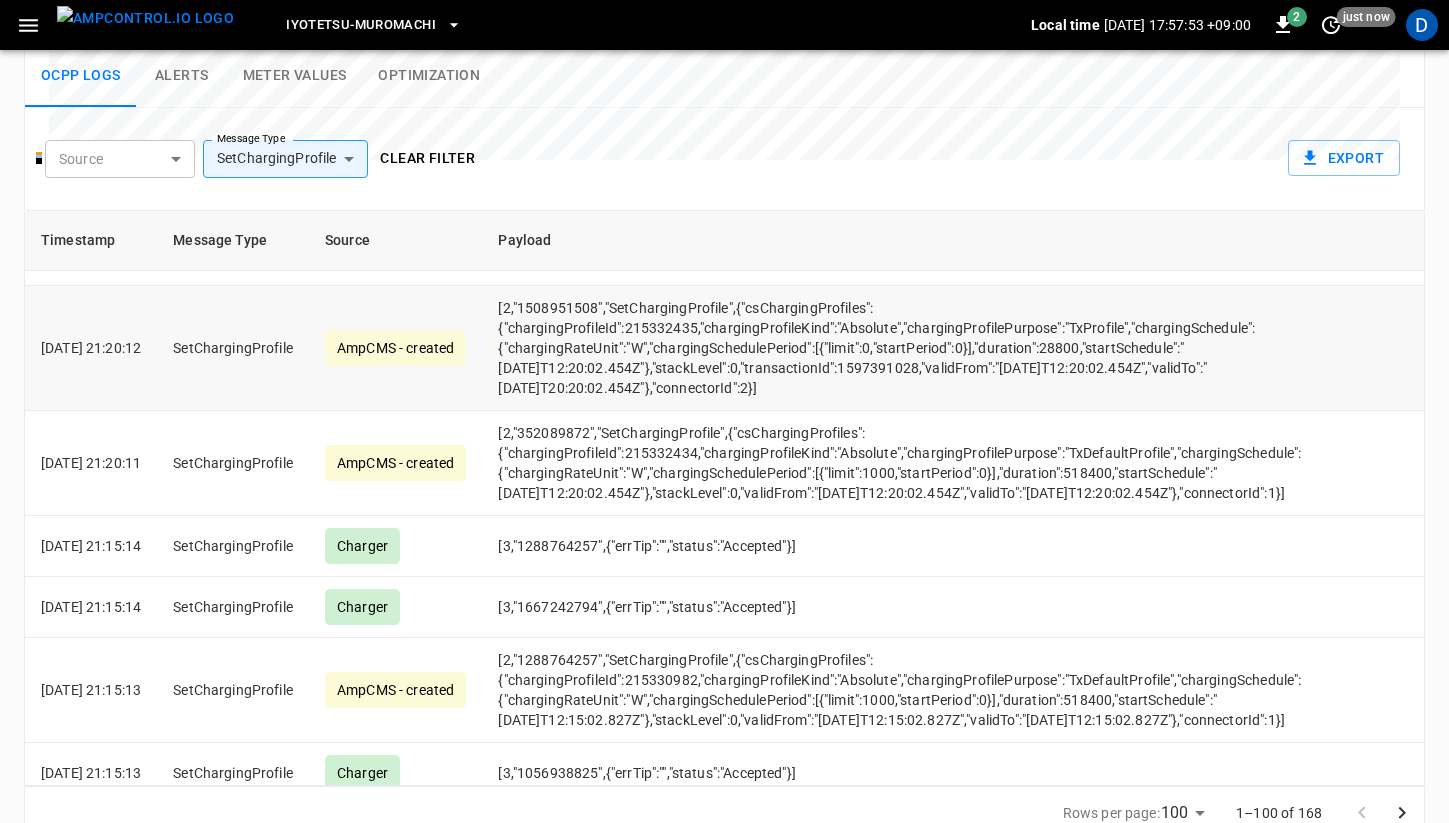 scroll, scrollTop: 7949, scrollLeft: 0, axis: vertical 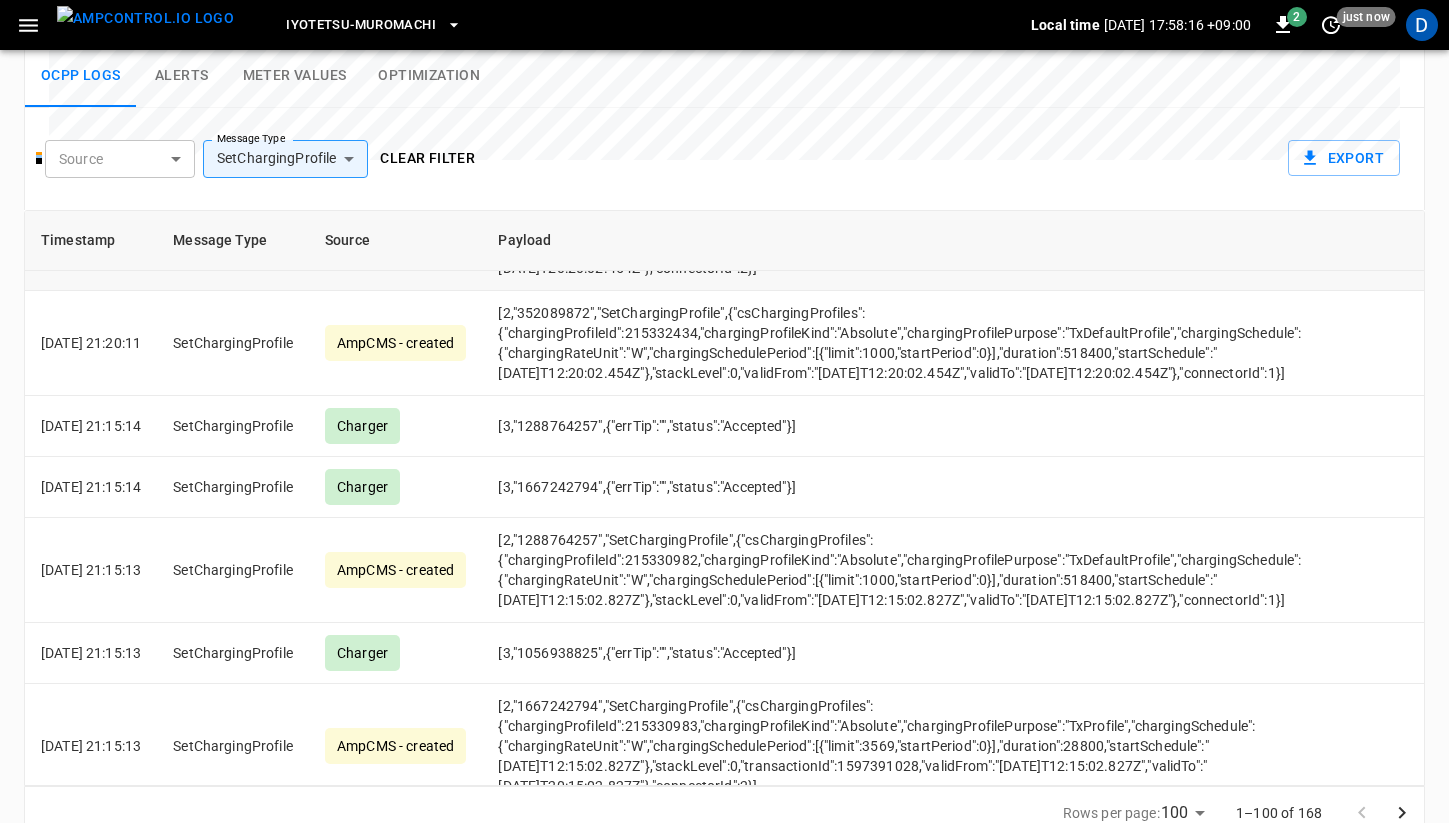 click on "[2,"1508951508","SetChargingProfile",{"csChargingProfiles":{"chargingProfileId":215332435,"chargingProfileKind":"Absolute","chargingProfilePurpose":"TxProfile","chargingSchedule":{"chargingRateUnit":"W","chargingSchedulePeriod":[{"limit":0,"startPeriod":0}],"duration":28800,"startSchedule":"2025-07-02T12:20:02.454Z"},"stackLevel":0,"transactionId":1597391028,"validFrom":"2025-07-02T12:20:02.454Z","validTo":"2025-07-02T20:20:02.454Z"},"connectorId":2}]" at bounding box center [899, 228] 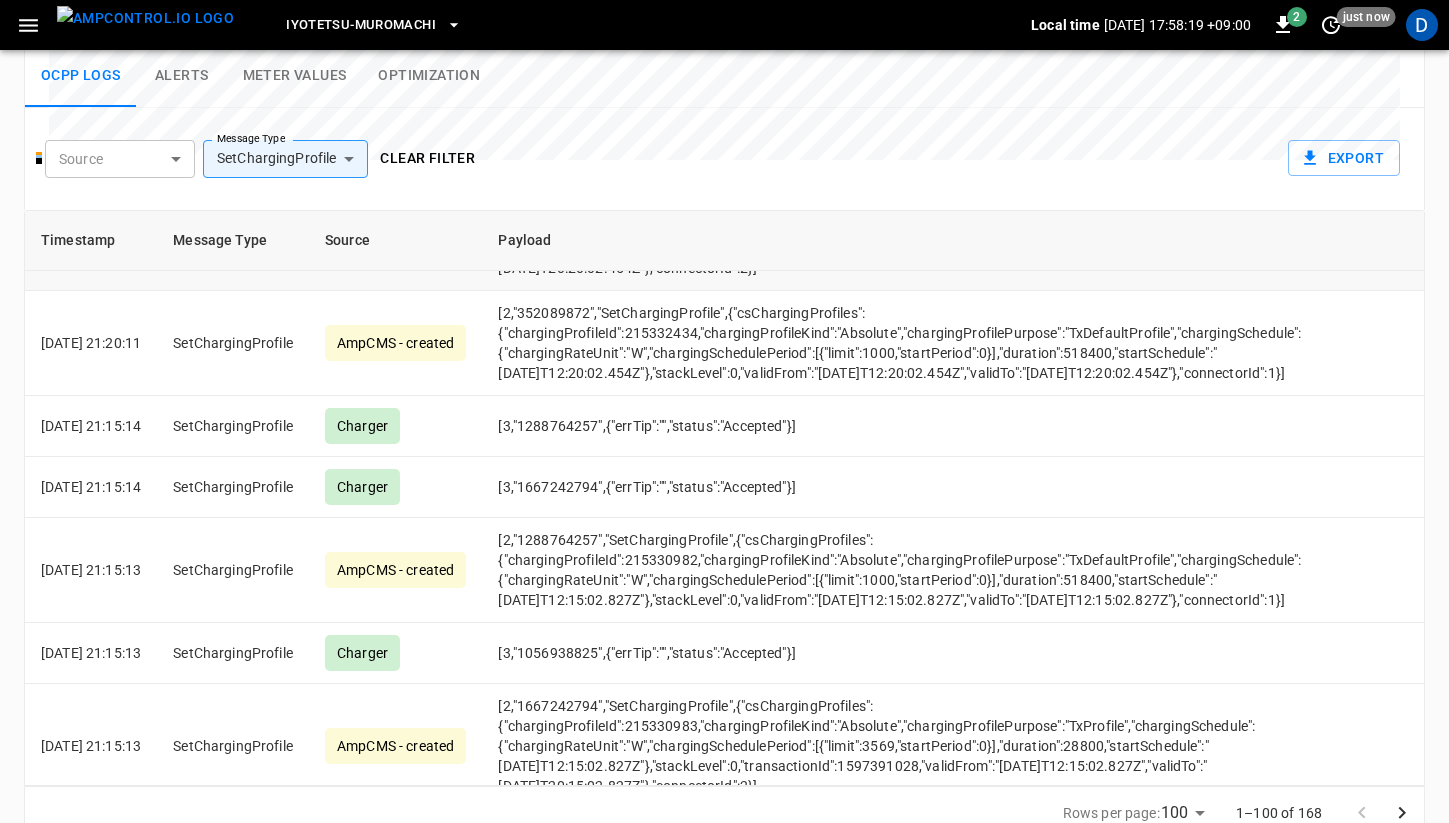 drag, startPoint x: 774, startPoint y: 528, endPoint x: 517, endPoint y: 436, distance: 272.9707 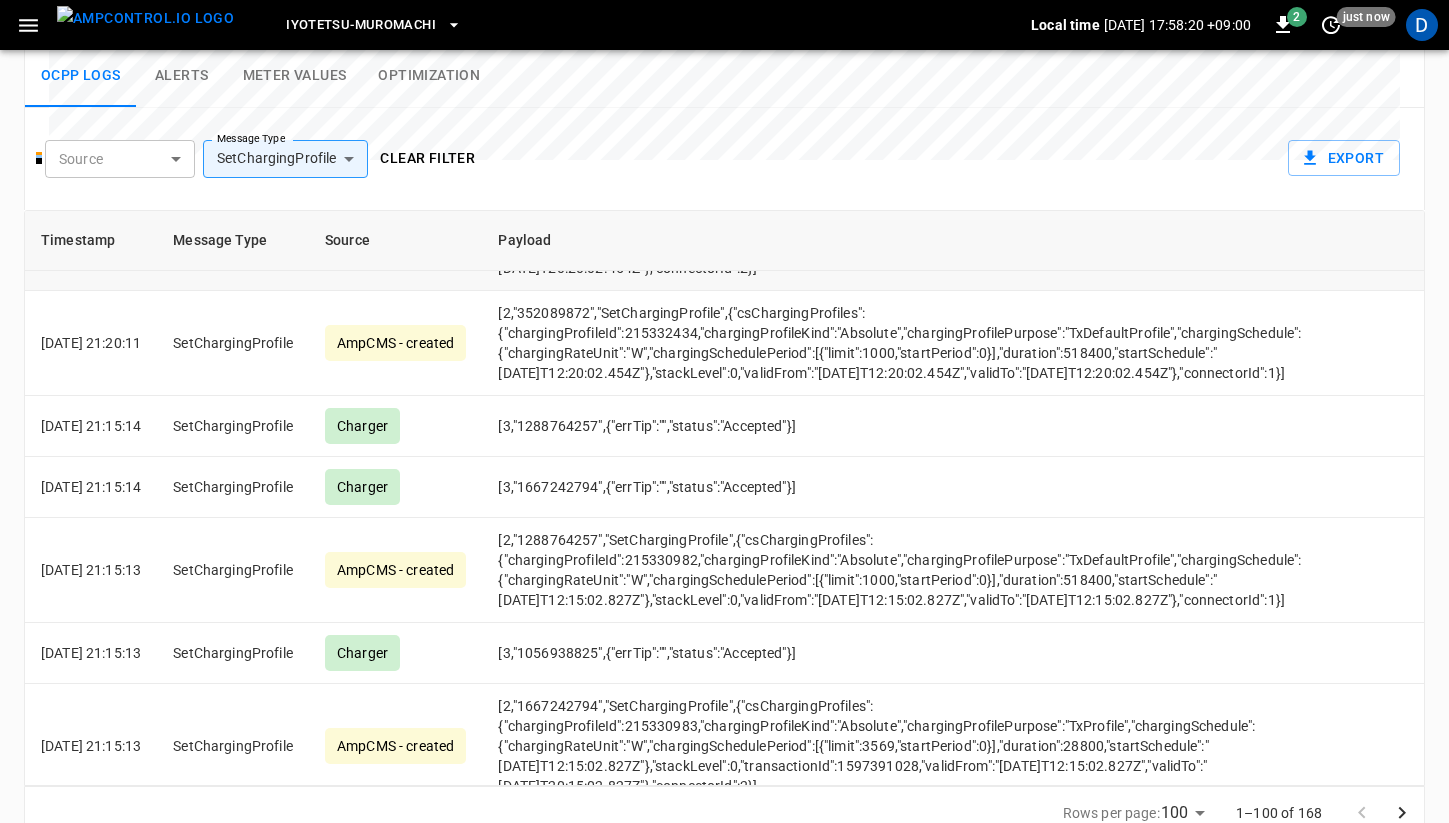 click on "[2,"1508951508","SetChargingProfile",{"csChargingProfiles":{"chargingProfileId":215332435,"chargingProfileKind":"Absolute","chargingProfilePurpose":"TxProfile","chargingSchedule":{"chargingRateUnit":"W","chargingSchedulePeriod":[{"limit":0,"startPeriod":0}],"duration":28800,"startSchedule":"2025-07-02T12:20:02.454Z"},"stackLevel":0,"transactionId":1597391028,"validFrom":"2025-07-02T12:20:02.454Z","validTo":"2025-07-02T20:20:02.454Z"},"connectorId":2}]" at bounding box center (899, 228) 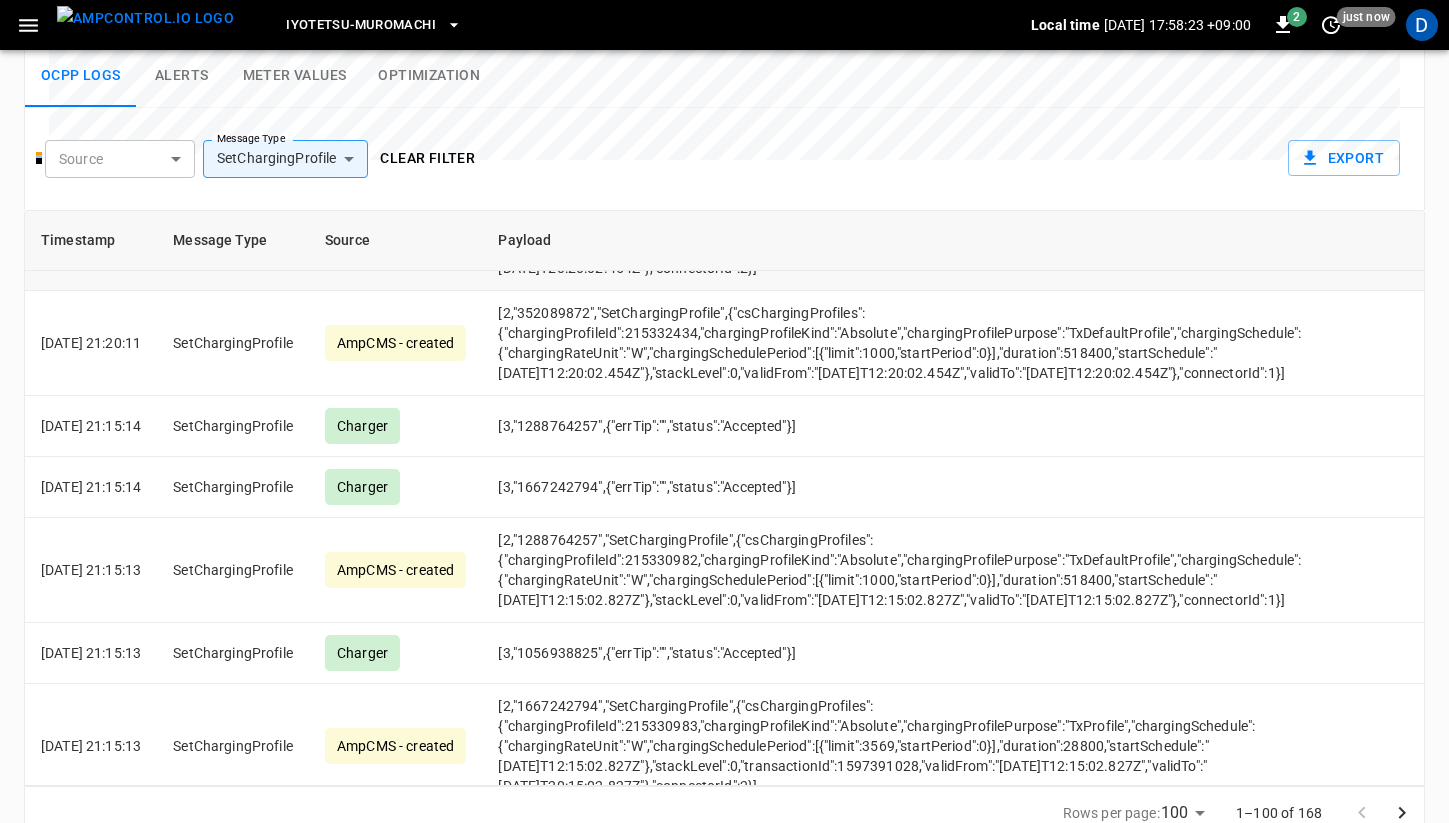 drag, startPoint x: 795, startPoint y: 539, endPoint x: 525, endPoint y: 437, distance: 288.62433 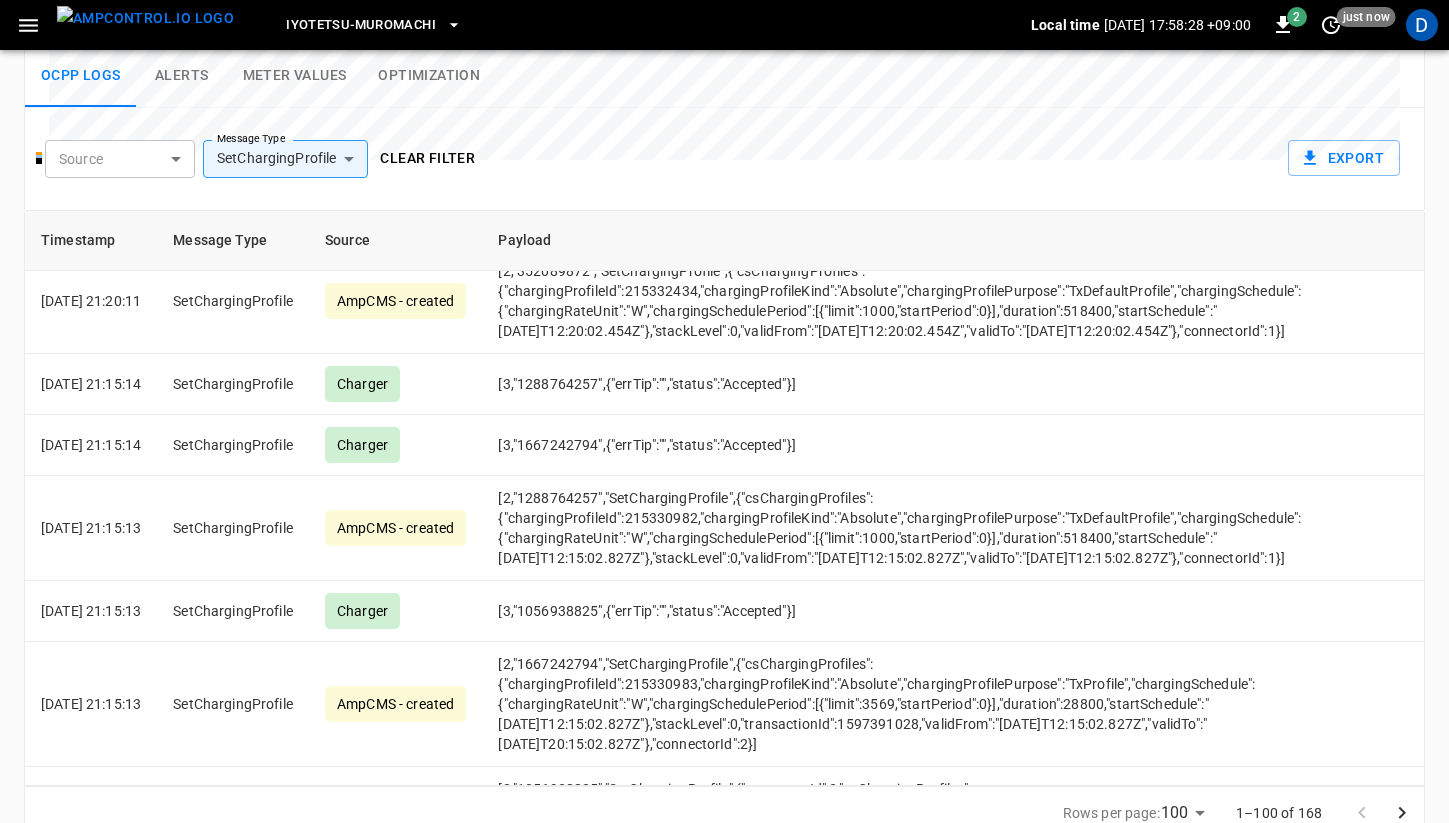 scroll, scrollTop: 8030, scrollLeft: 0, axis: vertical 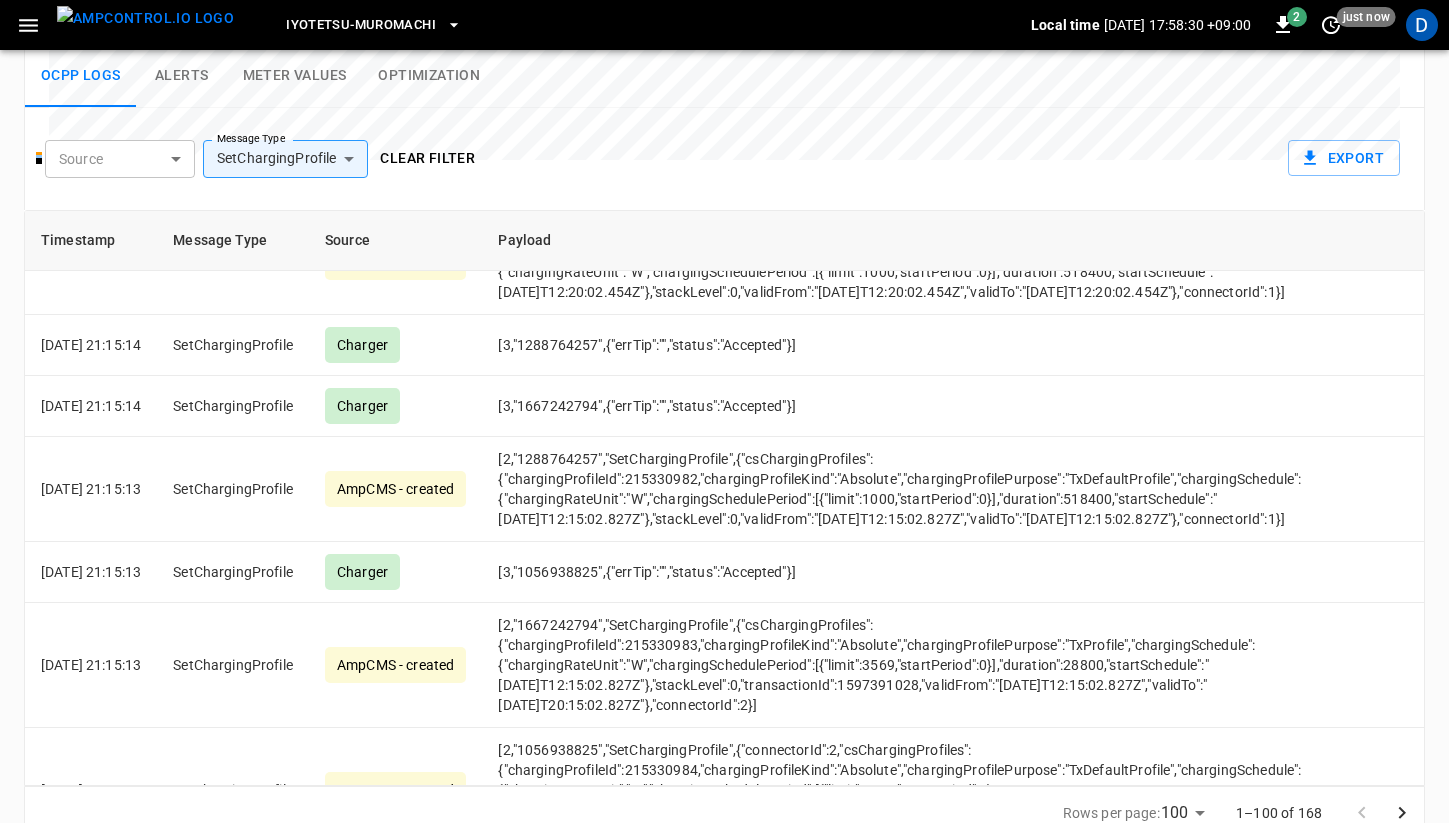 copy on "[2,"1508951508","SetChargingProfile",{"csChargingProfiles":{"chargingProfileId":215332435,"chargingProfileKind":"Absolute","chargingProfilePurpose":"TxProfile","chargingSchedule":{"chargingRateUnit":"W","chargingSchedulePeriod":[{"limit":0,"startPeriod":0}],"duration":28800,"startSchedule":"2025-07-02T12:20:02.454Z"},"stackLevel":0,"transactionId":1597391028,"validFrom":"2025-07-02T12:20:02.454Z","validTo":"2025-07-02T20:20:02.454Z"},"connectorId":2}]" 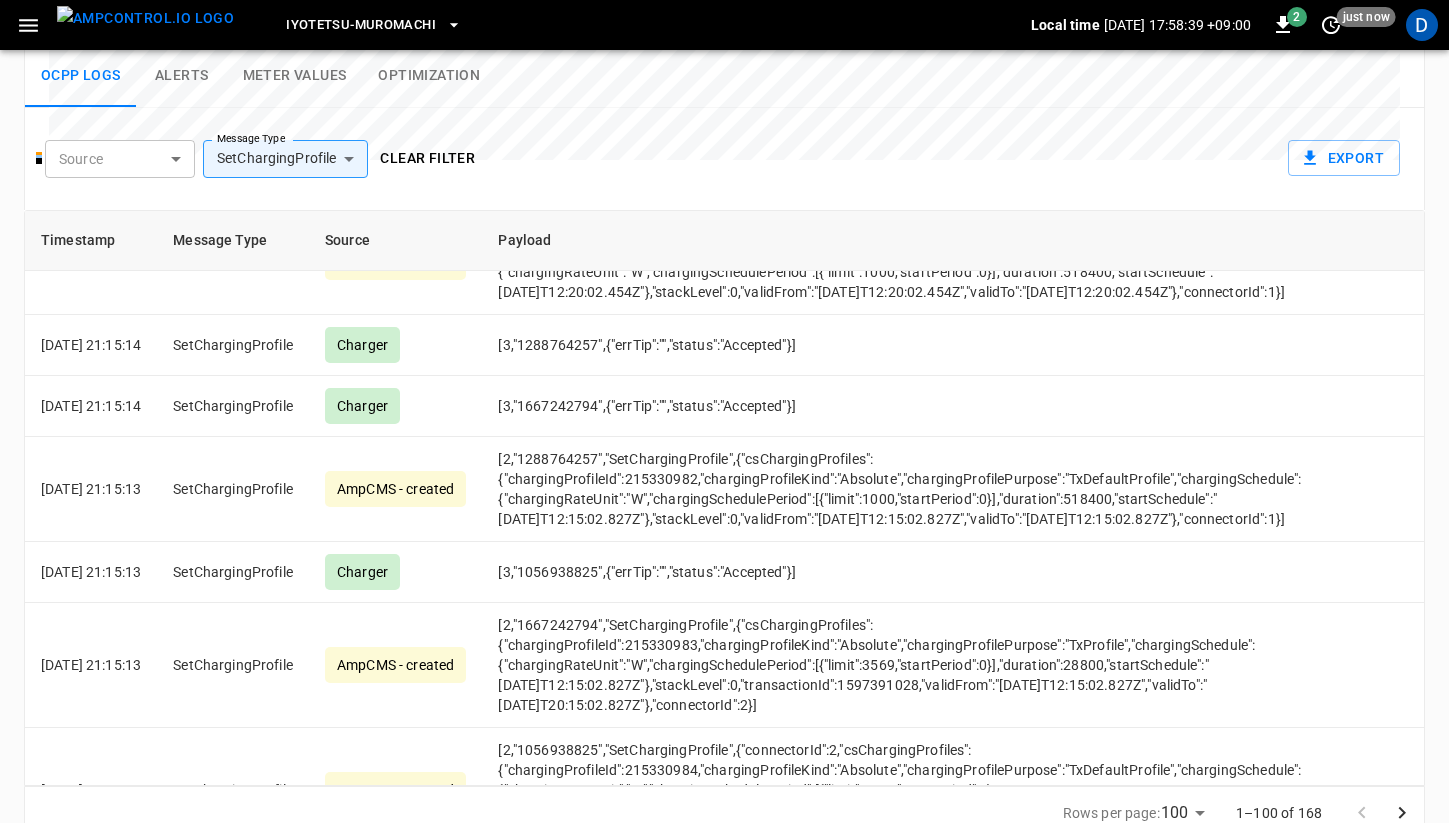 click on "[2,"1134908318","SetChargingProfile",{"connectorId":2,"csChargingProfiles":{"chargingProfileId":215332436,"chargingProfileKind":"Absolute","chargingProfilePurpose":"TxDefaultProfile","chargingSchedule":{"chargingRateUnit":"W","chargingSchedulePeriod":[{"limit":0,"startPeriod":0},{"limit":1000,"startPeriod":28800}],"duration":518400,"startSchedule":"2025-07-02T12:20:02.454Z"},"stackLevel":0,"validFrom":"2025-07-02T12:20:02.454Z","validTo":"2025-07-08T12:20:02.454Z"}}]" at bounding box center (899, 22) 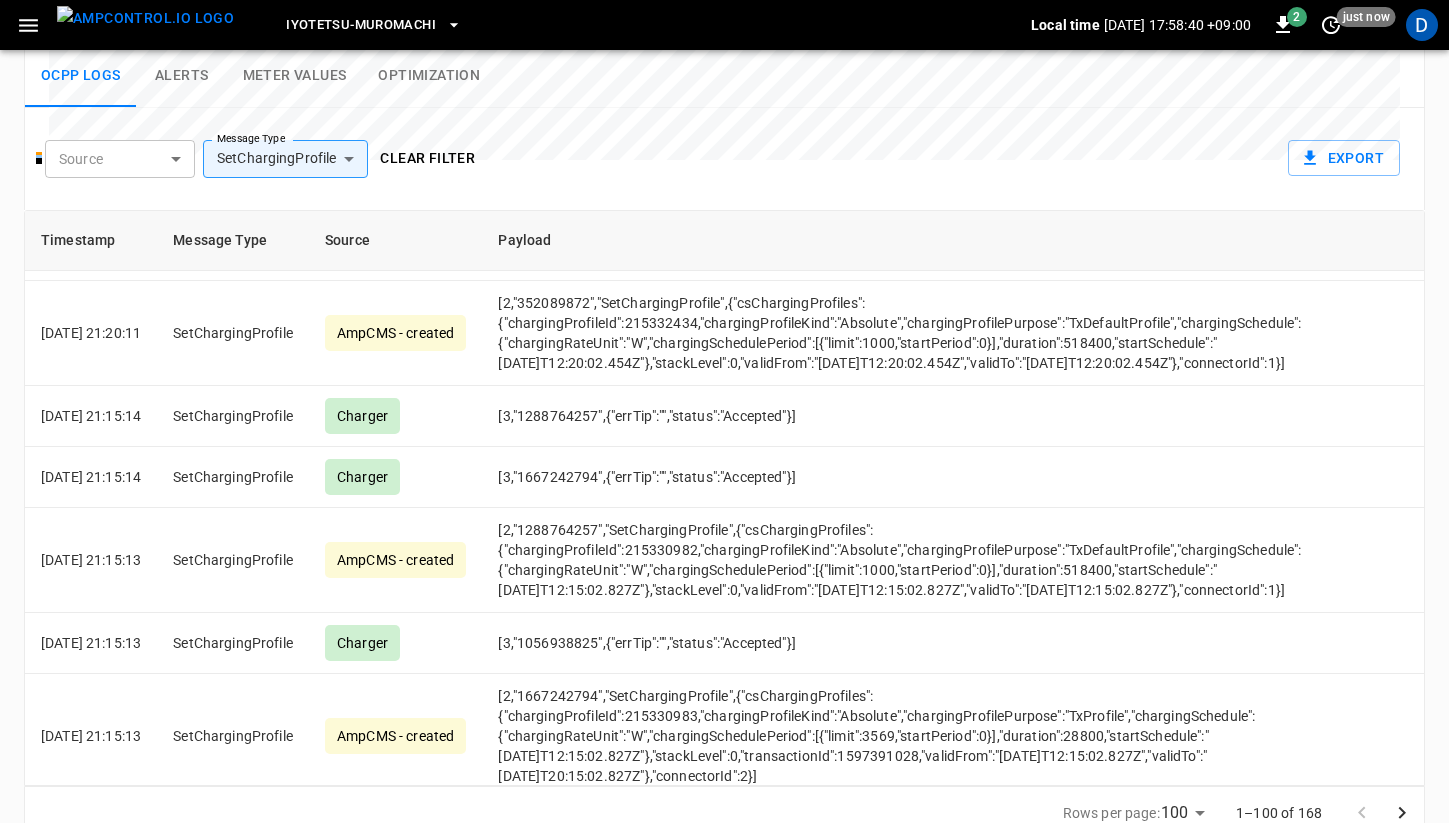 scroll, scrollTop: 7954, scrollLeft: 0, axis: vertical 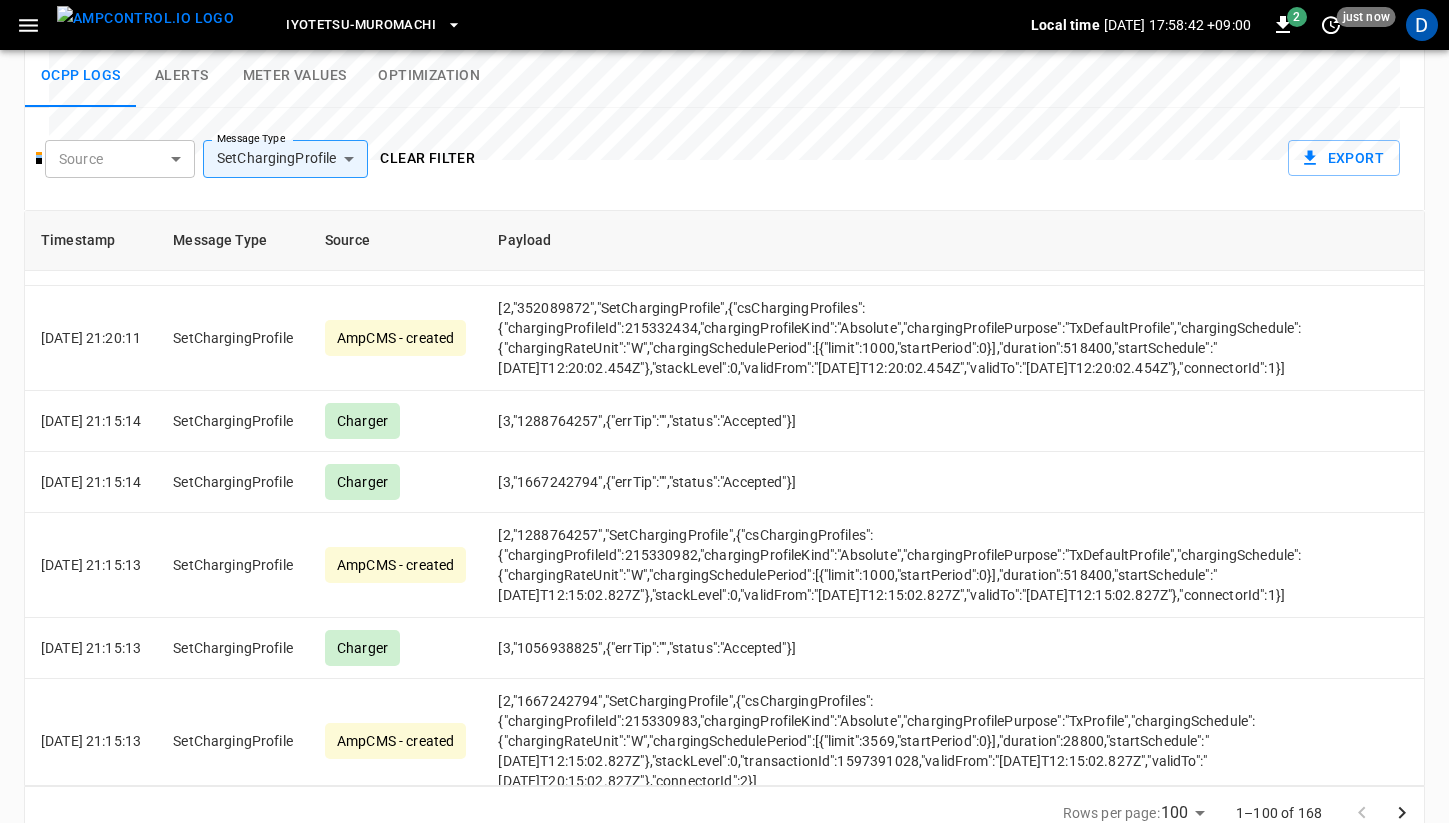 drag, startPoint x: 528, startPoint y: 312, endPoint x: 1268, endPoint y: 392, distance: 744.31177 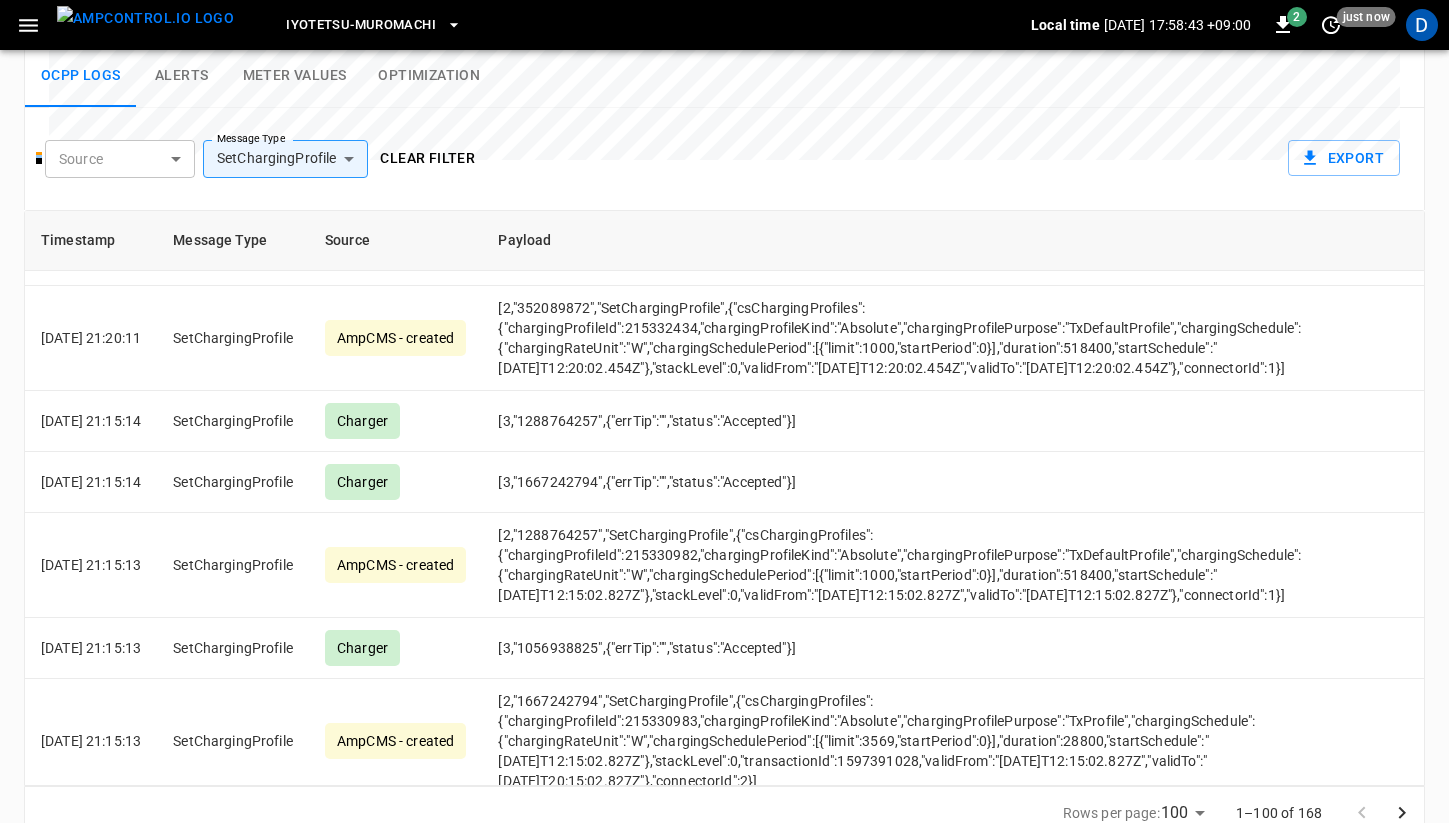 copy on "[2,"1134908318","SetChargingProfile",{"connectorId":2,"csChargingProfiles":{"chargingProfileId":215332436,"chargingProfileKind":"Absolute","chargingProfilePurpose":"TxDefaultProfile","chargingSchedule":{"chargingRateUnit":"W","chargingSchedulePeriod":[{"limit":0,"startPeriod":0},{"limit":1000,"startPeriod":28800}],"duration":518400,"startSchedule":"2025-07-02T12:20:02.454Z"},"stackLevel":0,"validFrom":"2025-07-02T12:20:02.454Z","validTo":"2025-07-08T12:20:02.454Z"}}]" 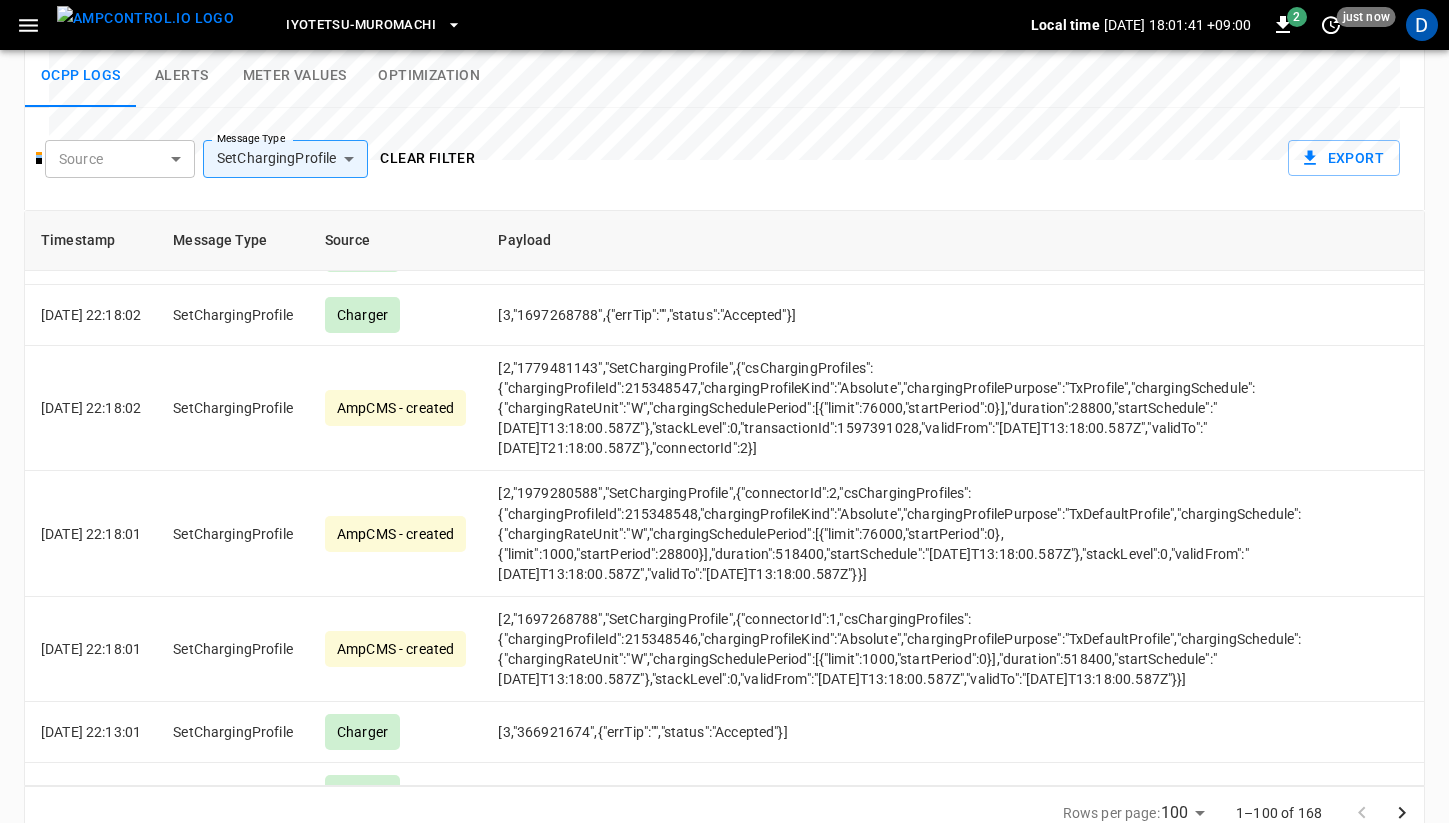 scroll, scrollTop: 0, scrollLeft: 0, axis: both 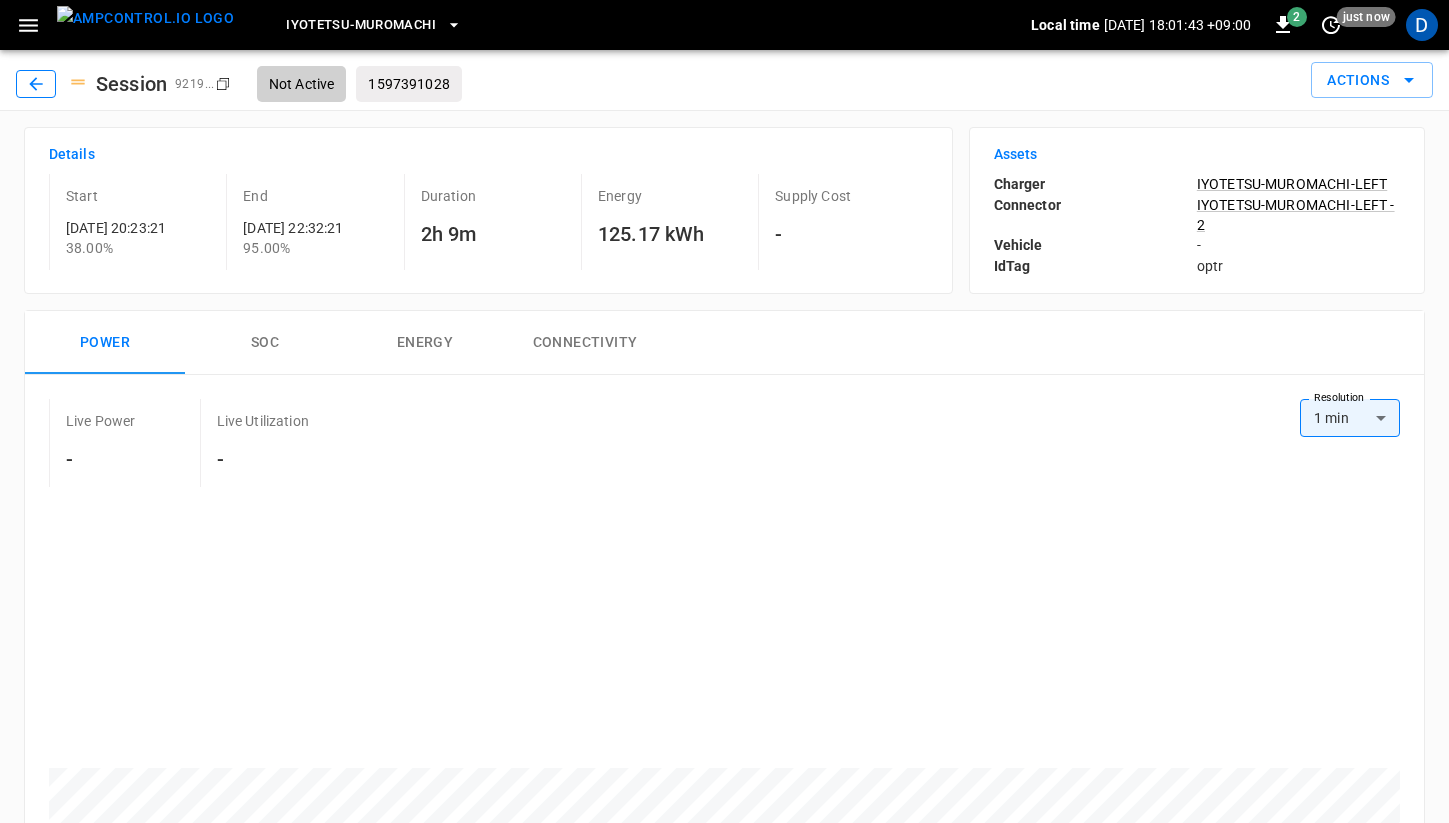 click 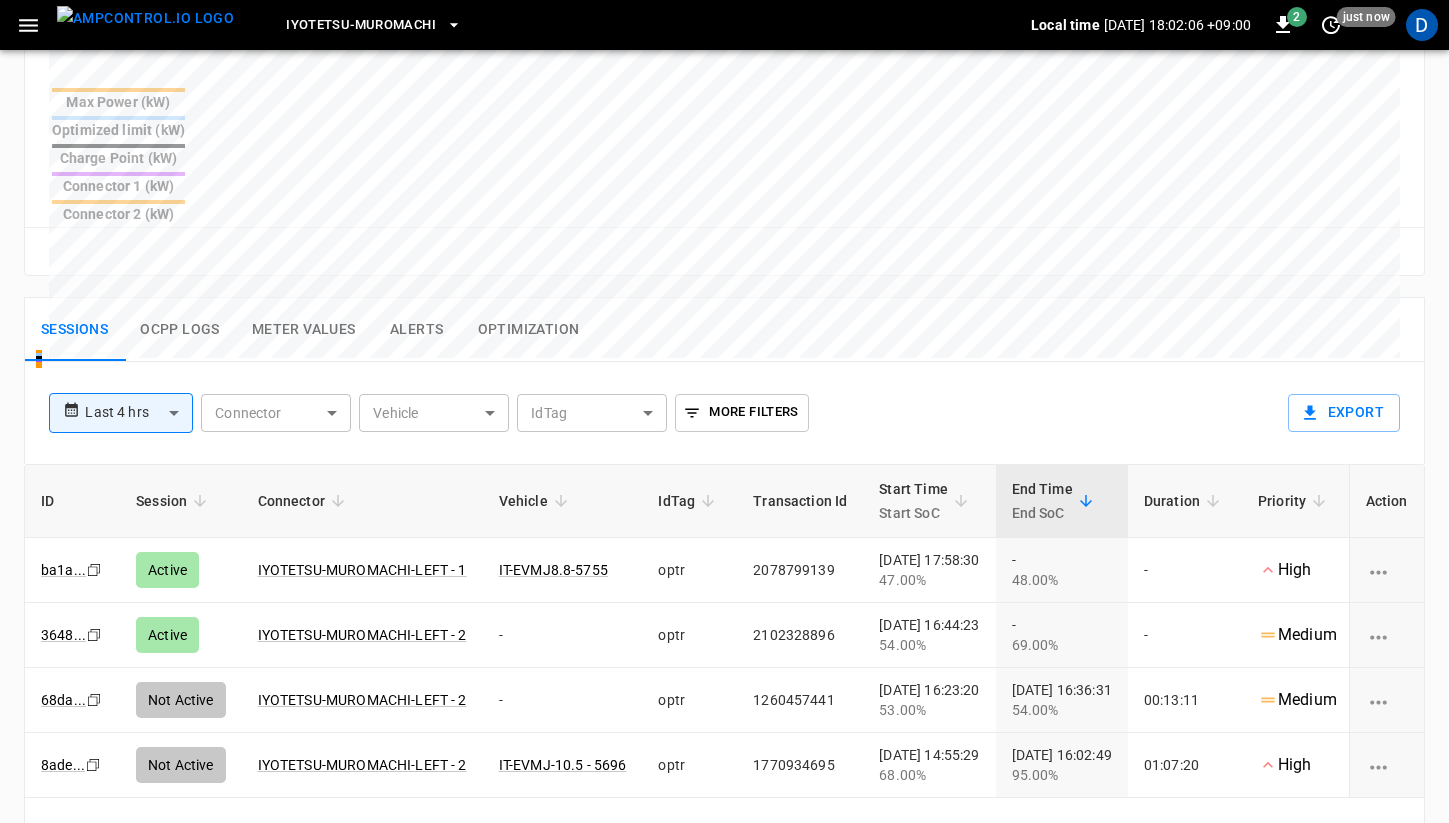 scroll, scrollTop: 811, scrollLeft: 0, axis: vertical 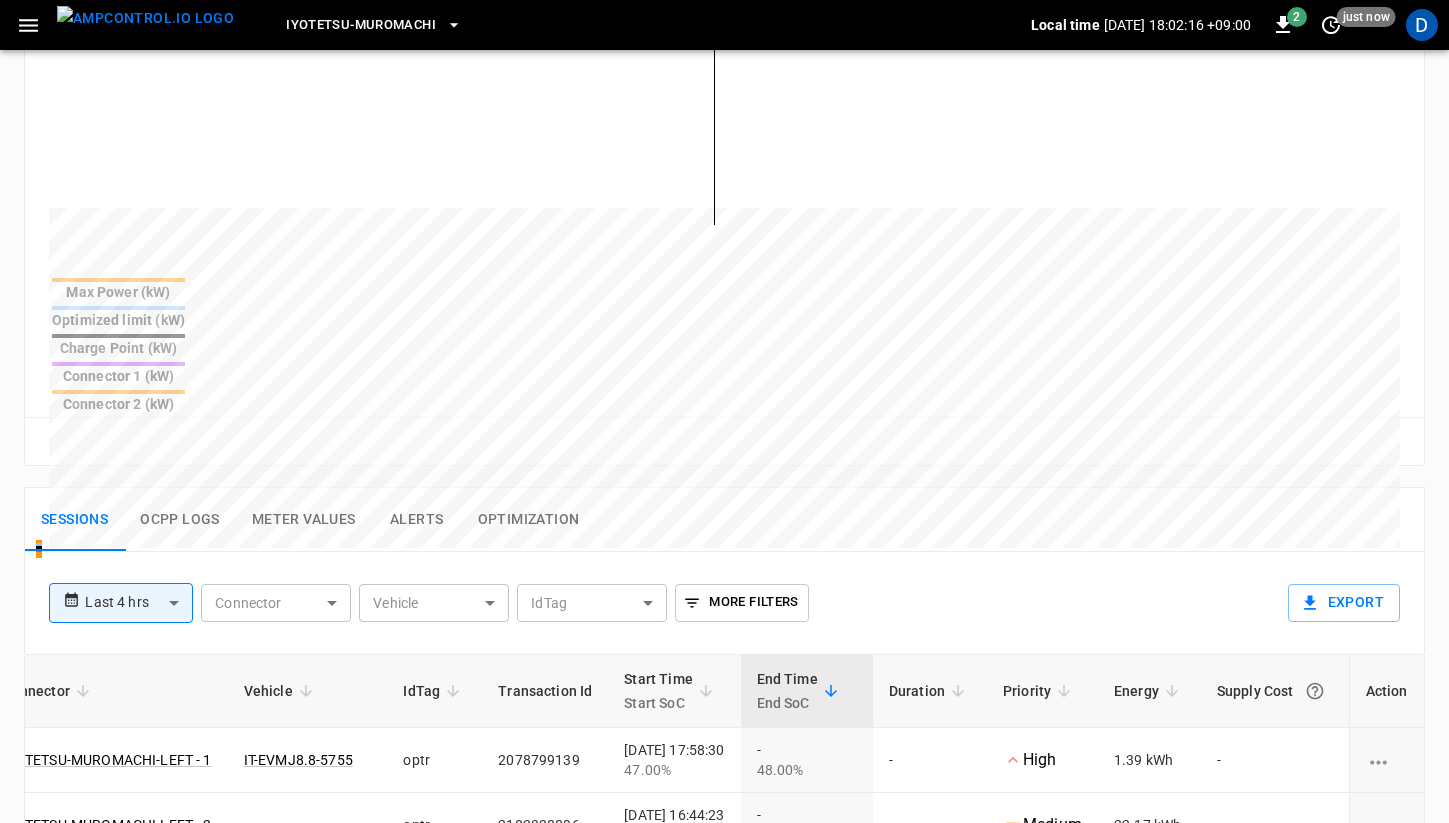 click on "Ocpp logs" at bounding box center (180, 520) 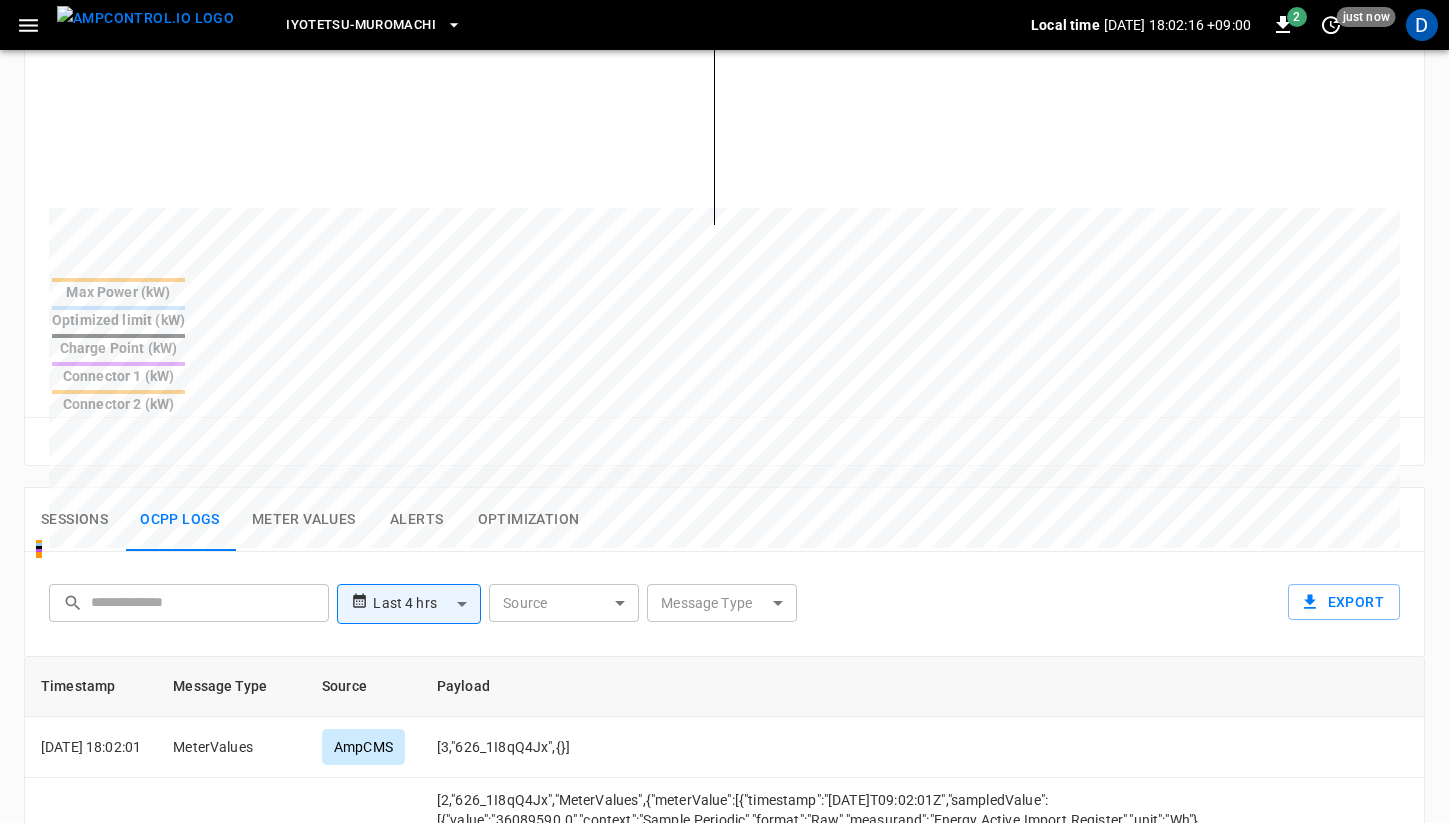 scroll, scrollTop: 1007, scrollLeft: 0, axis: vertical 